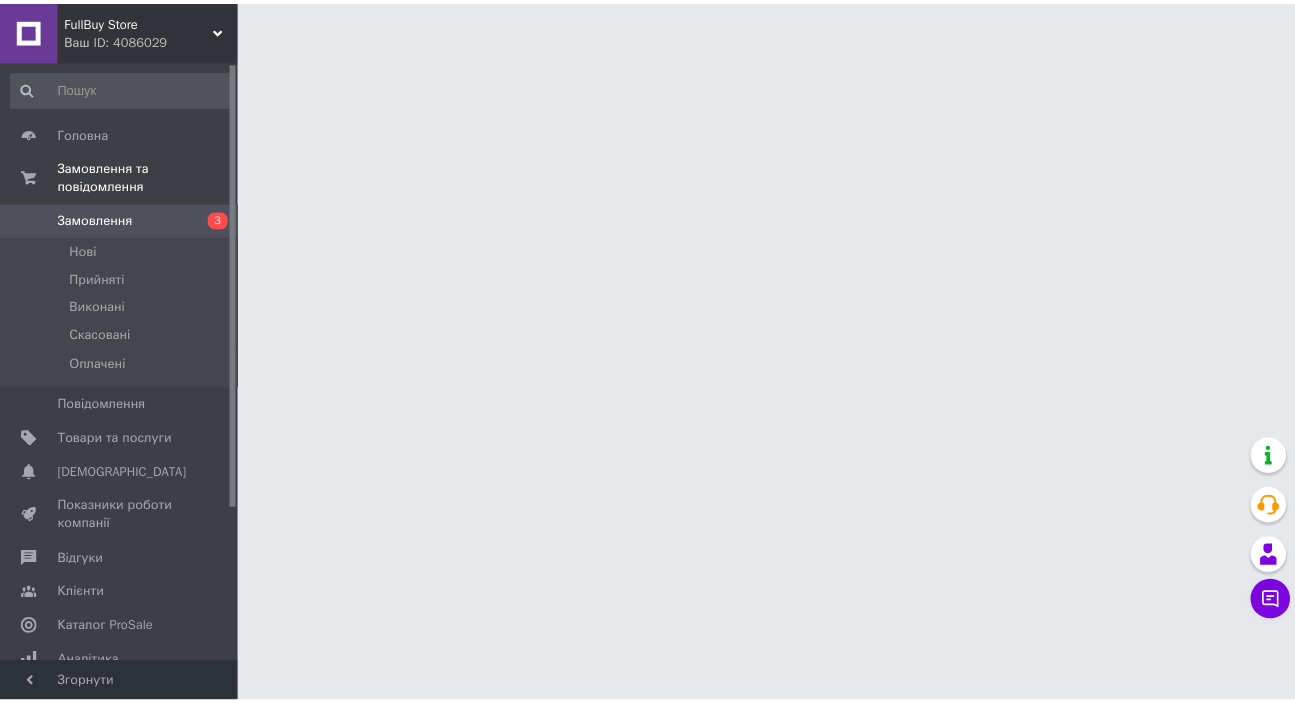 scroll, scrollTop: 0, scrollLeft: 0, axis: both 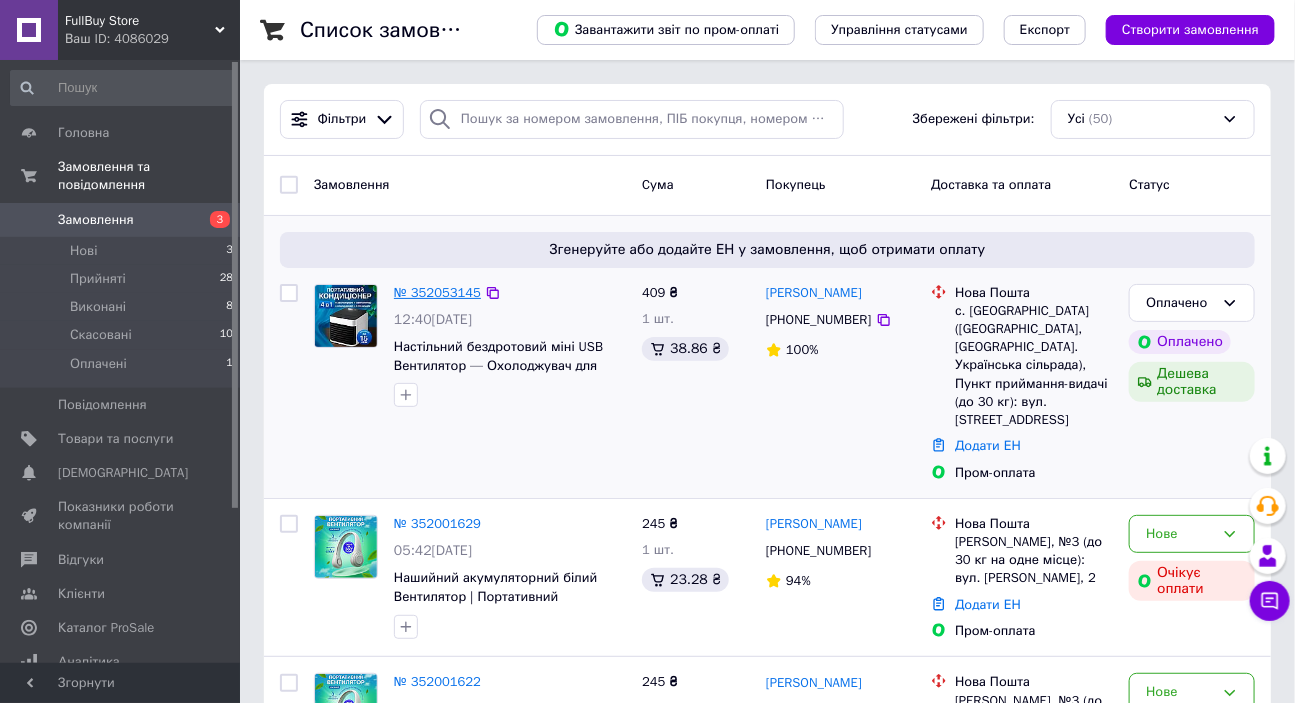 click on "№ 352053145" at bounding box center [437, 292] 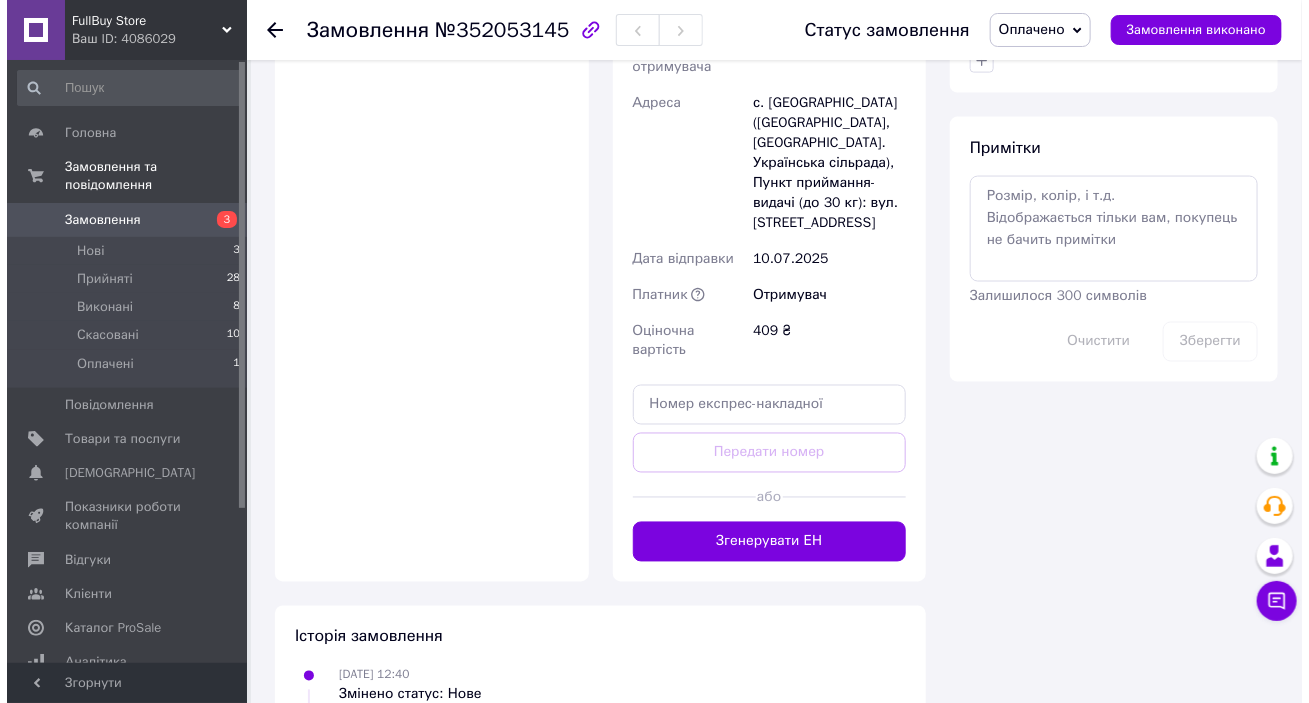 scroll, scrollTop: 1090, scrollLeft: 0, axis: vertical 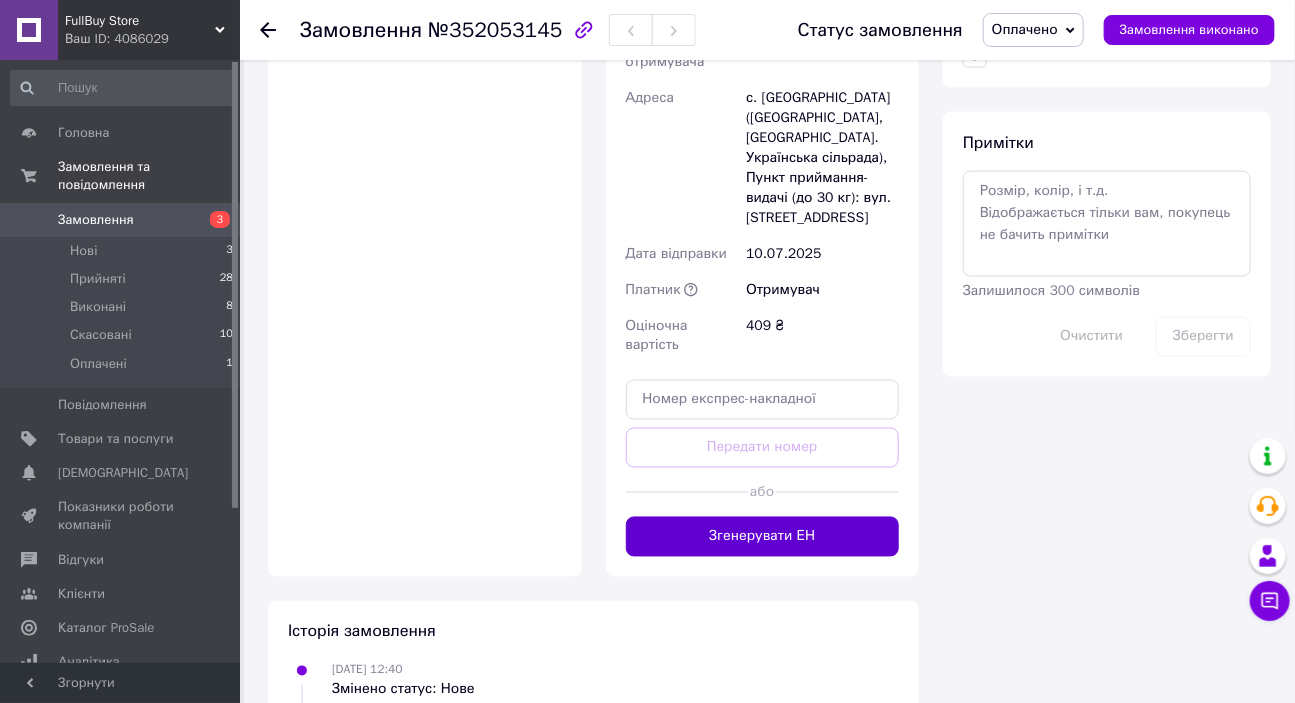 click on "Згенерувати ЕН" at bounding box center [763, 537] 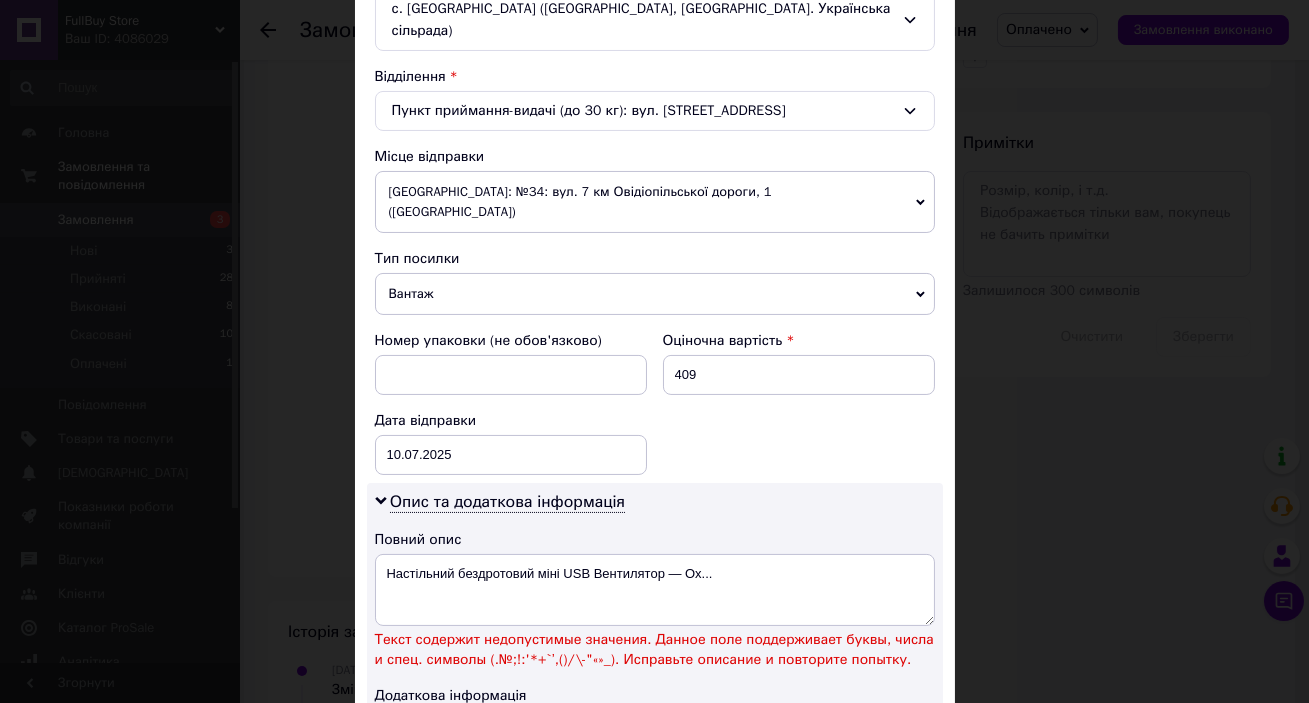 scroll, scrollTop: 727, scrollLeft: 0, axis: vertical 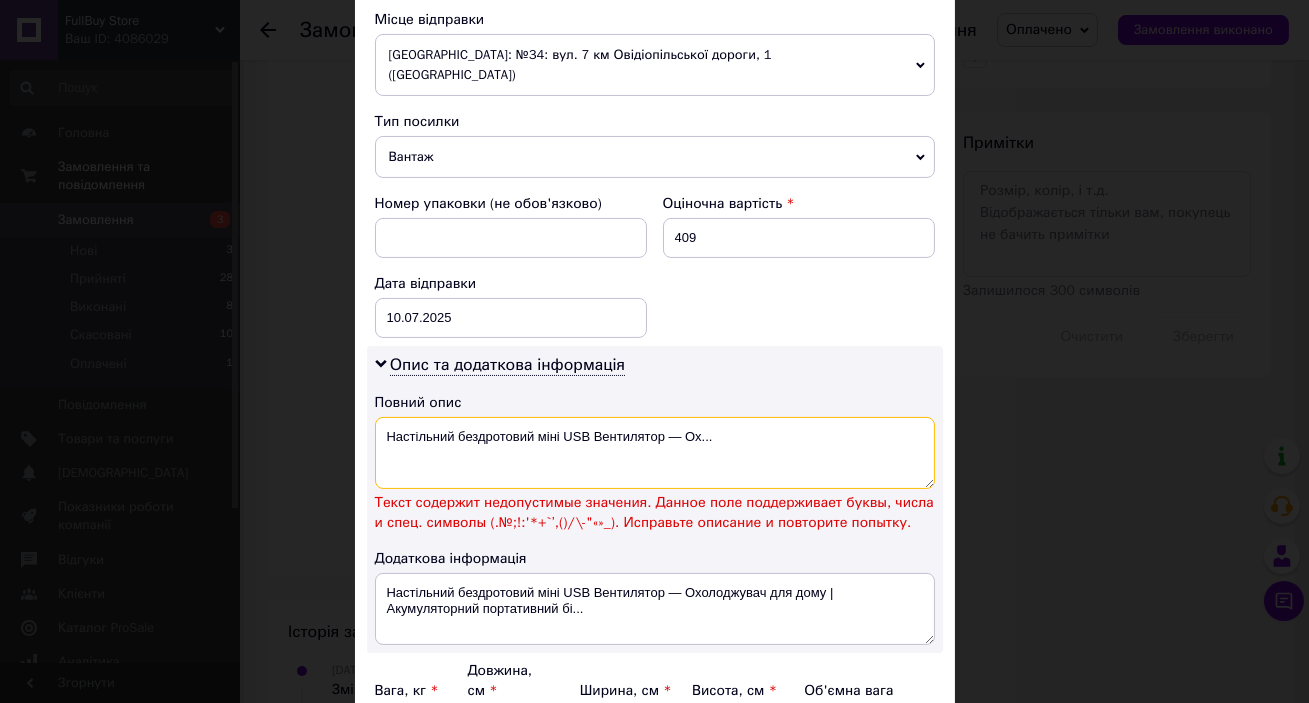 drag, startPoint x: 665, startPoint y: 408, endPoint x: 778, endPoint y: 414, distance: 113.15918 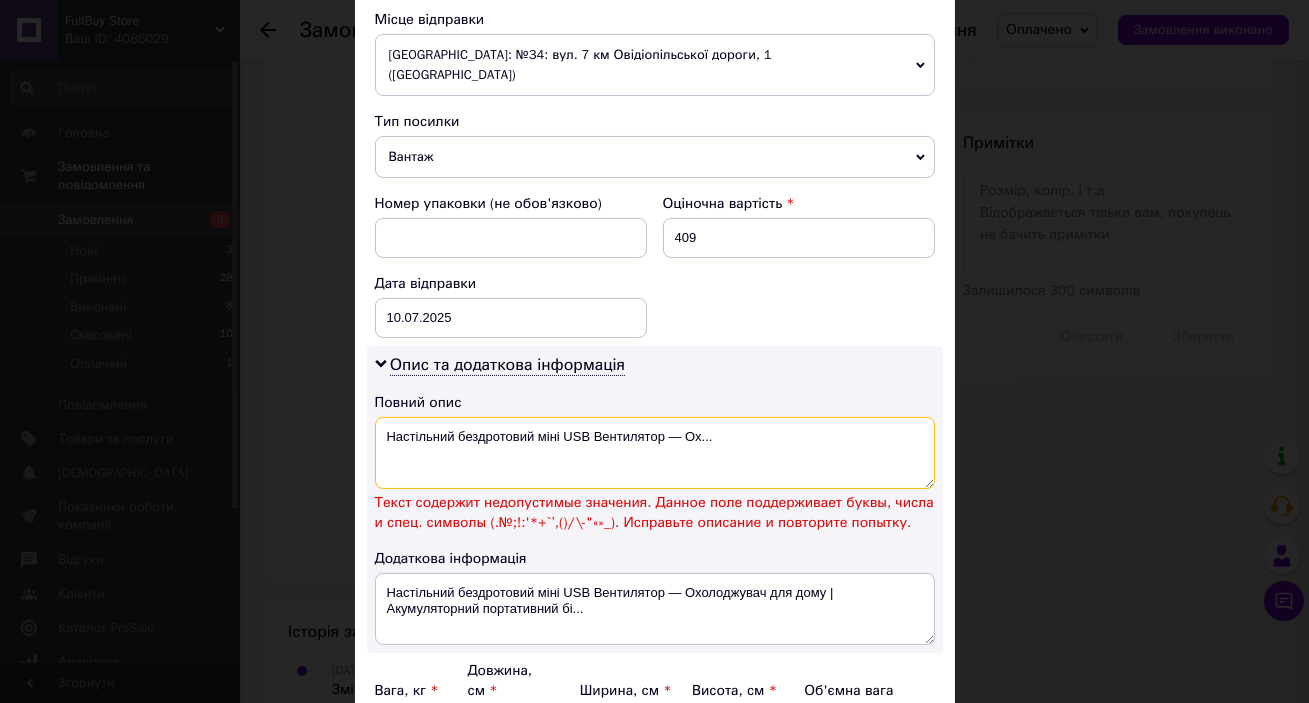 click on "Настільний бездротовий міні USB Вентилятор — Ох..." at bounding box center [655, 453] 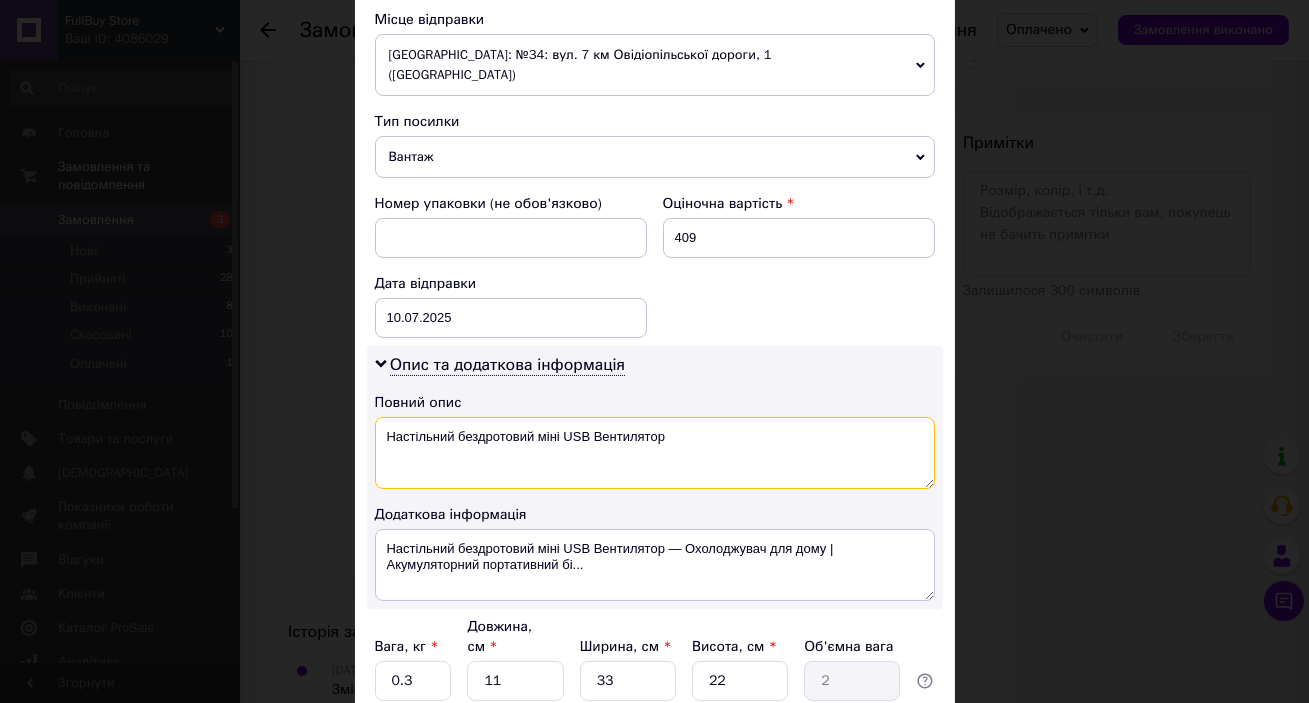 type on "Настільний бездротовий міні USB Вентилятор" 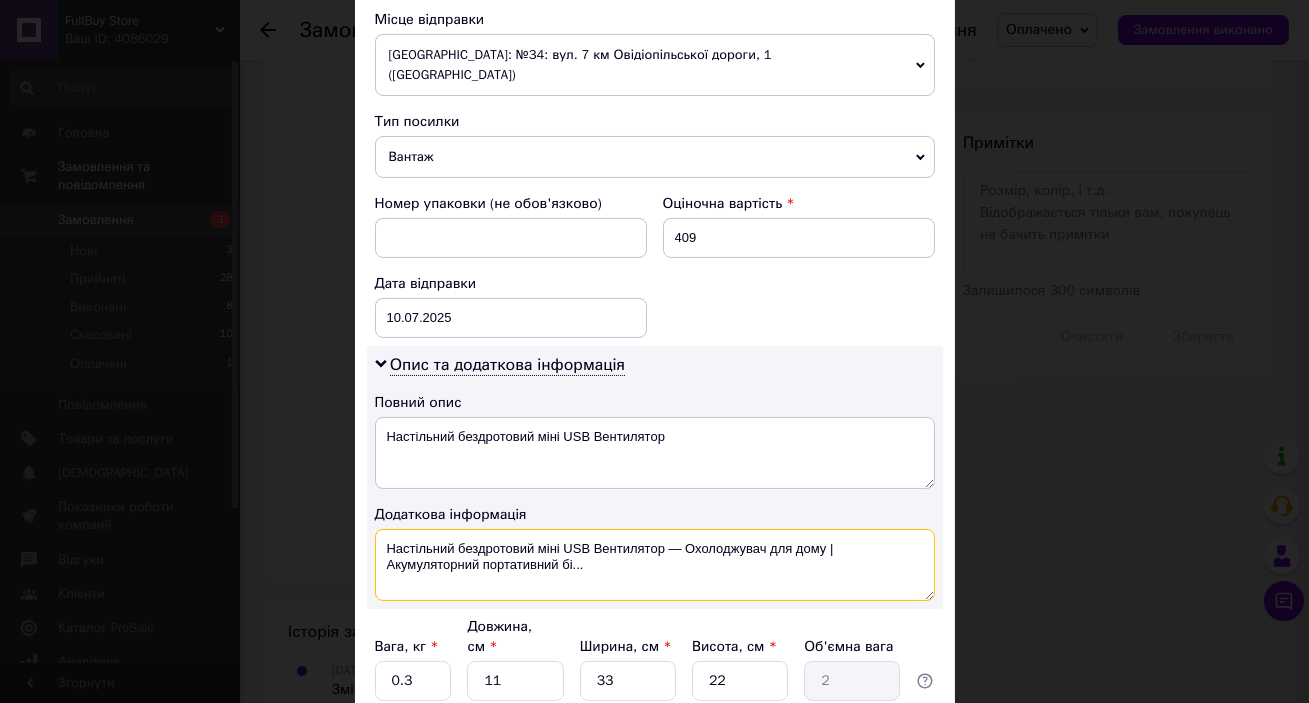 drag, startPoint x: 665, startPoint y: 525, endPoint x: 798, endPoint y: 558, distance: 137.03284 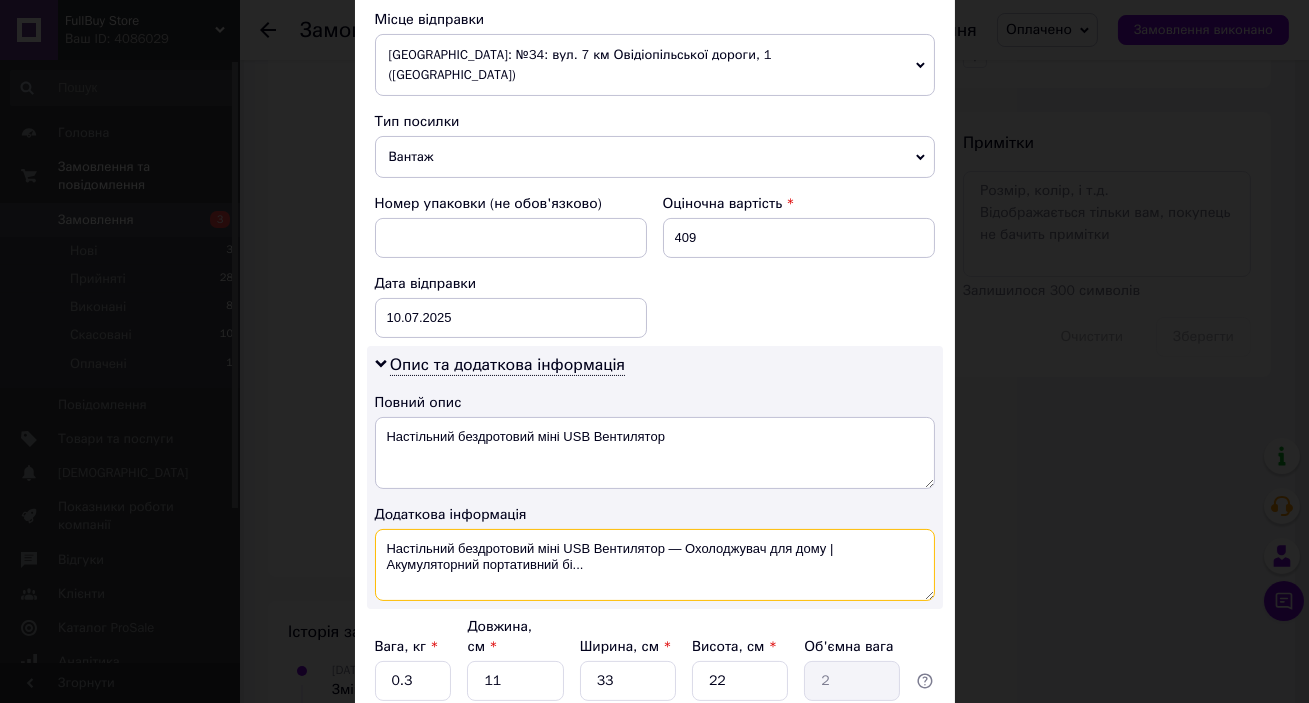 click on "Настільний бездротовий міні USB Вентилятор — Охолоджувач для дому | Акумуляторний портативний бі..." at bounding box center [655, 565] 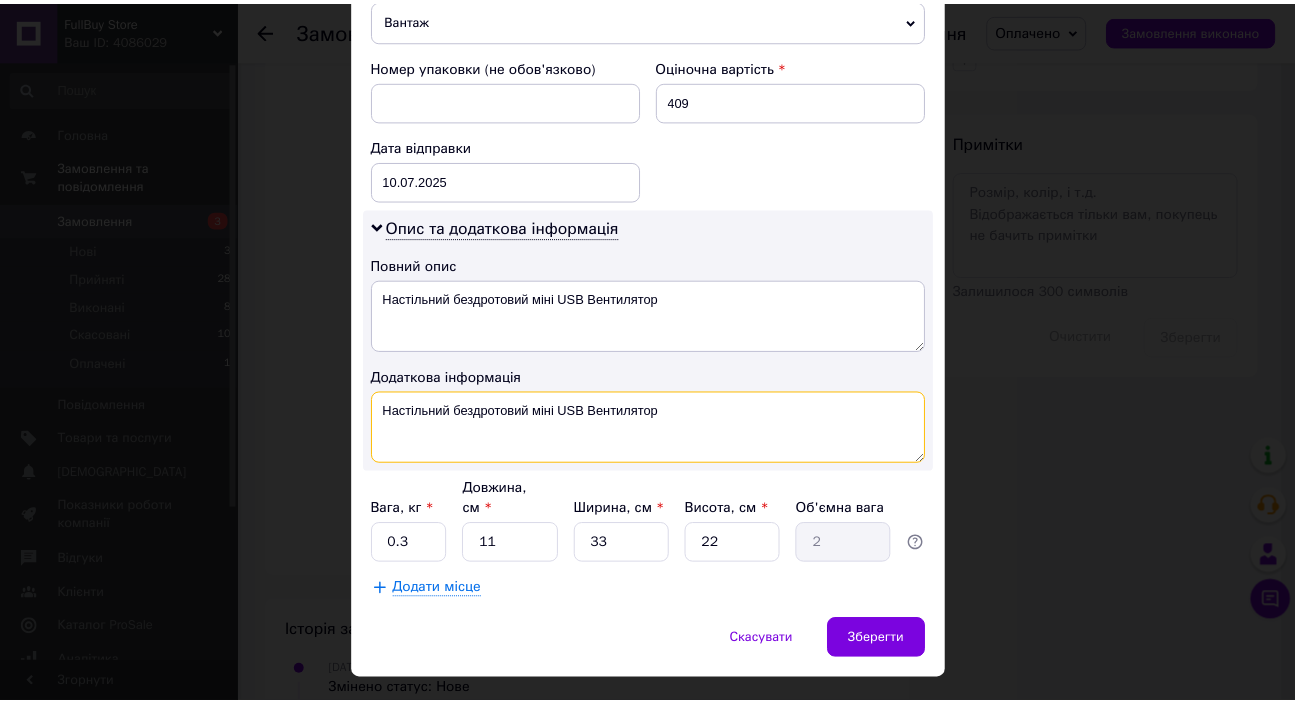 scroll, scrollTop: 868, scrollLeft: 0, axis: vertical 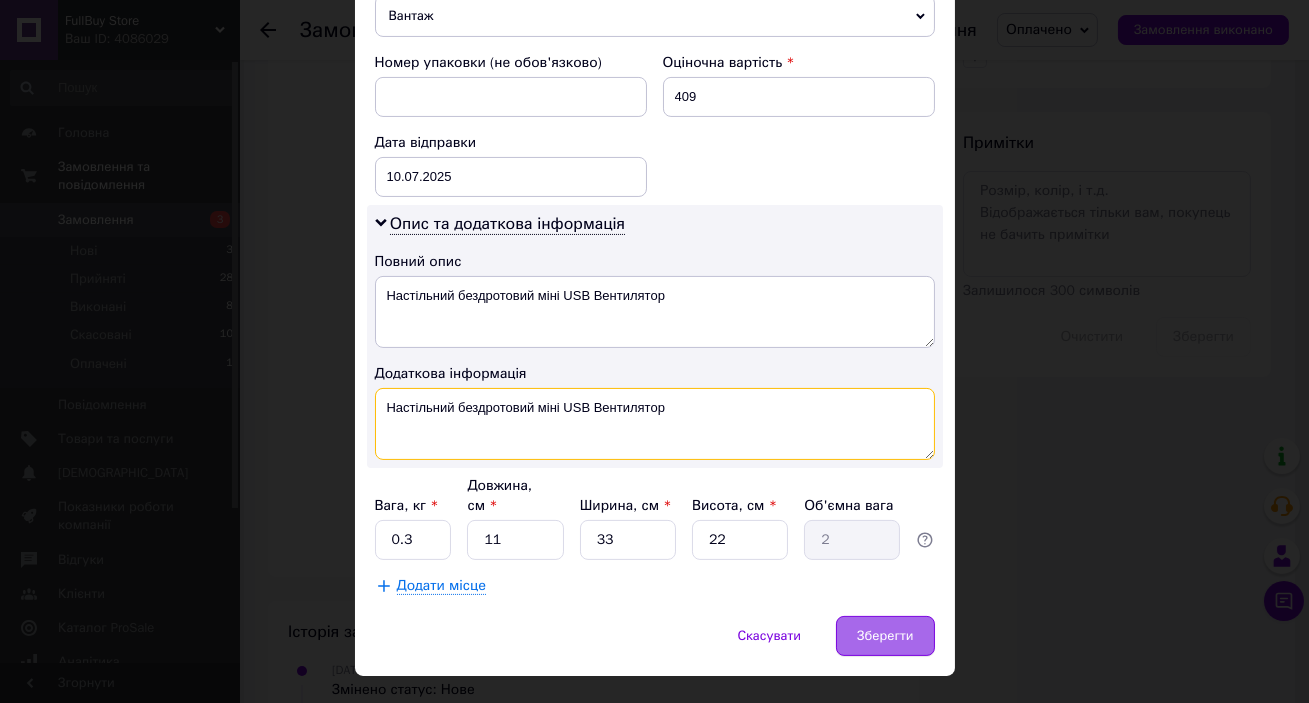 type on "Настільний бездротовий міні USB Вентилятор" 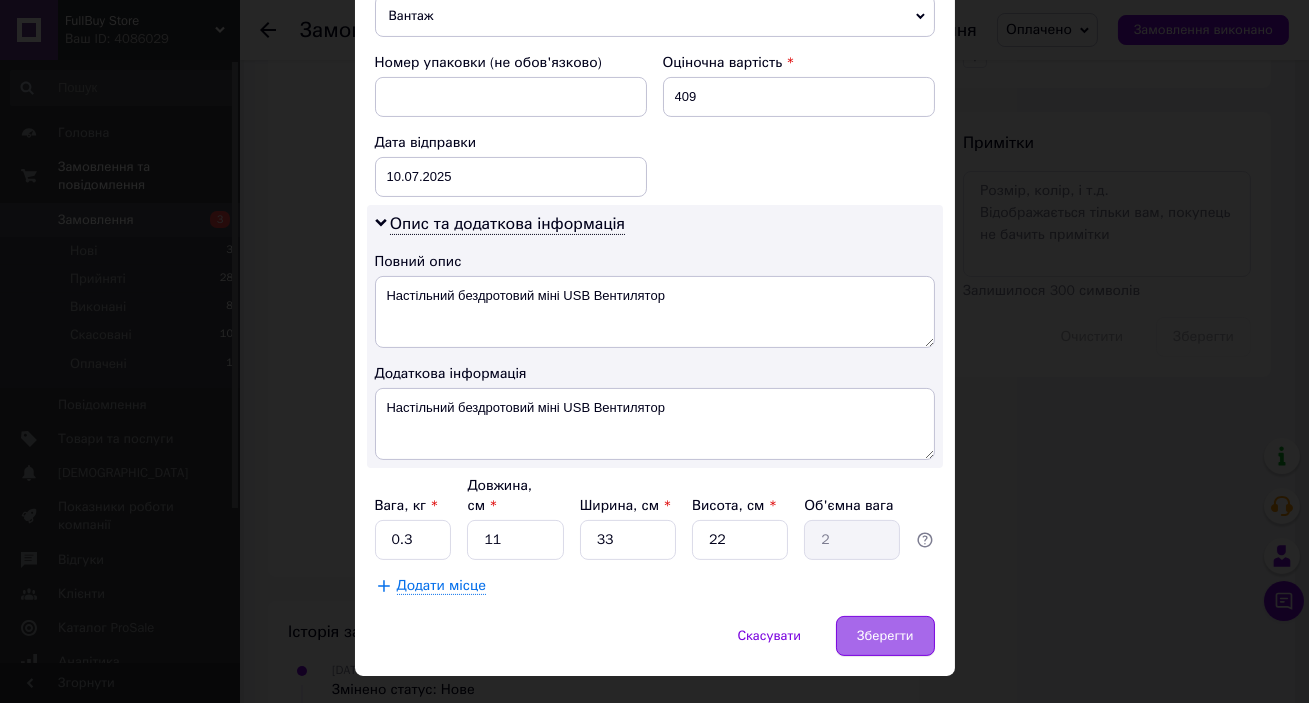 click on "Зберегти" at bounding box center (885, 636) 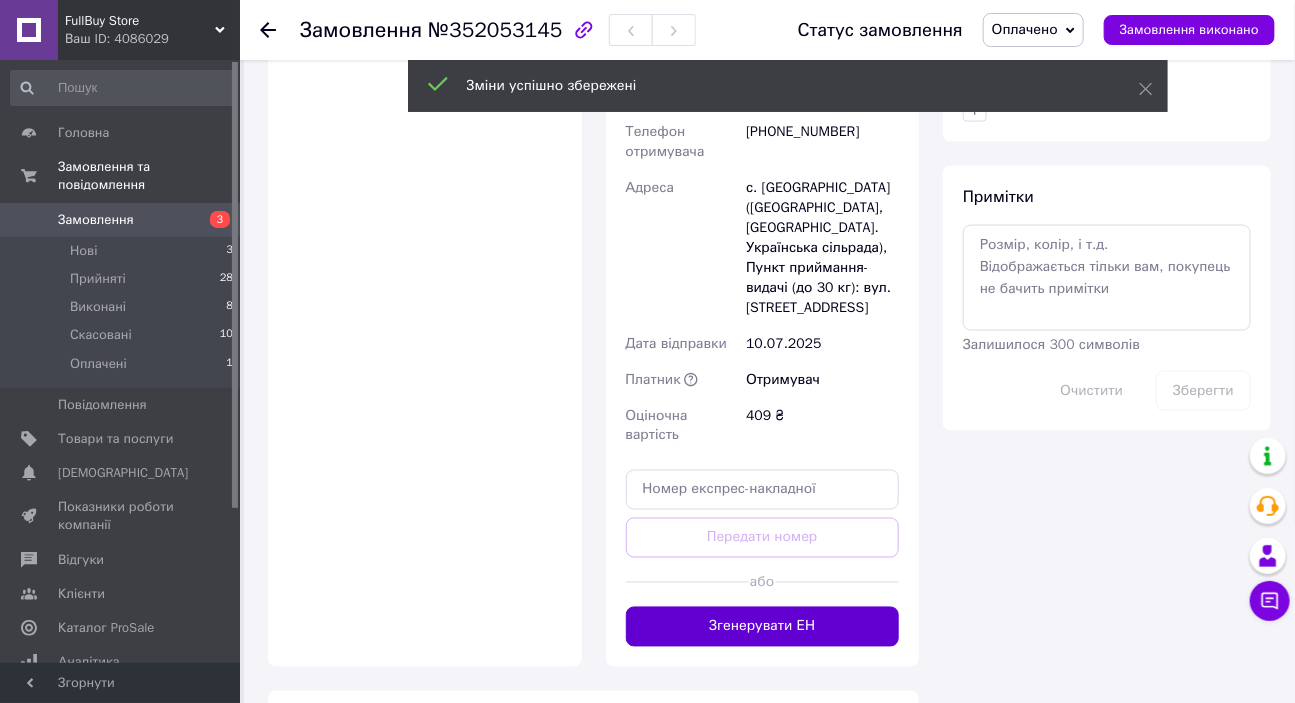 scroll, scrollTop: 1000, scrollLeft: 0, axis: vertical 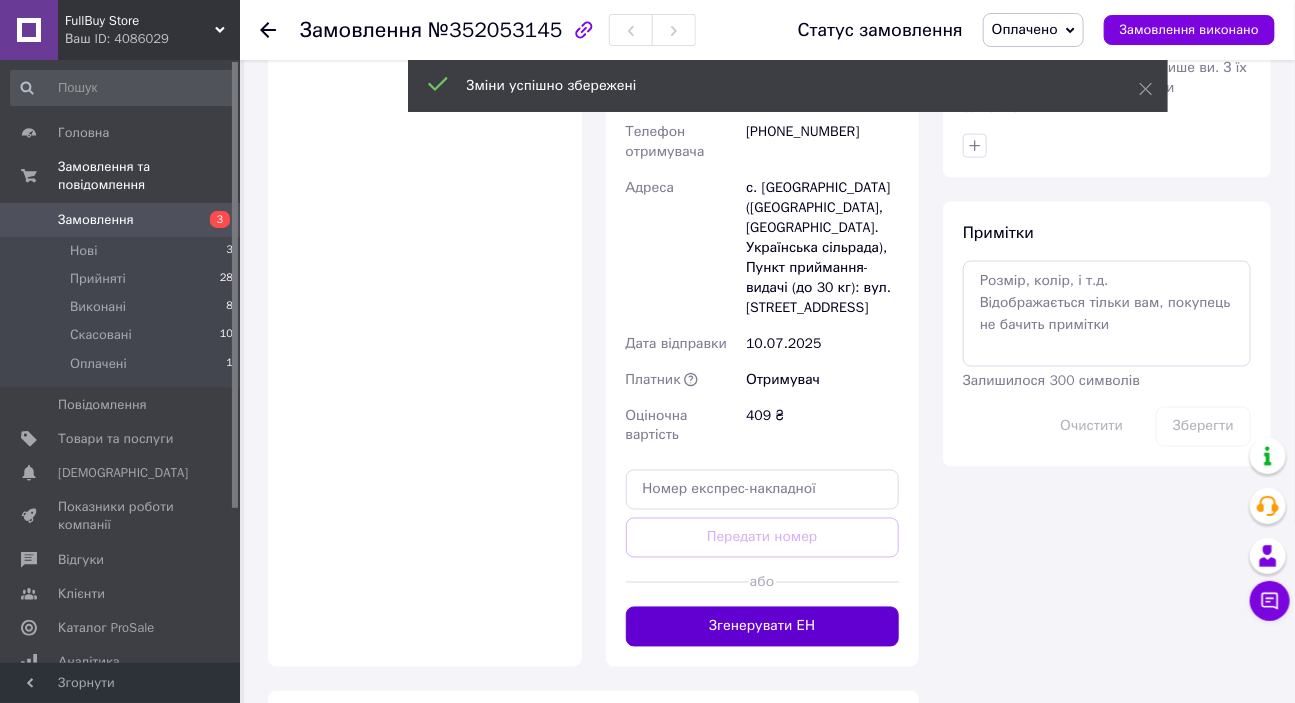 click on "Згенерувати ЕН" at bounding box center (763, 627) 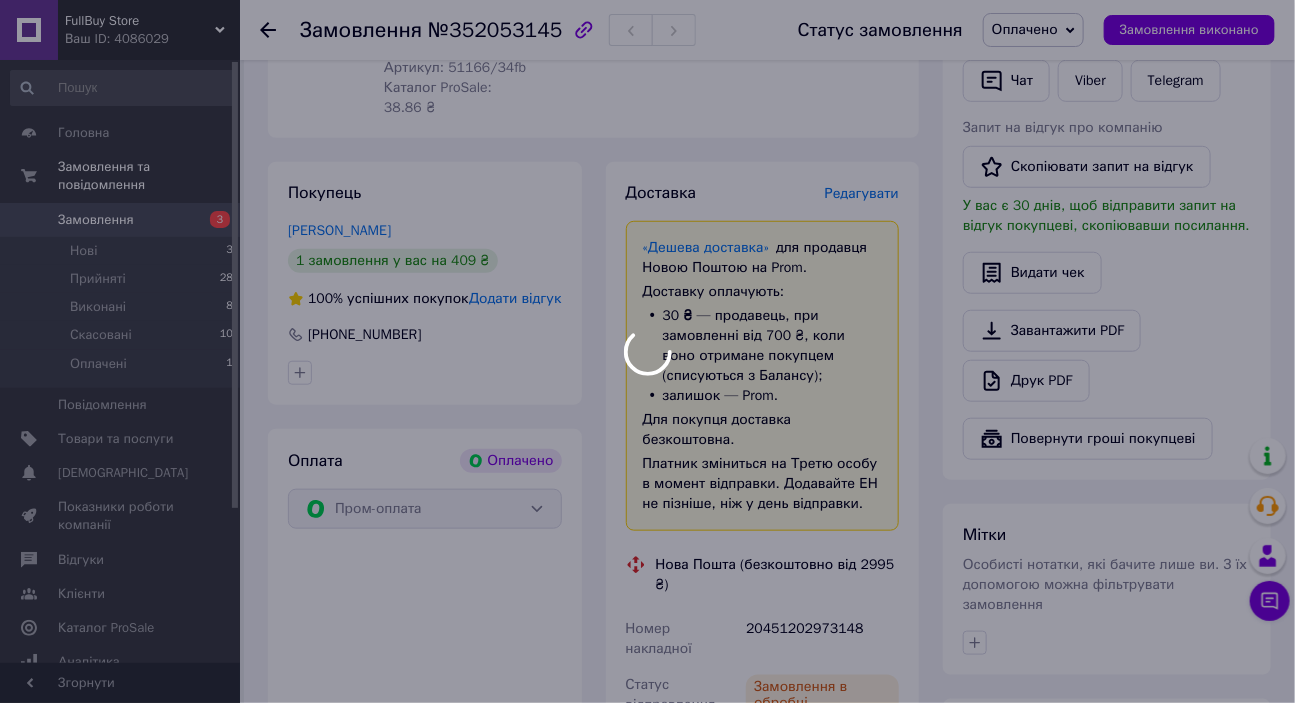 scroll, scrollTop: 363, scrollLeft: 0, axis: vertical 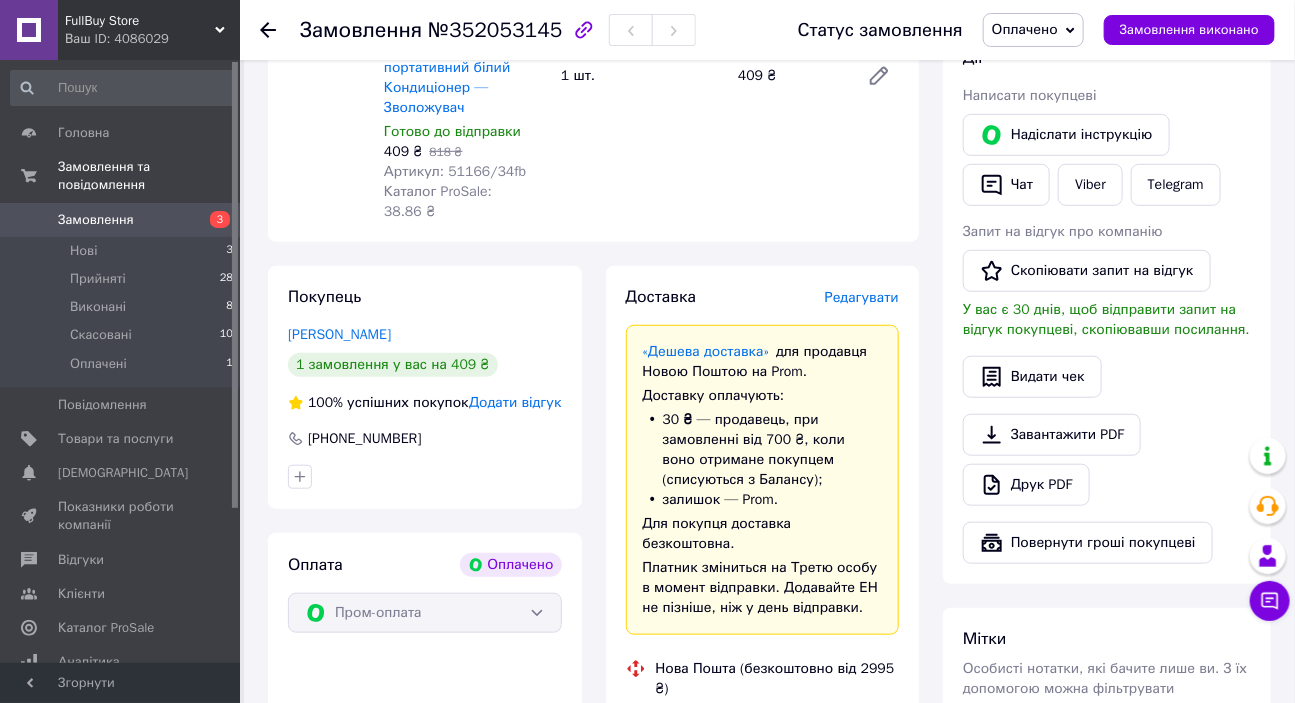 click on "Замовлення №352053145 Статус замовлення Оплачено Прийнято Виконано Скасовано Замовлення виконано" at bounding box center (767, 30) 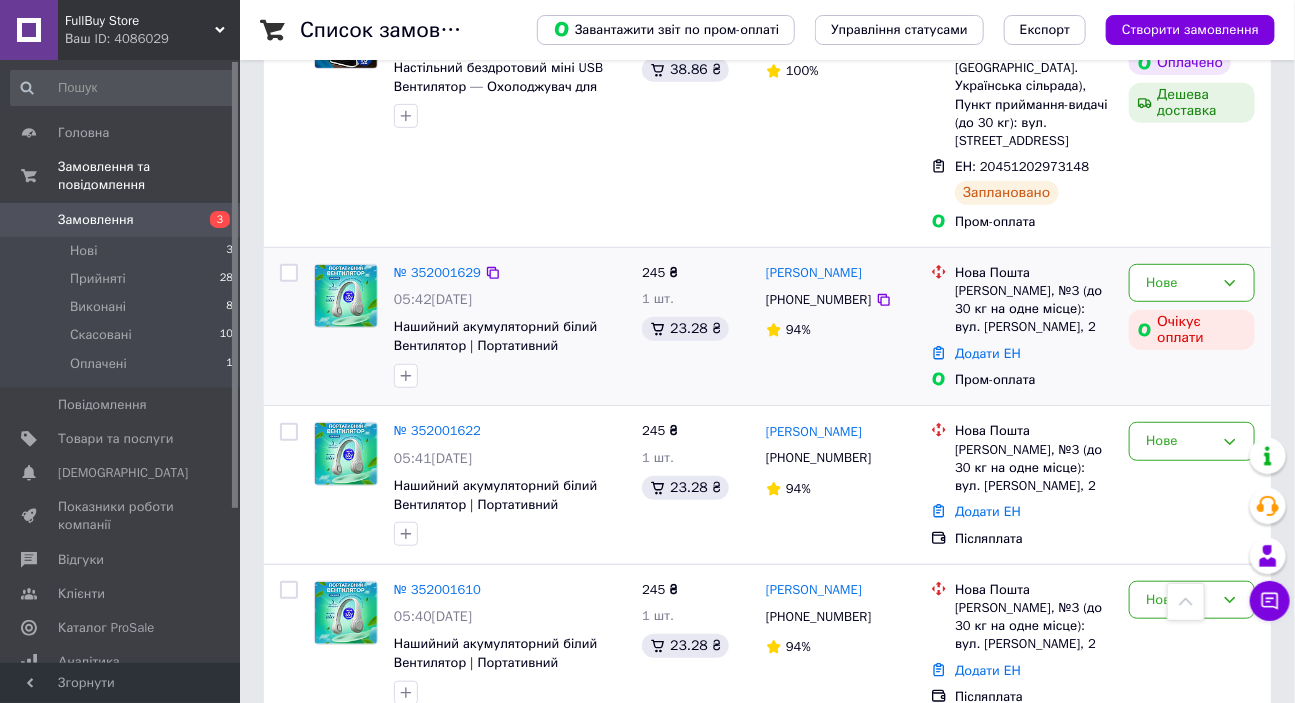 scroll, scrollTop: 0, scrollLeft: 0, axis: both 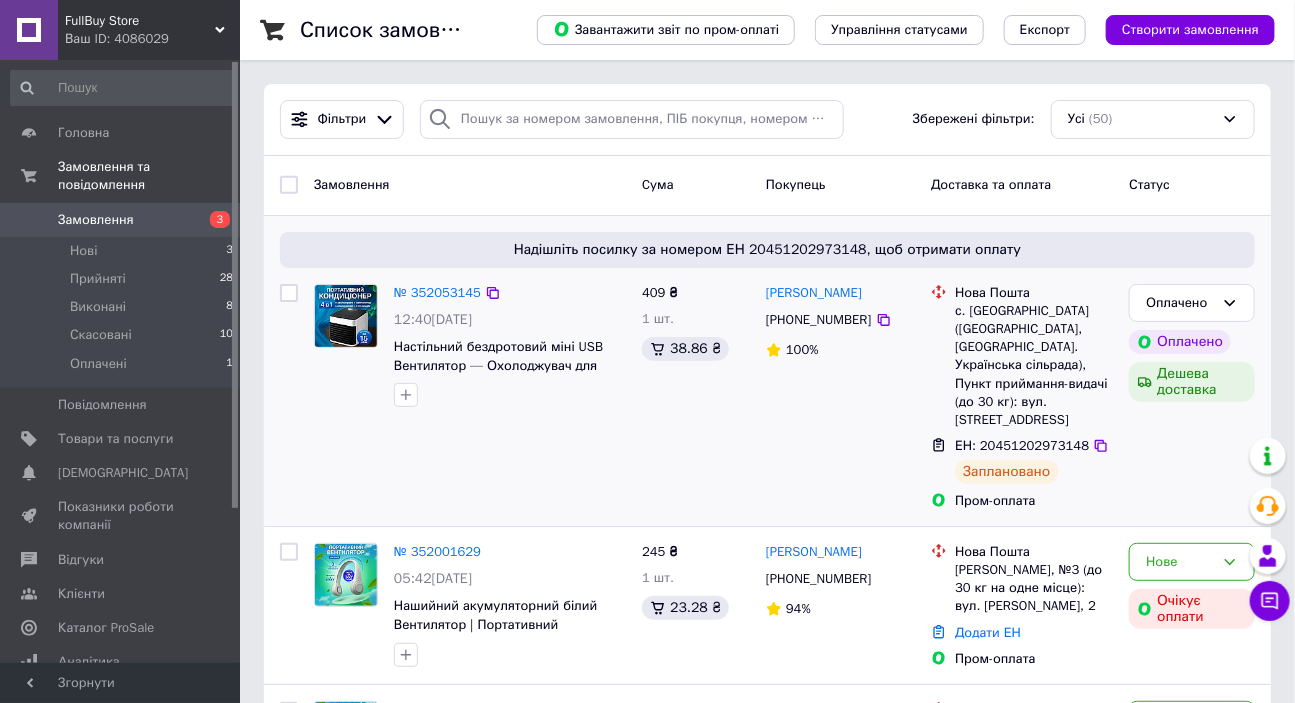 drag, startPoint x: 913, startPoint y: 300, endPoint x: 757, endPoint y: 287, distance: 156.54073 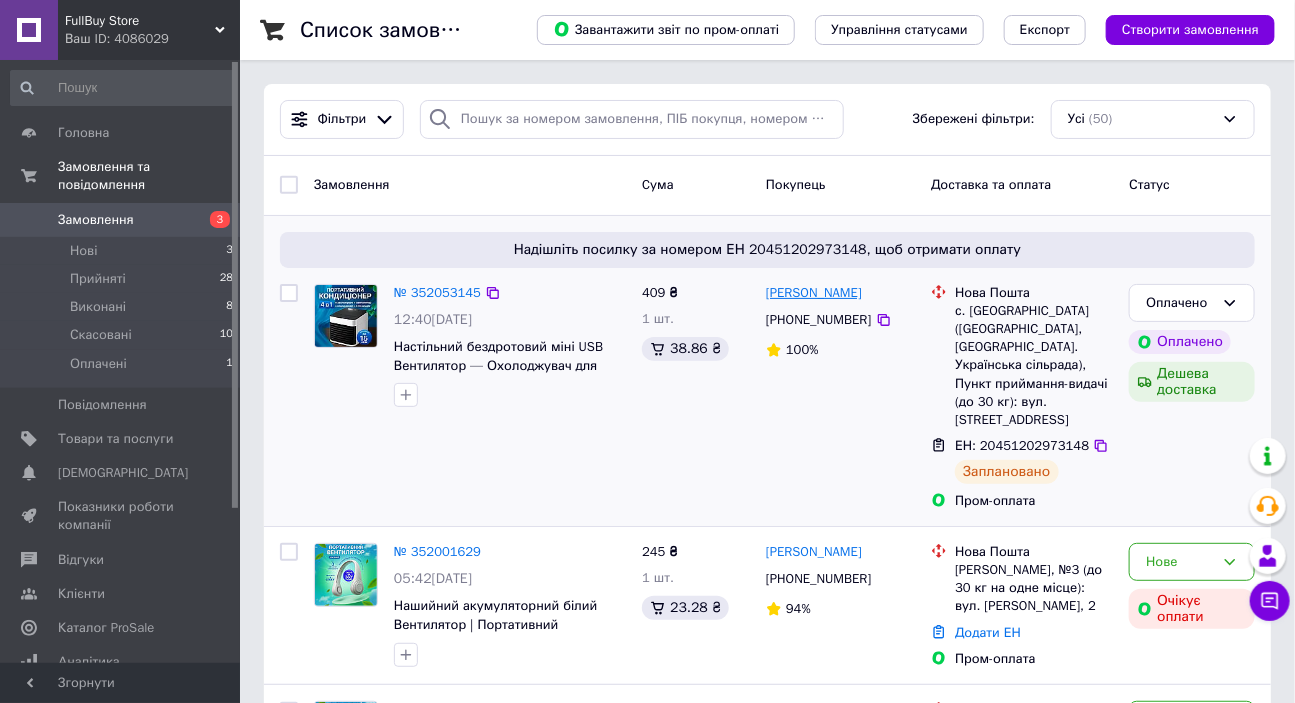 copy on "[PERSON_NAME]" 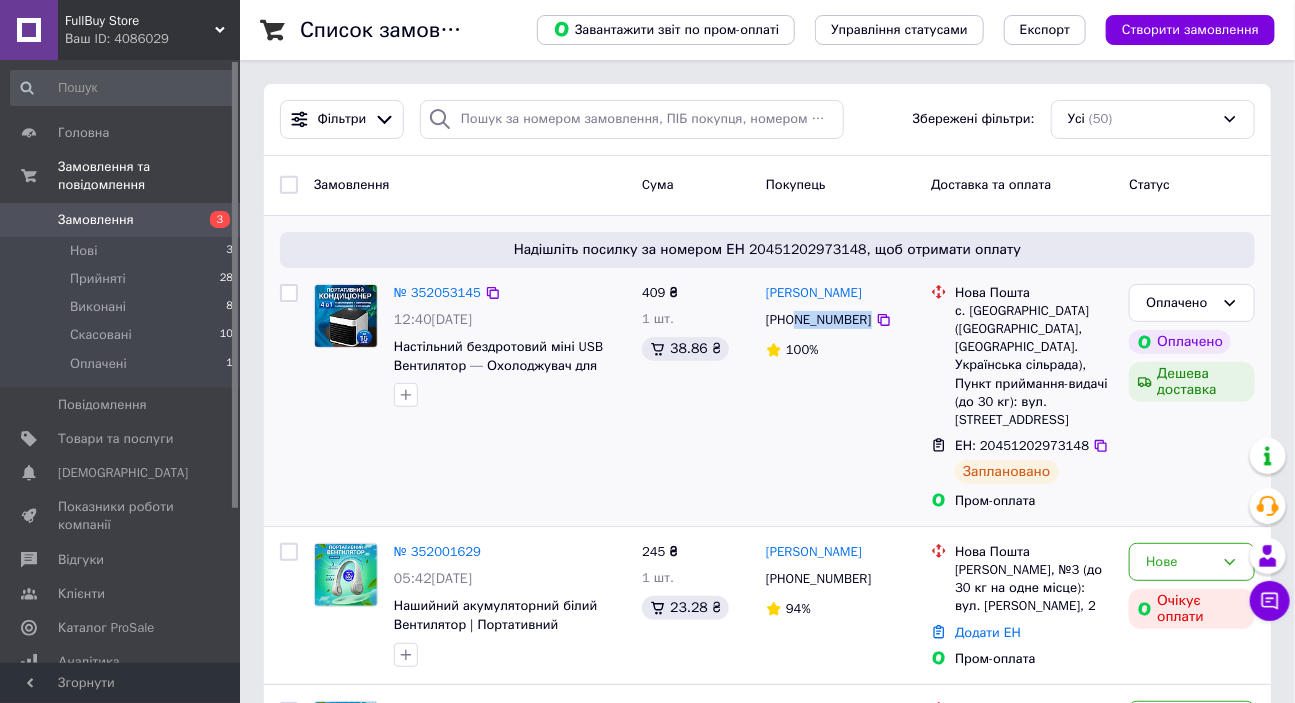 drag, startPoint x: 860, startPoint y: 322, endPoint x: 796, endPoint y: 315, distance: 64.381676 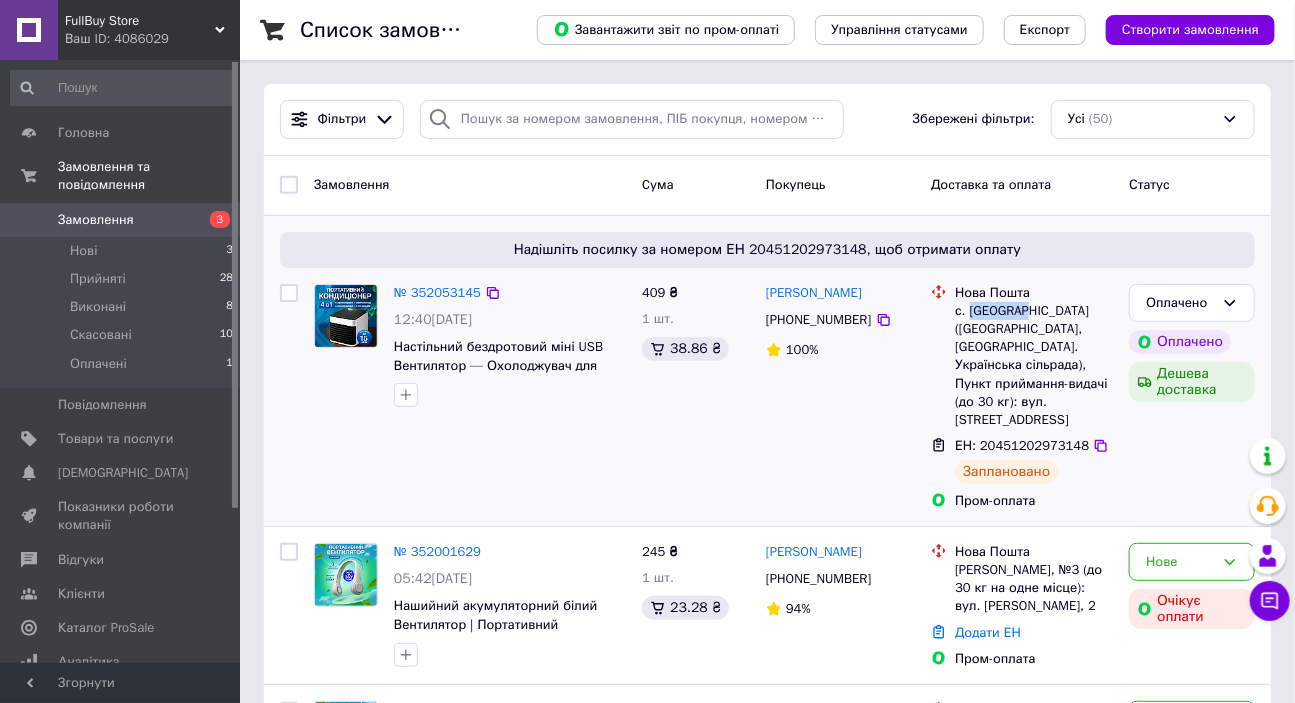 drag, startPoint x: 968, startPoint y: 313, endPoint x: 1028, endPoint y: 317, distance: 60.133186 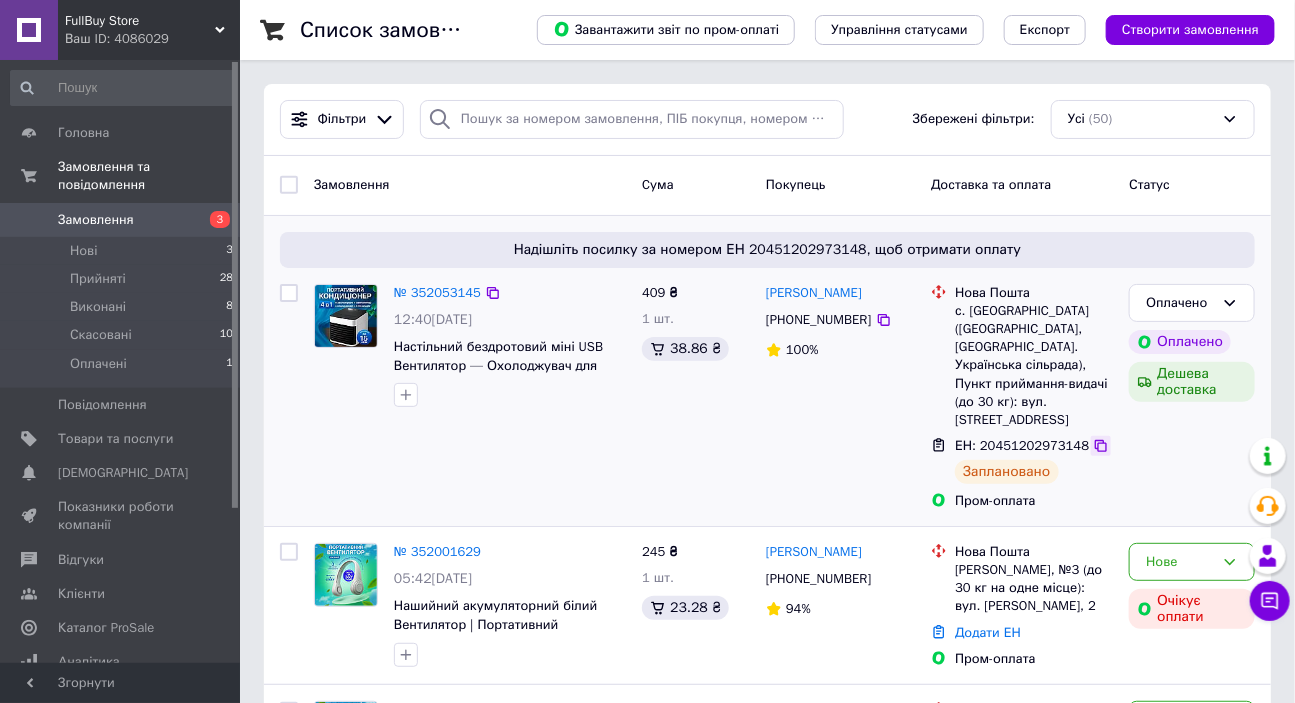 click 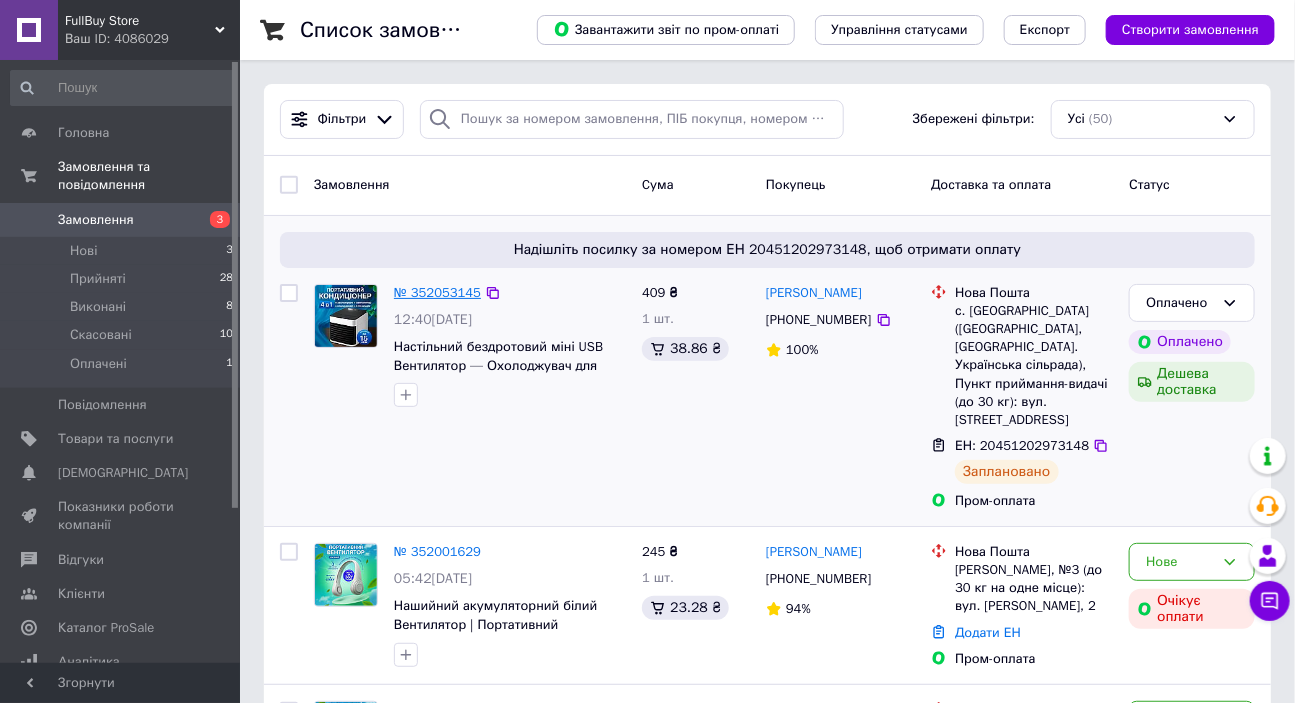 click on "№ 352053145" at bounding box center [437, 292] 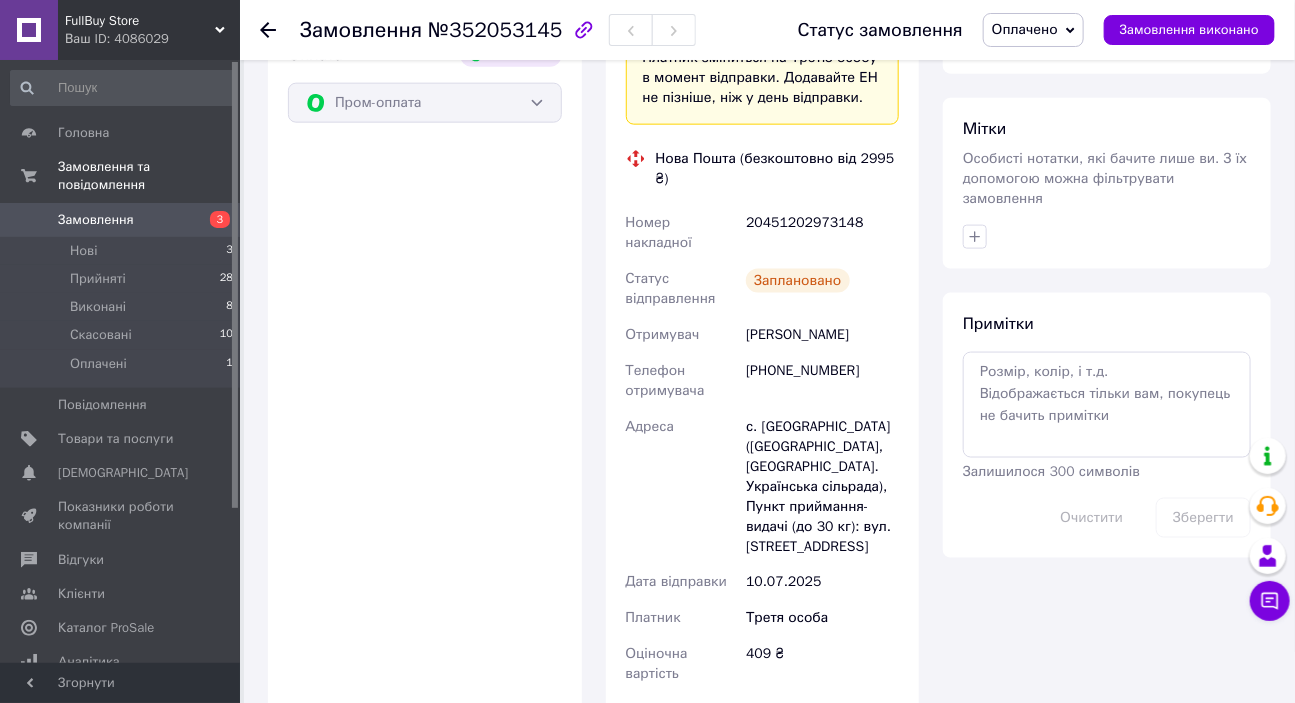 scroll, scrollTop: 1272, scrollLeft: 0, axis: vertical 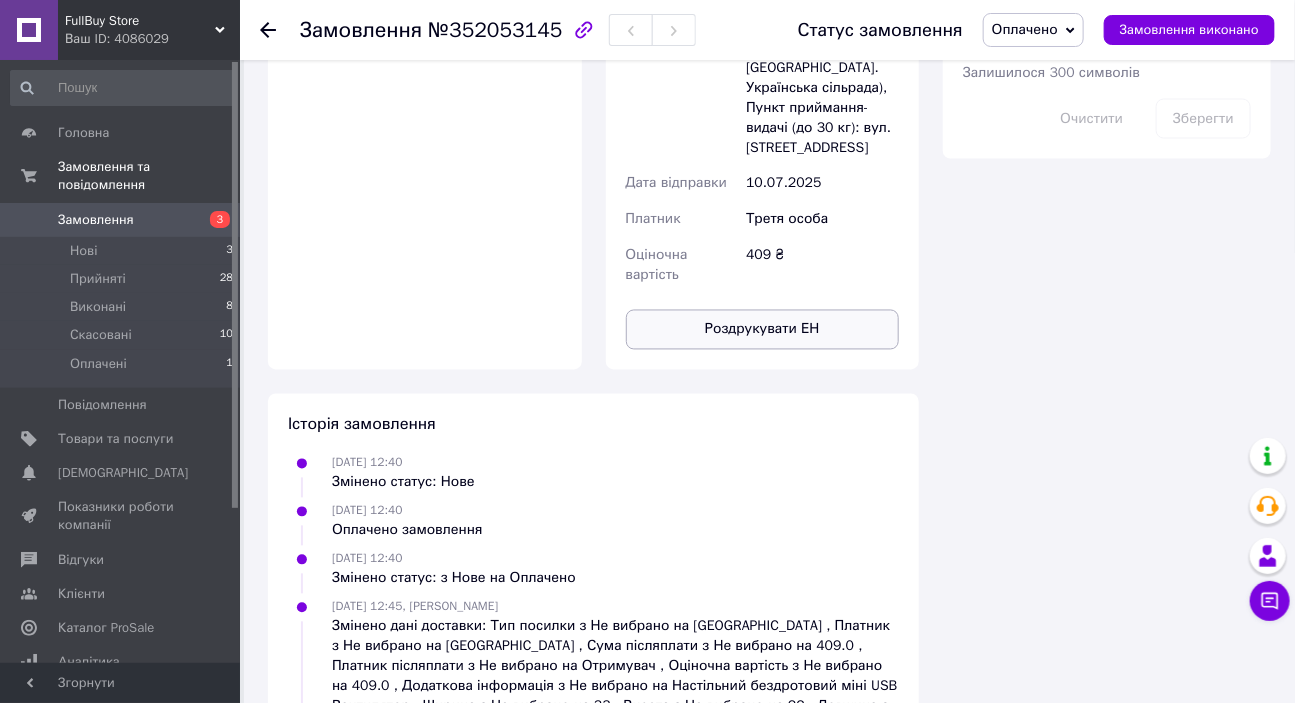 click on "Роздрукувати ЕН" at bounding box center (763, 330) 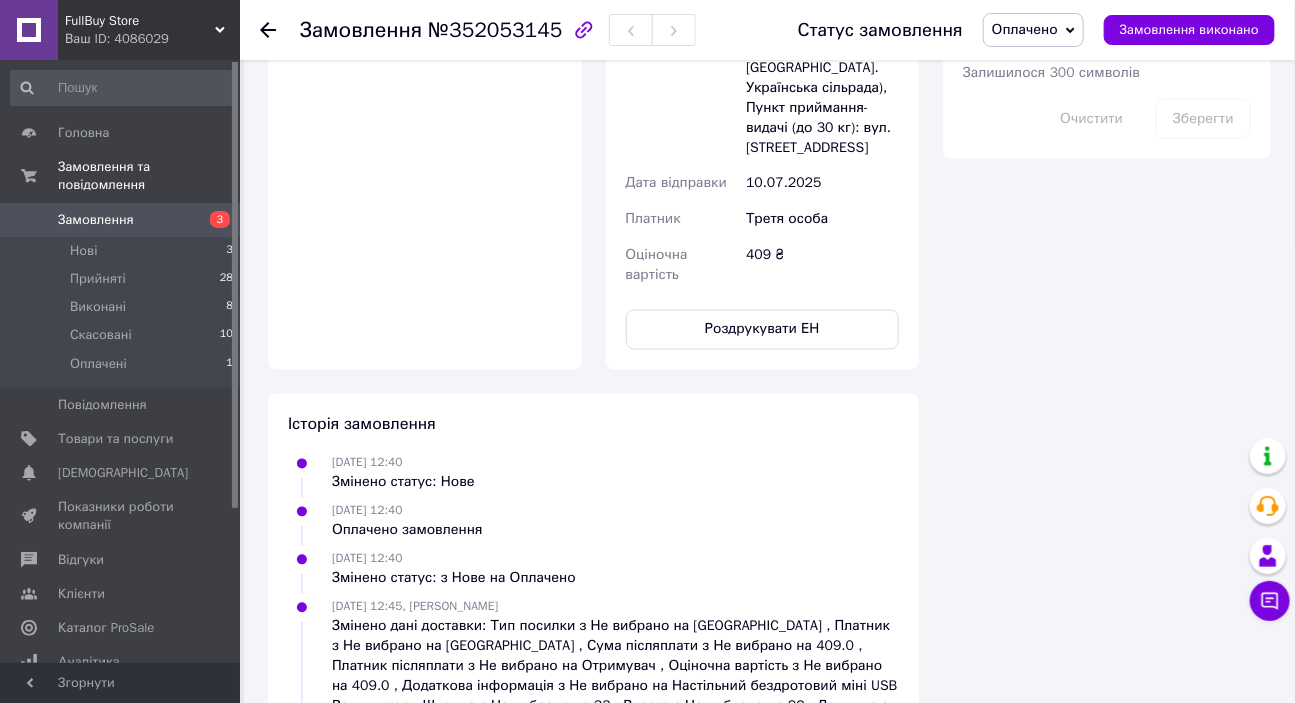 click 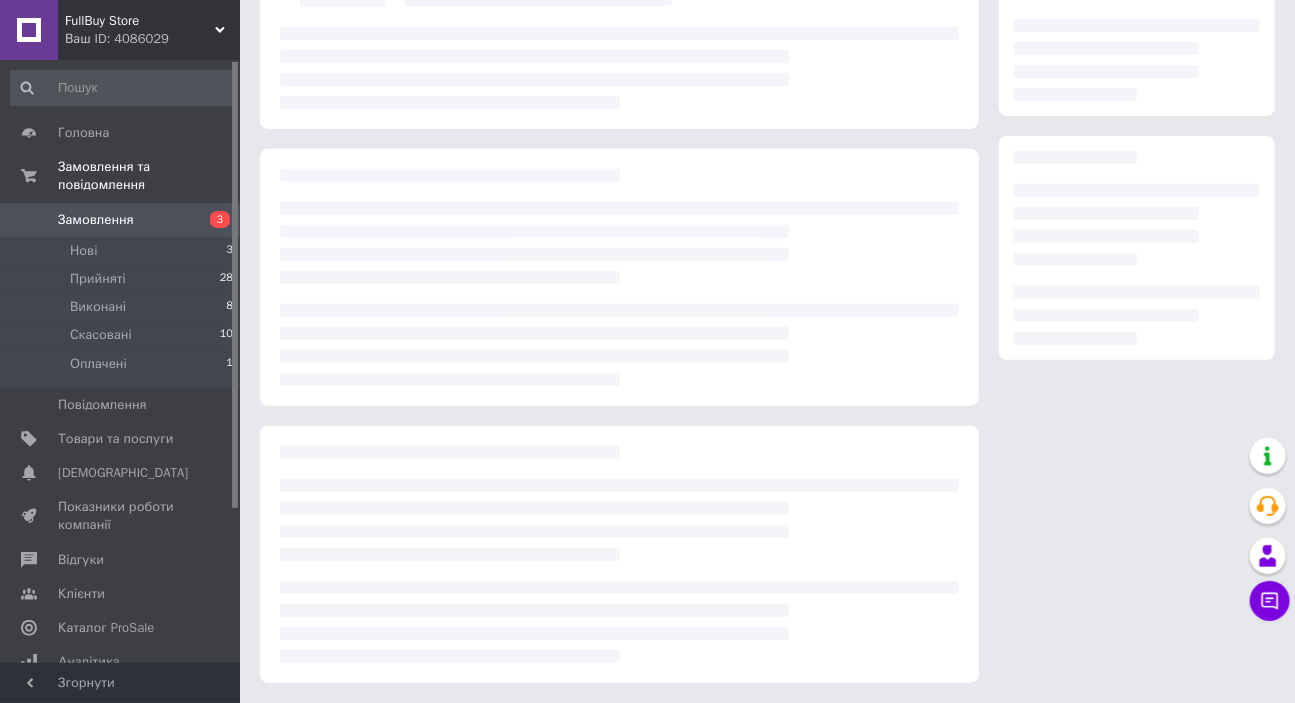 scroll, scrollTop: 210, scrollLeft: 0, axis: vertical 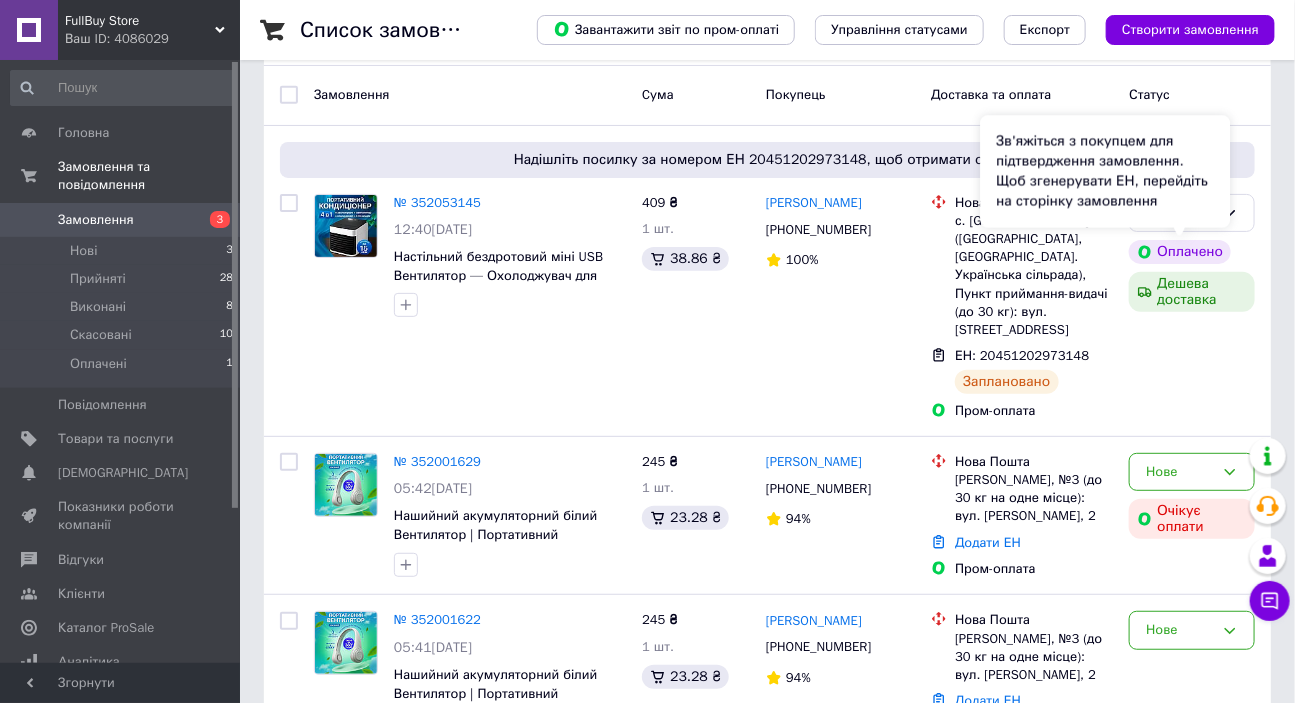 click on "Зв'яжіться з покупцем для підтвердження замовлення.
Щоб згенерувати ЕН, перейдіть на сторінку замовлення" at bounding box center (1105, 172) 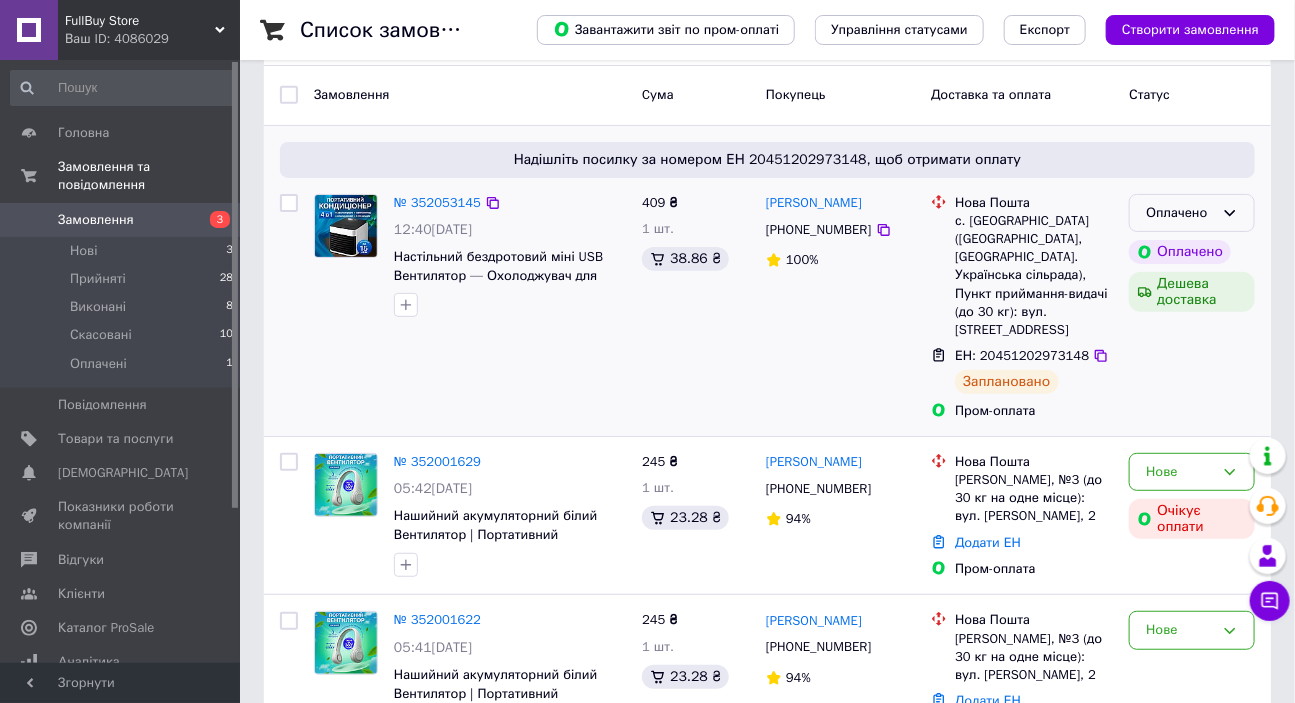 click 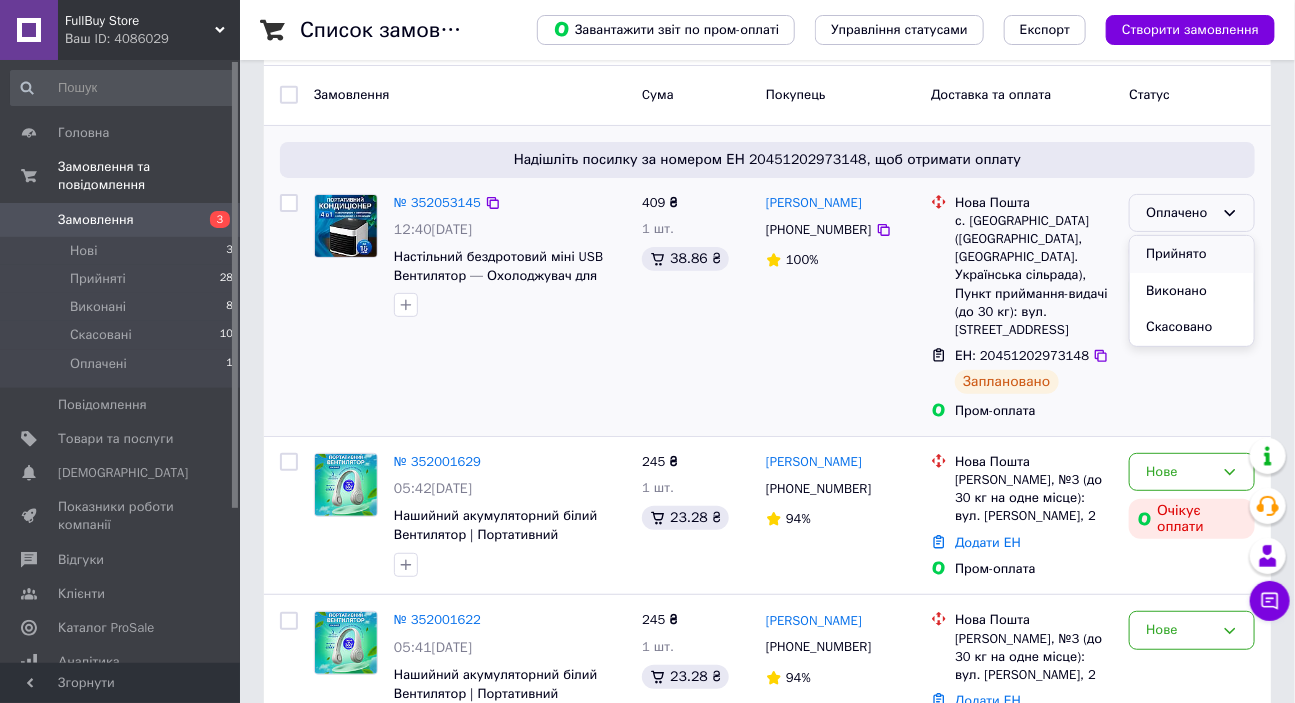 click on "Прийнято" at bounding box center (1192, 254) 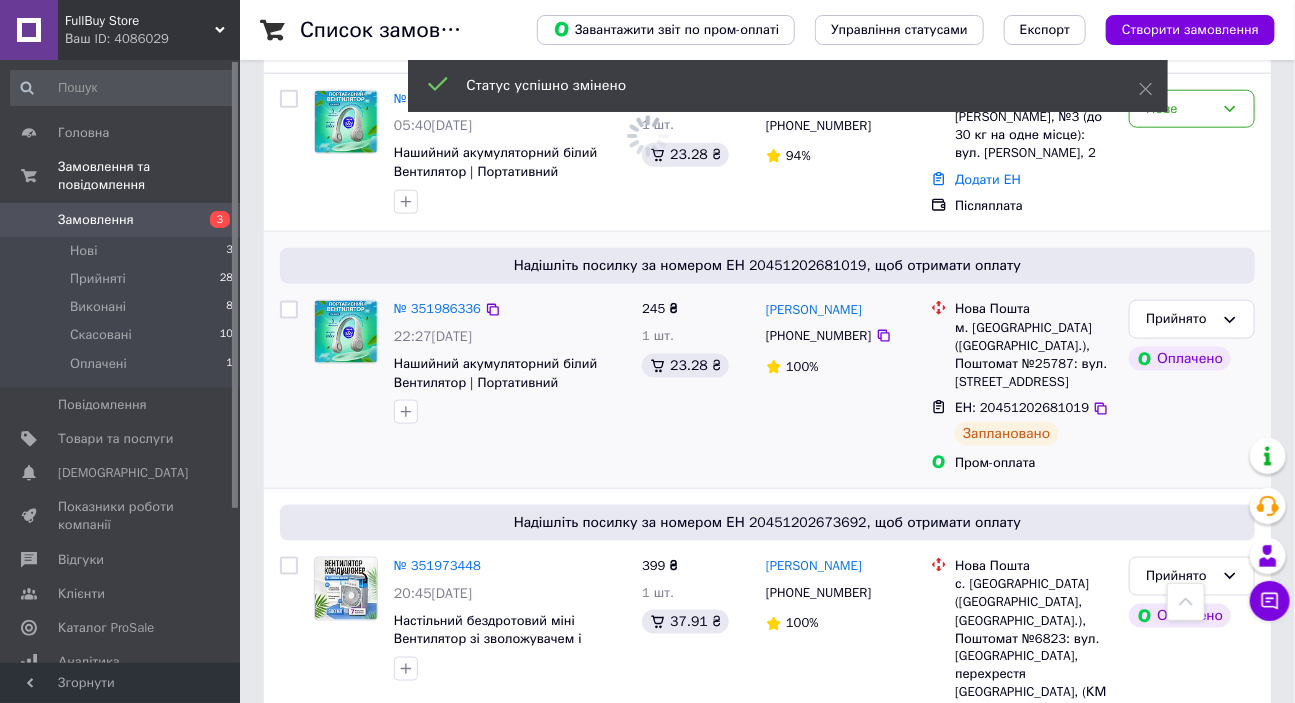 scroll, scrollTop: 818, scrollLeft: 0, axis: vertical 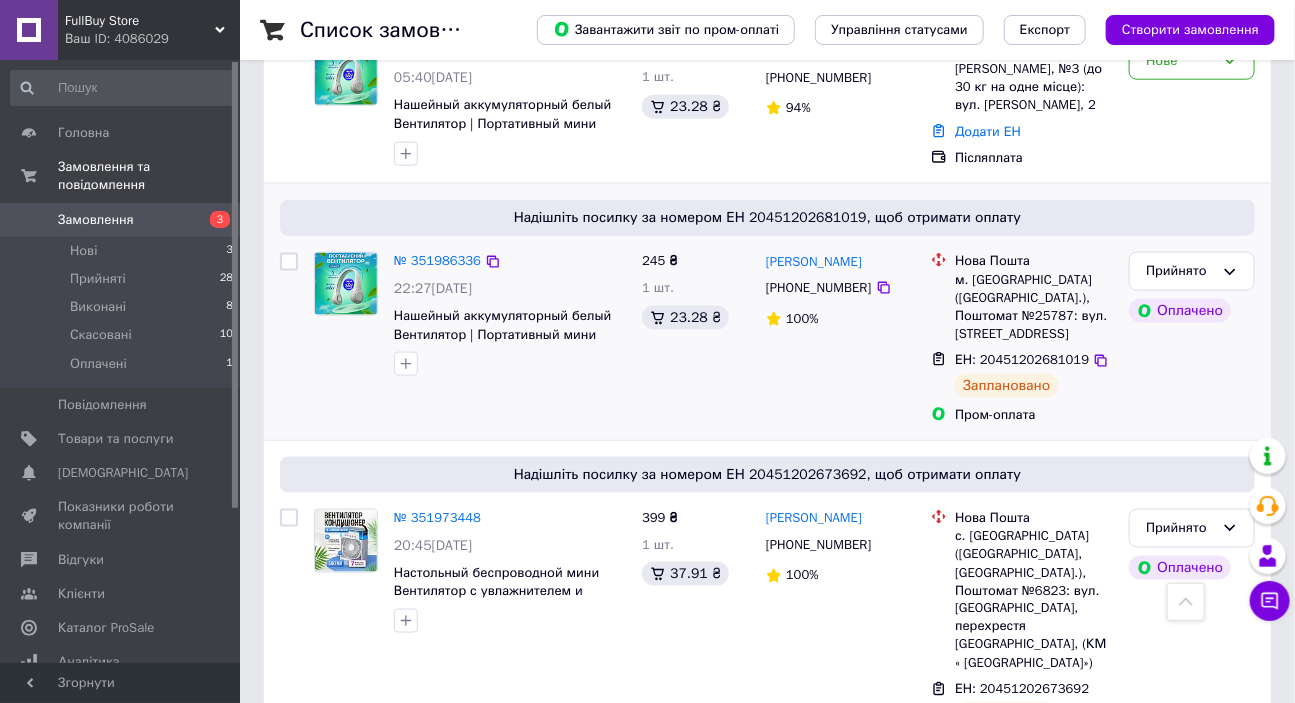 drag, startPoint x: 883, startPoint y: 260, endPoint x: 759, endPoint y: 260, distance: 124 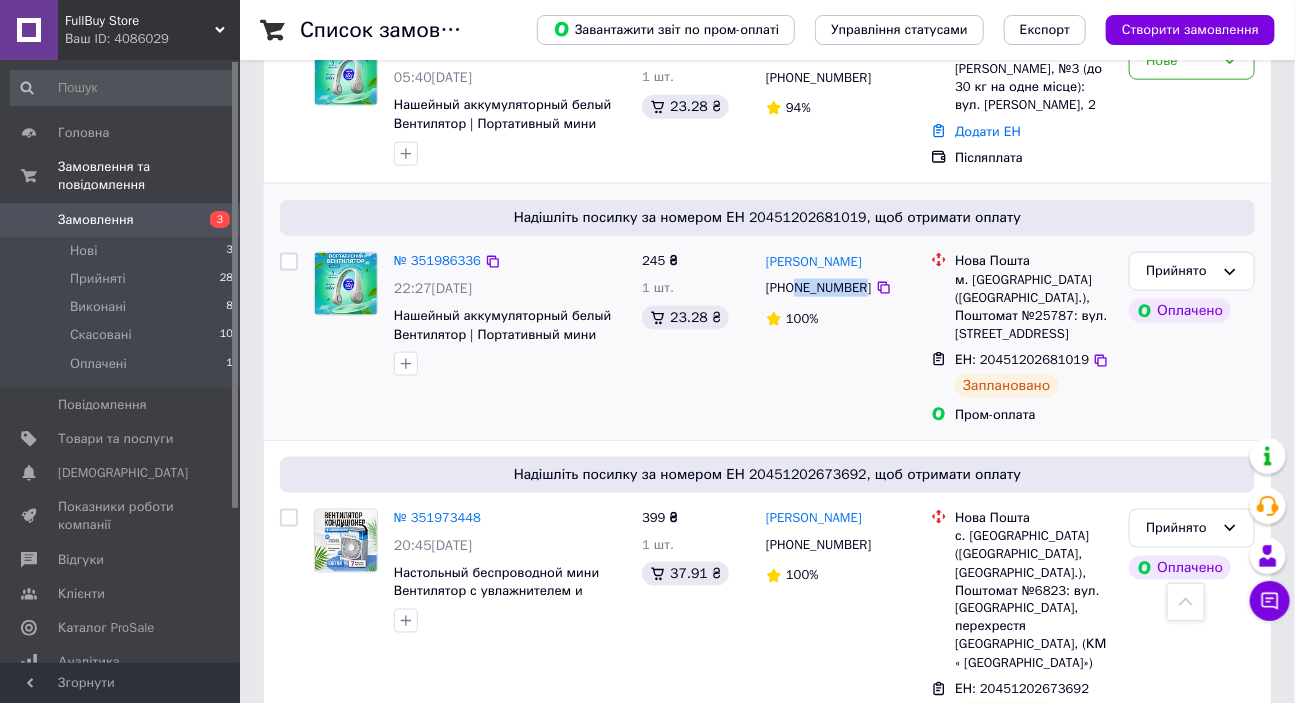 drag, startPoint x: 858, startPoint y: 290, endPoint x: 793, endPoint y: 291, distance: 65.00769 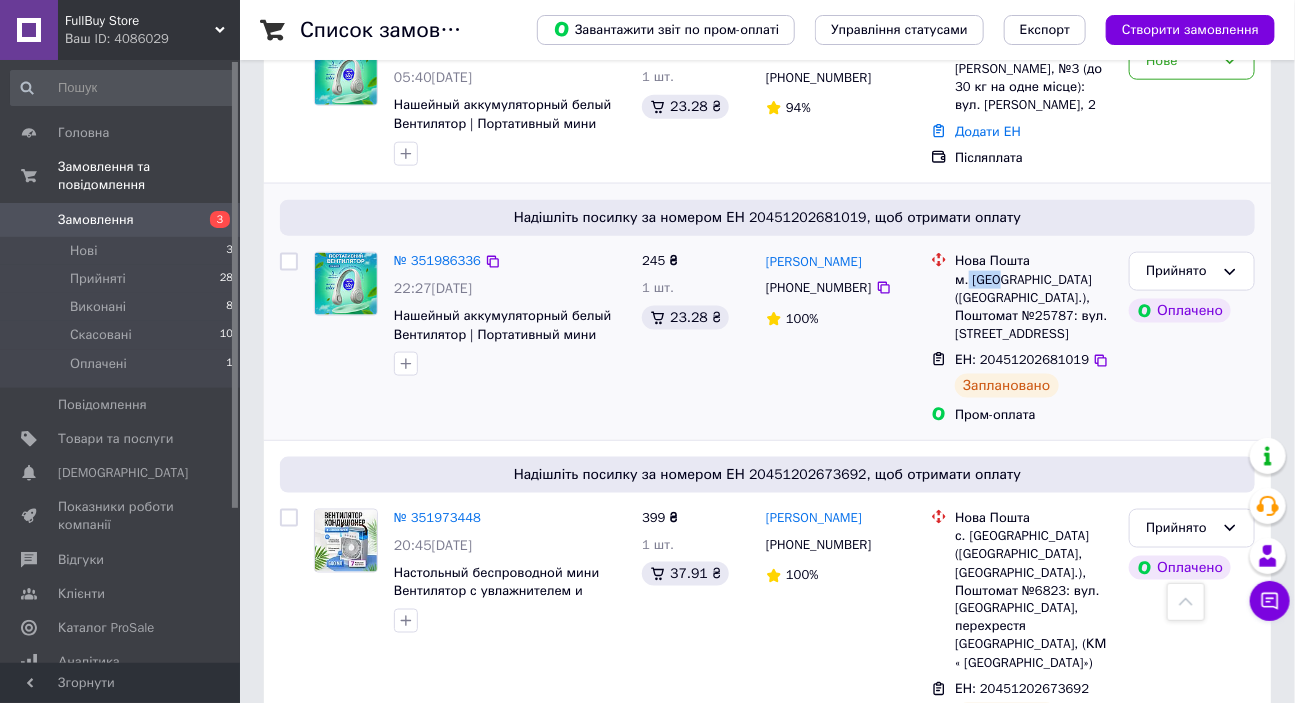 drag, startPoint x: 968, startPoint y: 276, endPoint x: 997, endPoint y: 280, distance: 29.274563 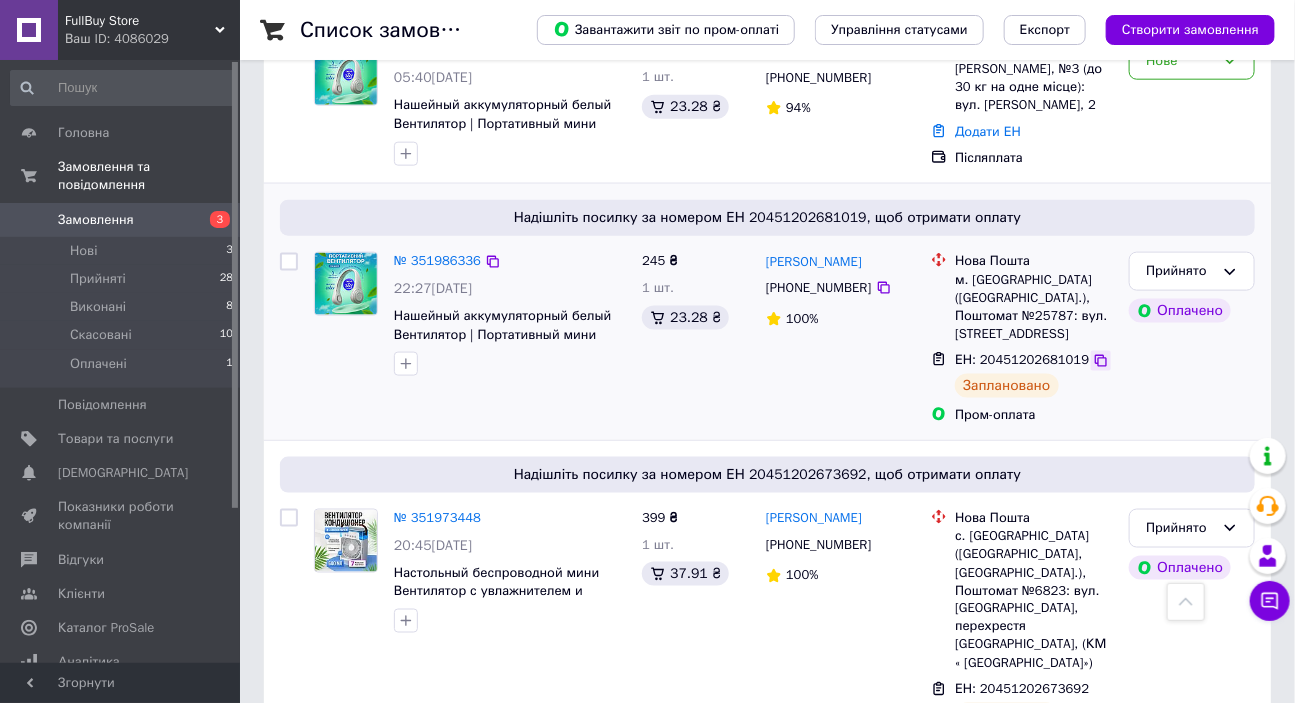click 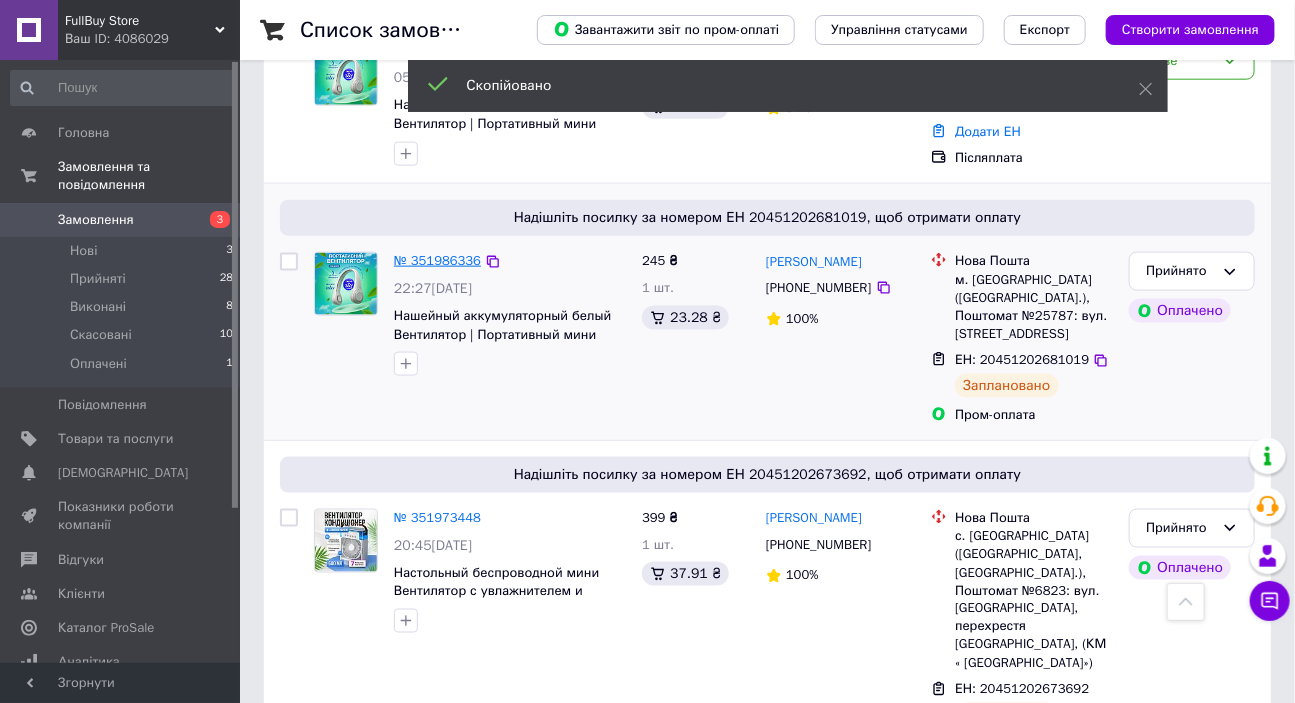 click on "№ 351986336" at bounding box center [437, 260] 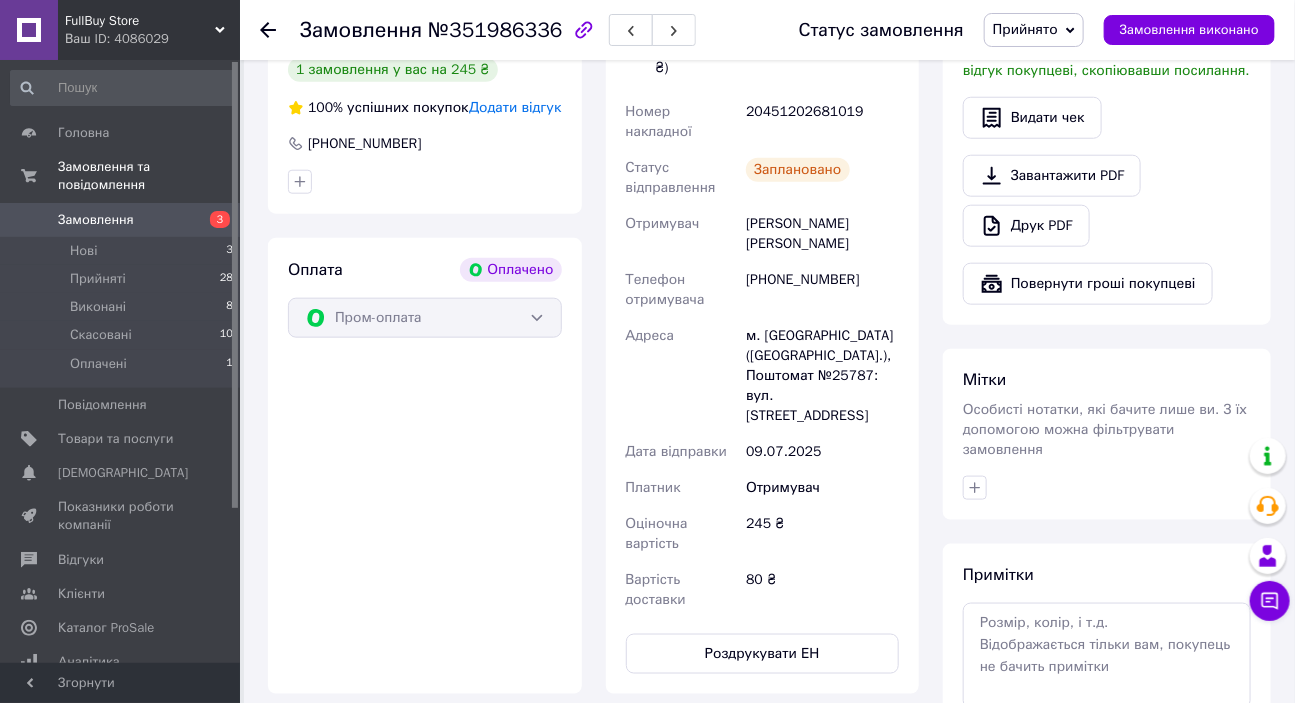 scroll, scrollTop: 818, scrollLeft: 0, axis: vertical 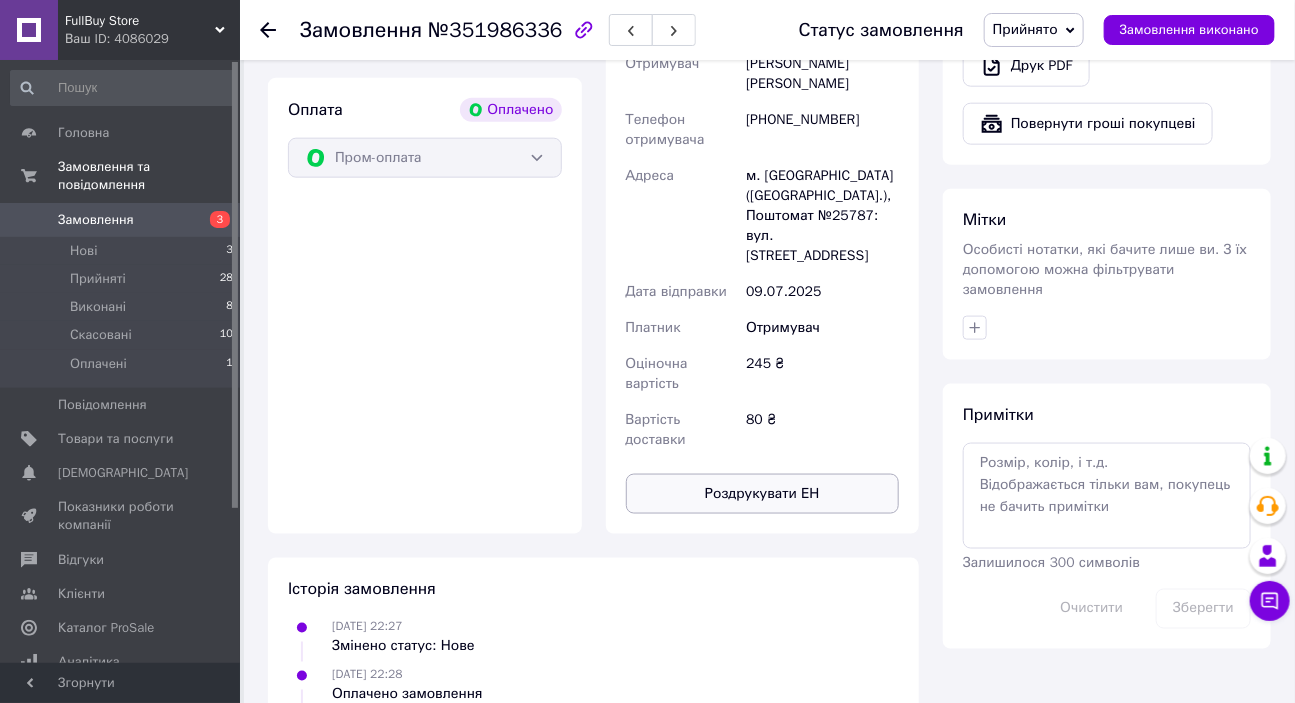 click on "Роздрукувати ЕН" at bounding box center (763, 494) 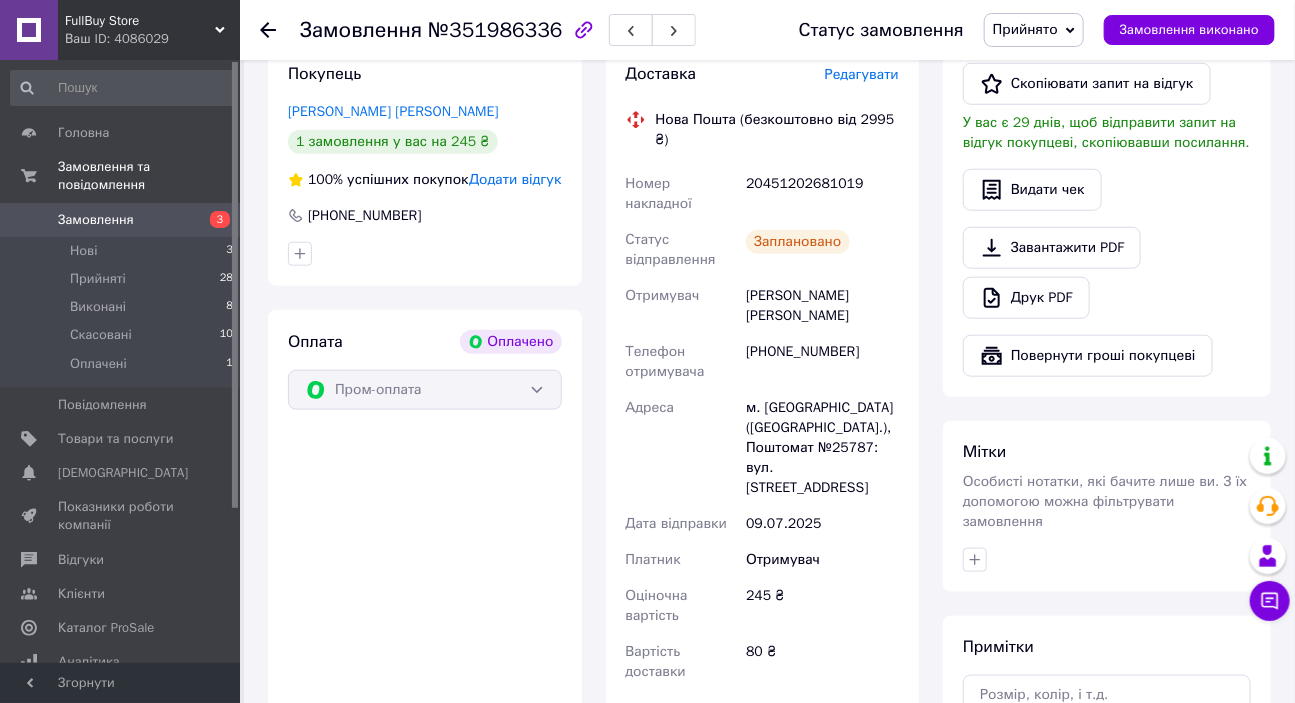 scroll, scrollTop: 363, scrollLeft: 0, axis: vertical 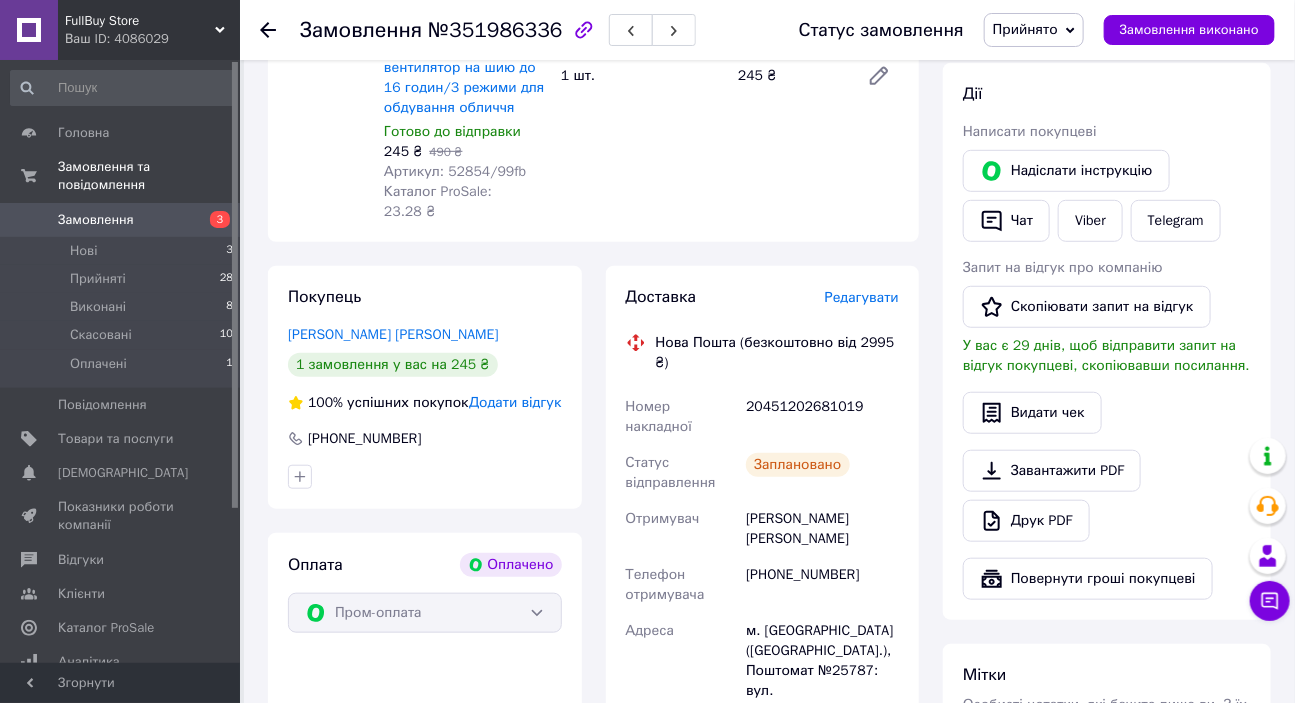 click 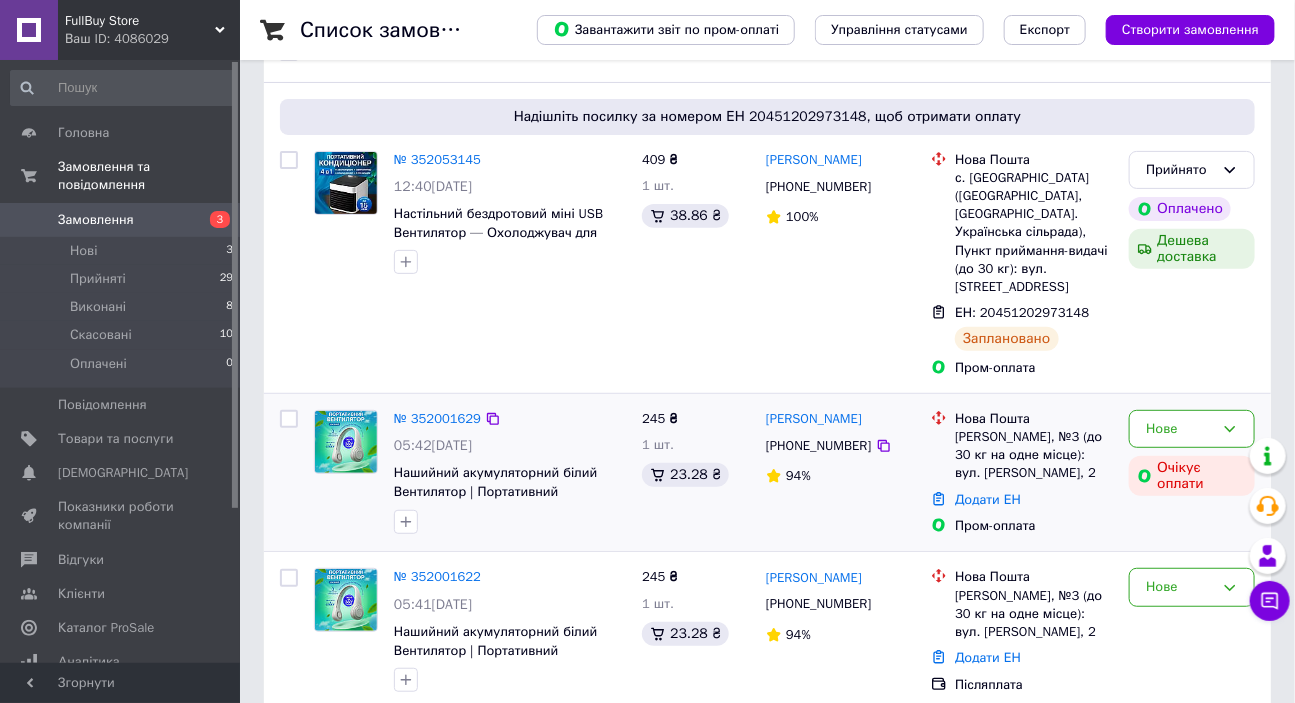 scroll, scrollTop: 181, scrollLeft: 0, axis: vertical 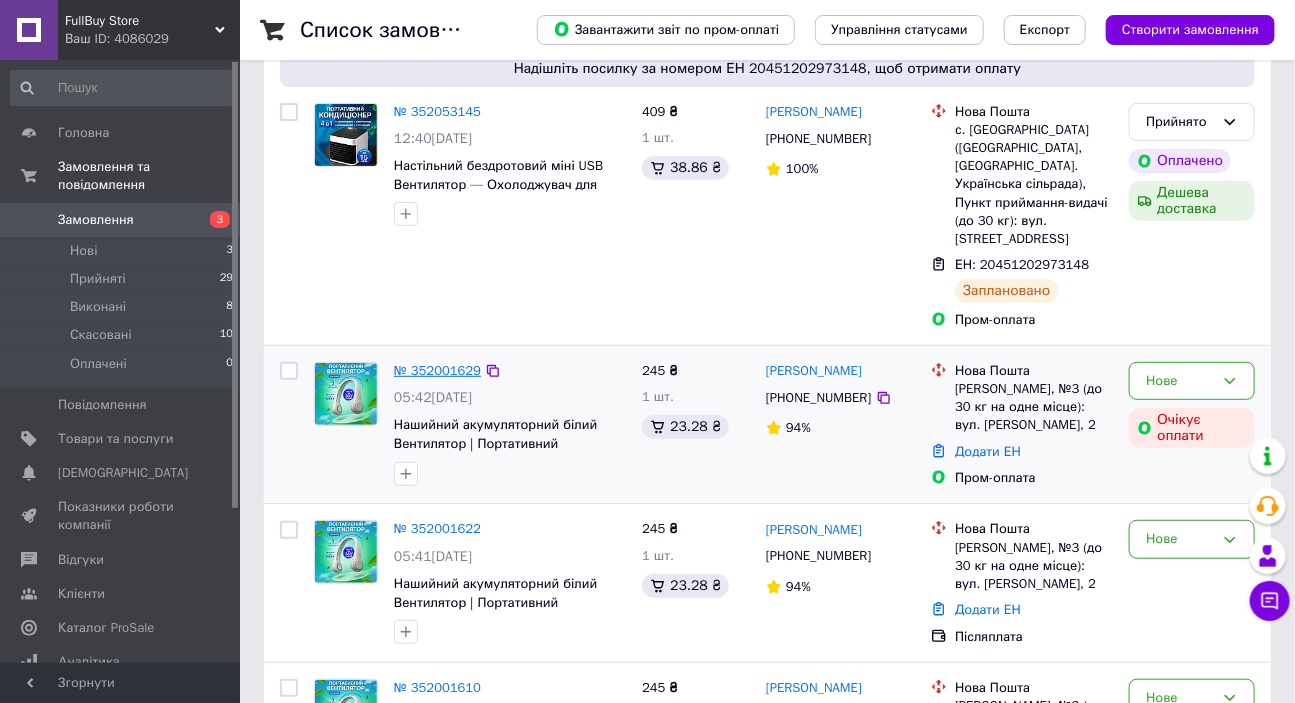 click on "№ 352001629" at bounding box center (437, 370) 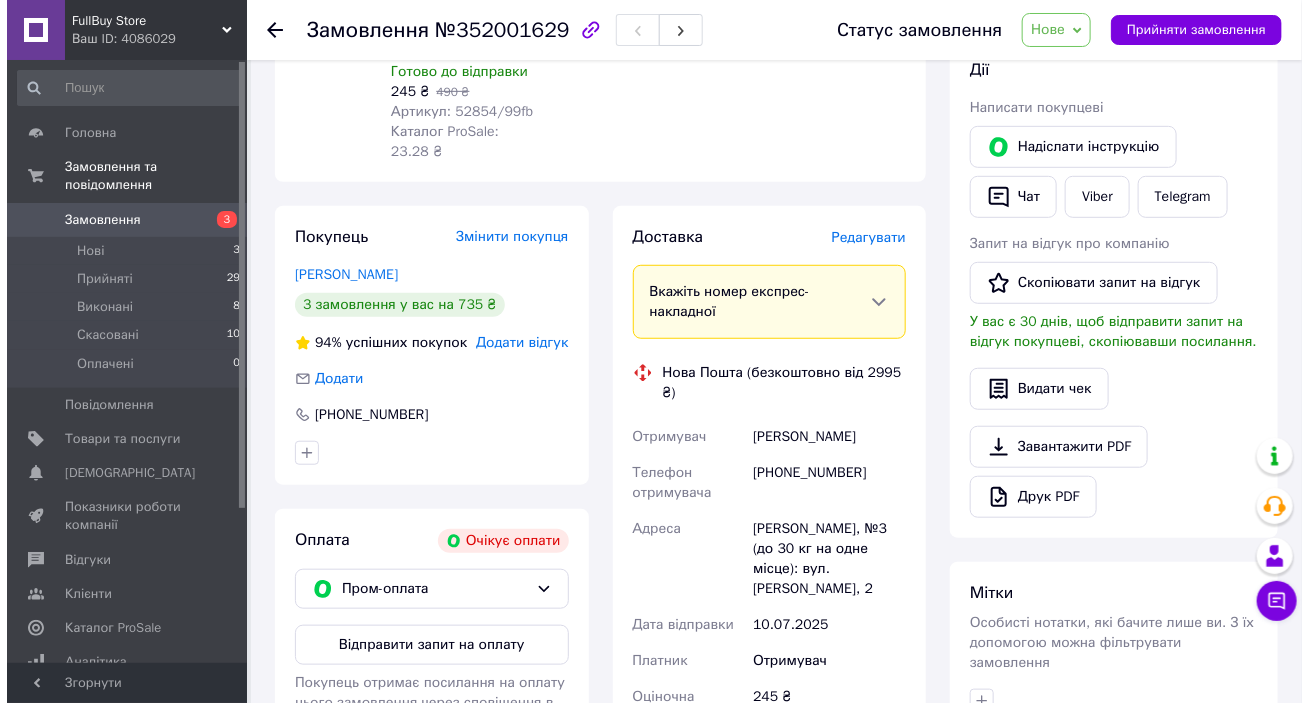 scroll, scrollTop: 363, scrollLeft: 0, axis: vertical 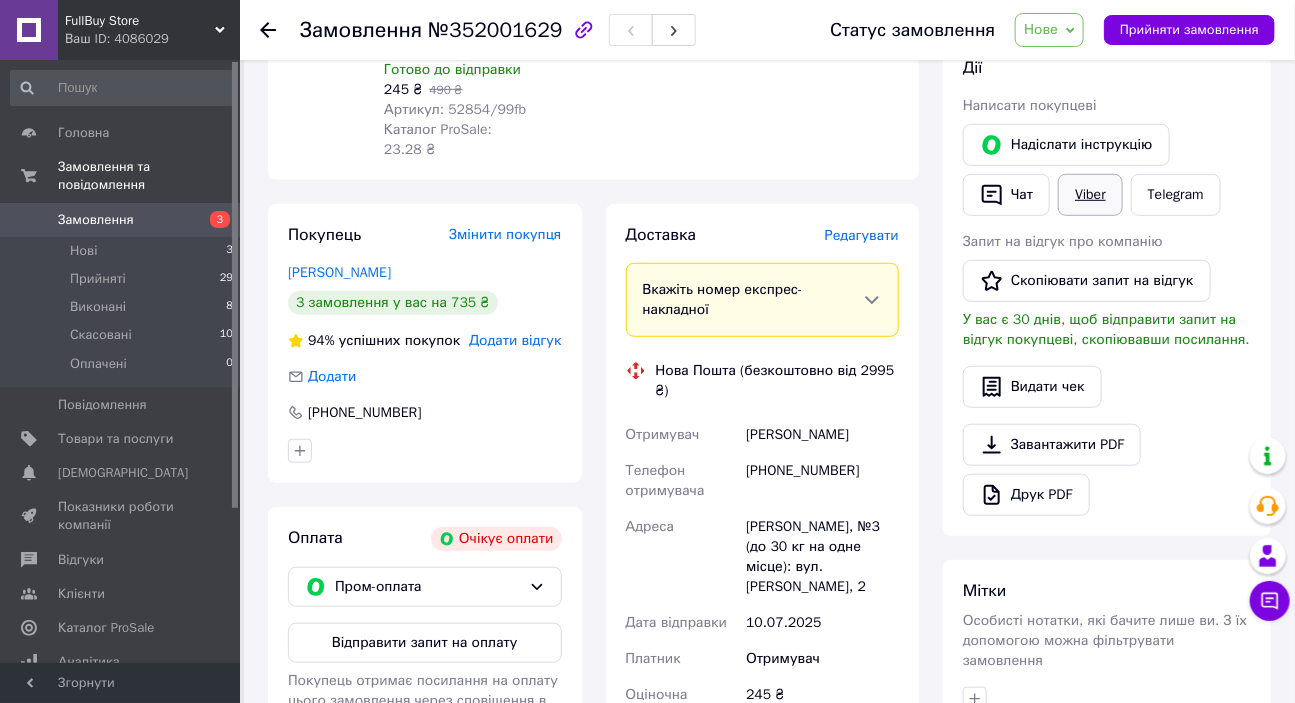 click on "Viber" at bounding box center (1090, 195) 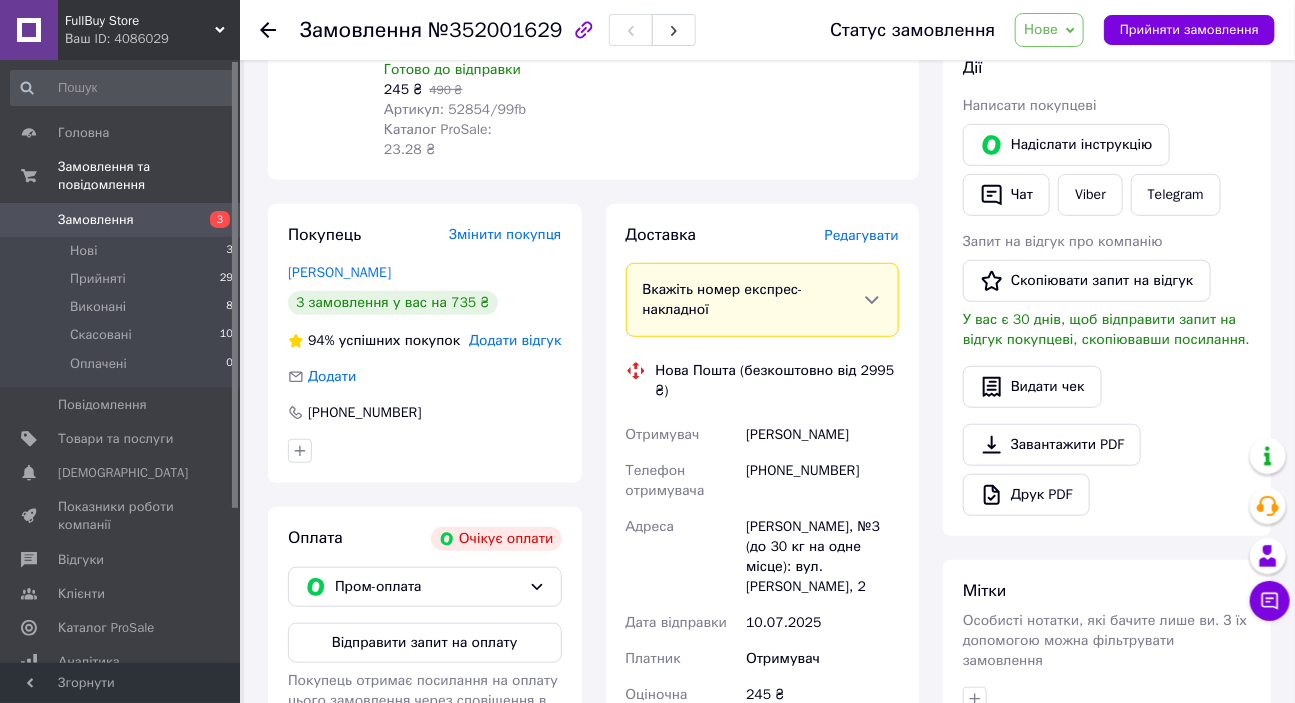 click on "Нове" at bounding box center [1041, 29] 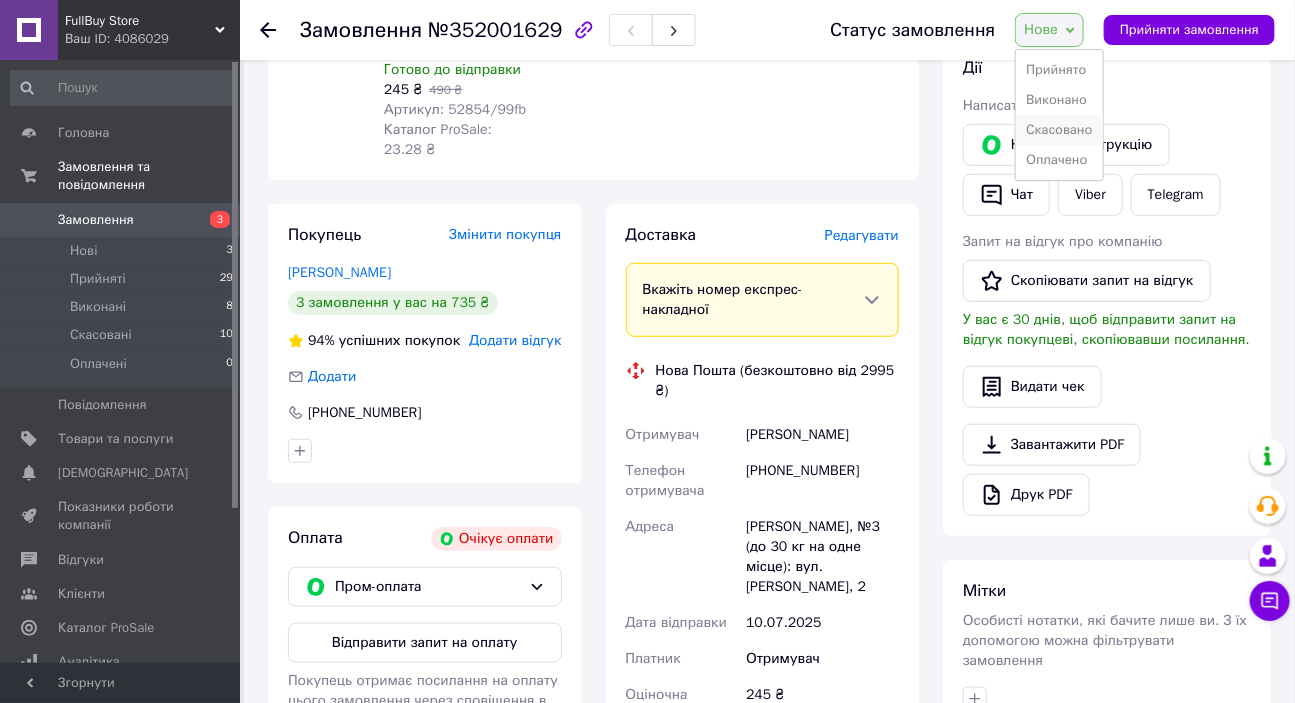 click on "Скасовано" at bounding box center [1059, 130] 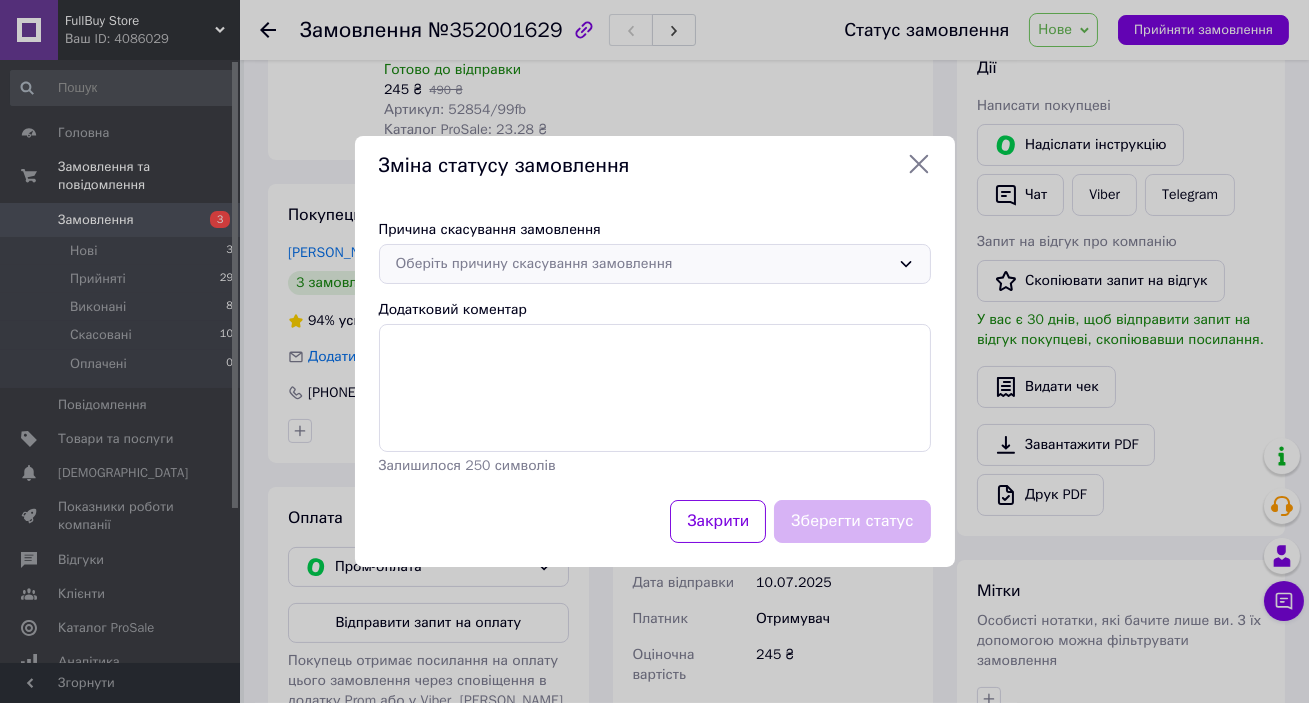 click on "Оберіть причину скасування замовлення" at bounding box center (643, 264) 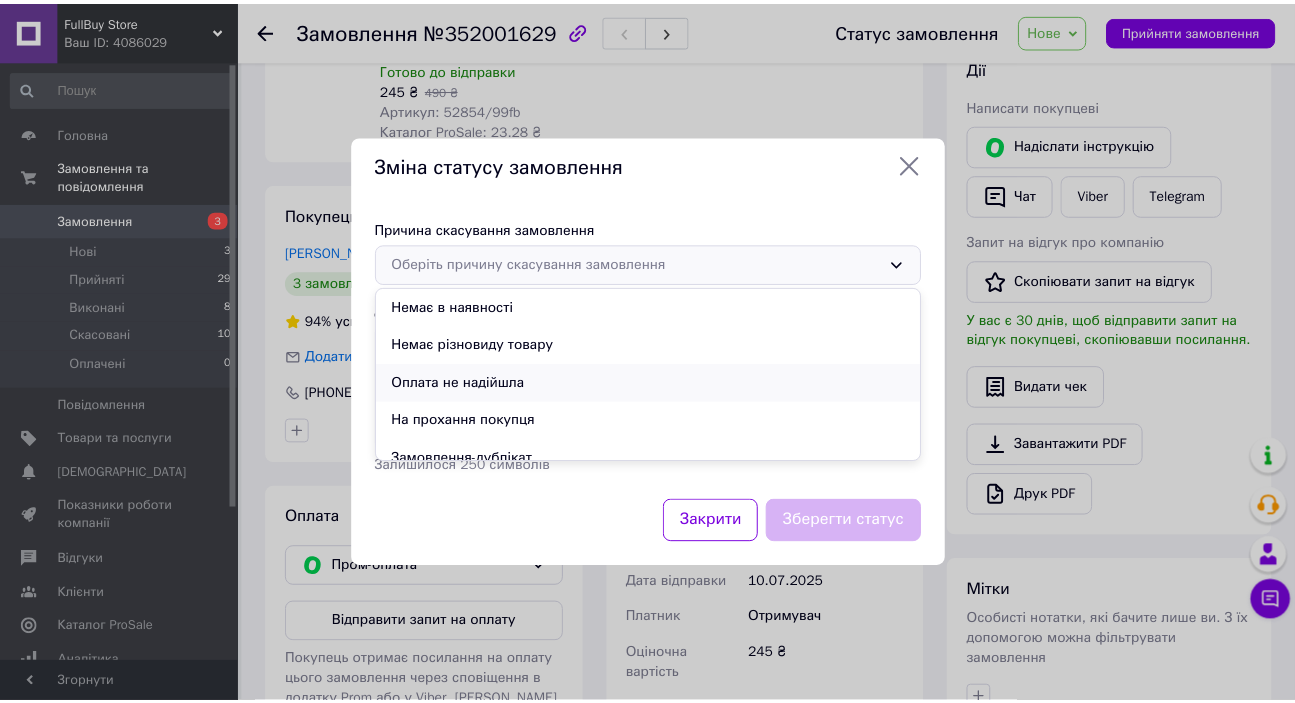 scroll, scrollTop: 0, scrollLeft: 0, axis: both 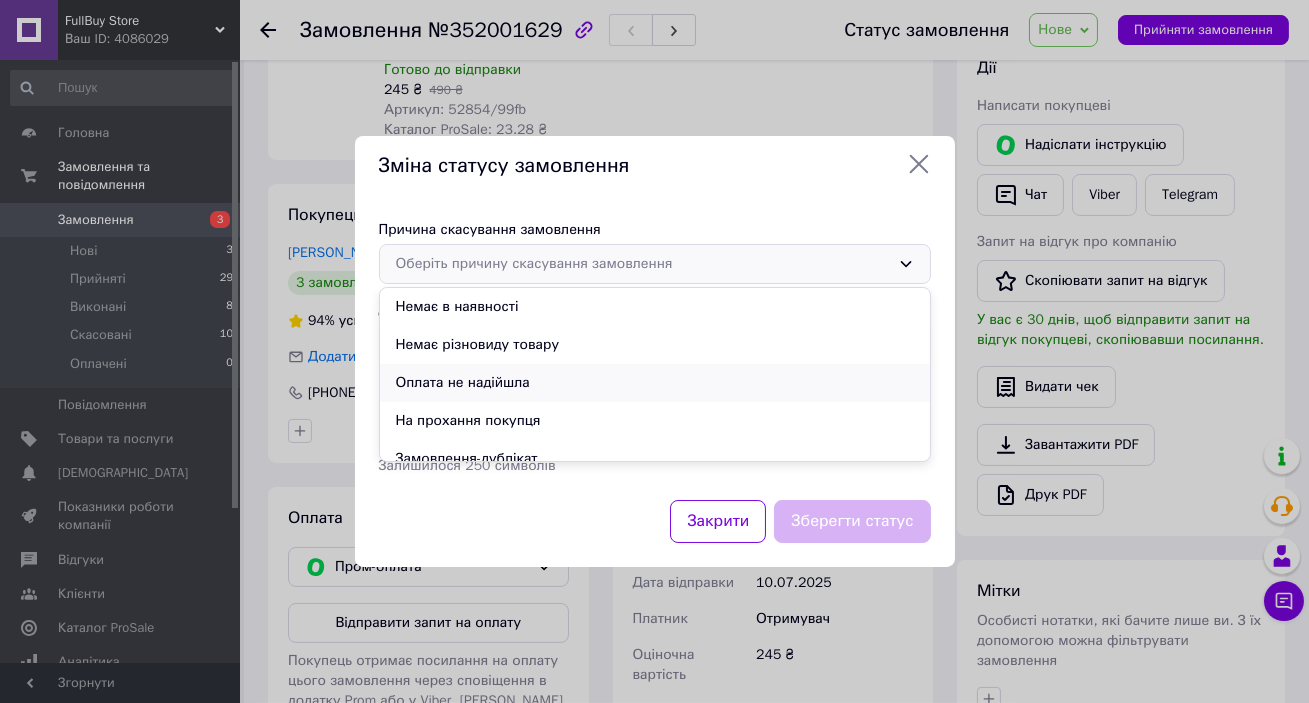 click on "Оплата не надійшла" at bounding box center [655, 383] 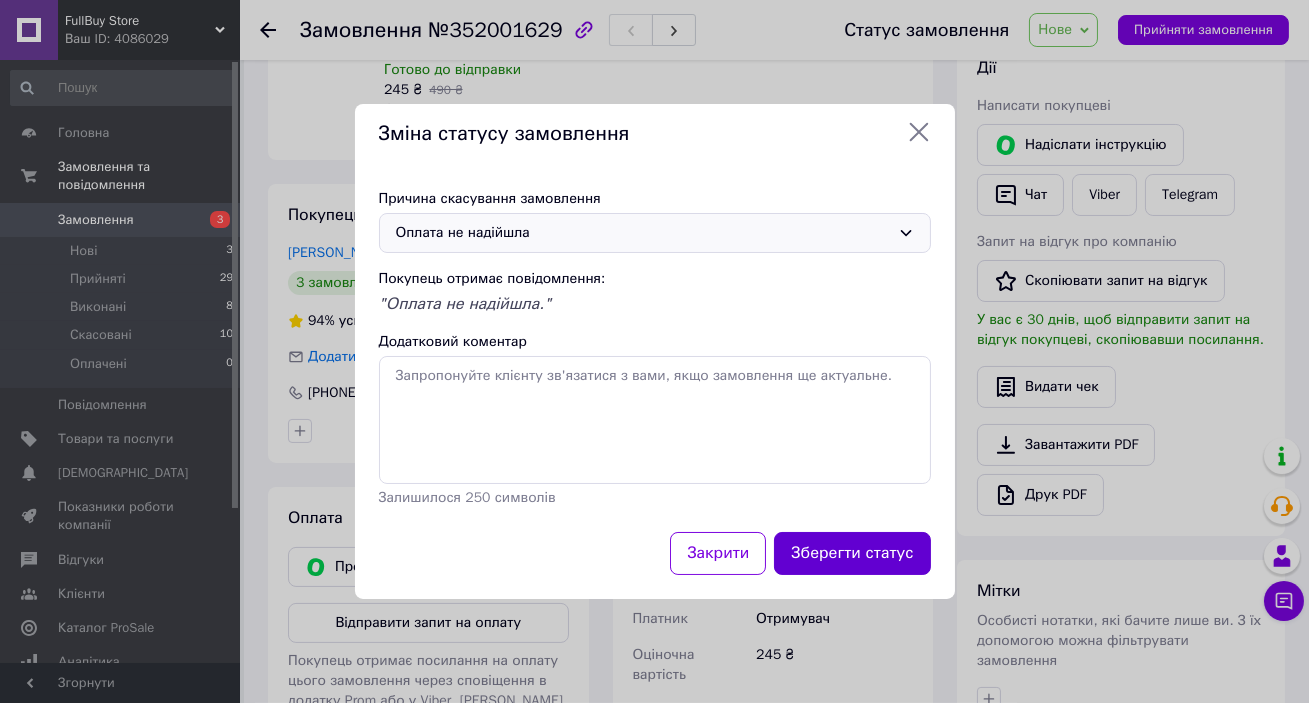 click on "Зберегти статус" at bounding box center (852, 553) 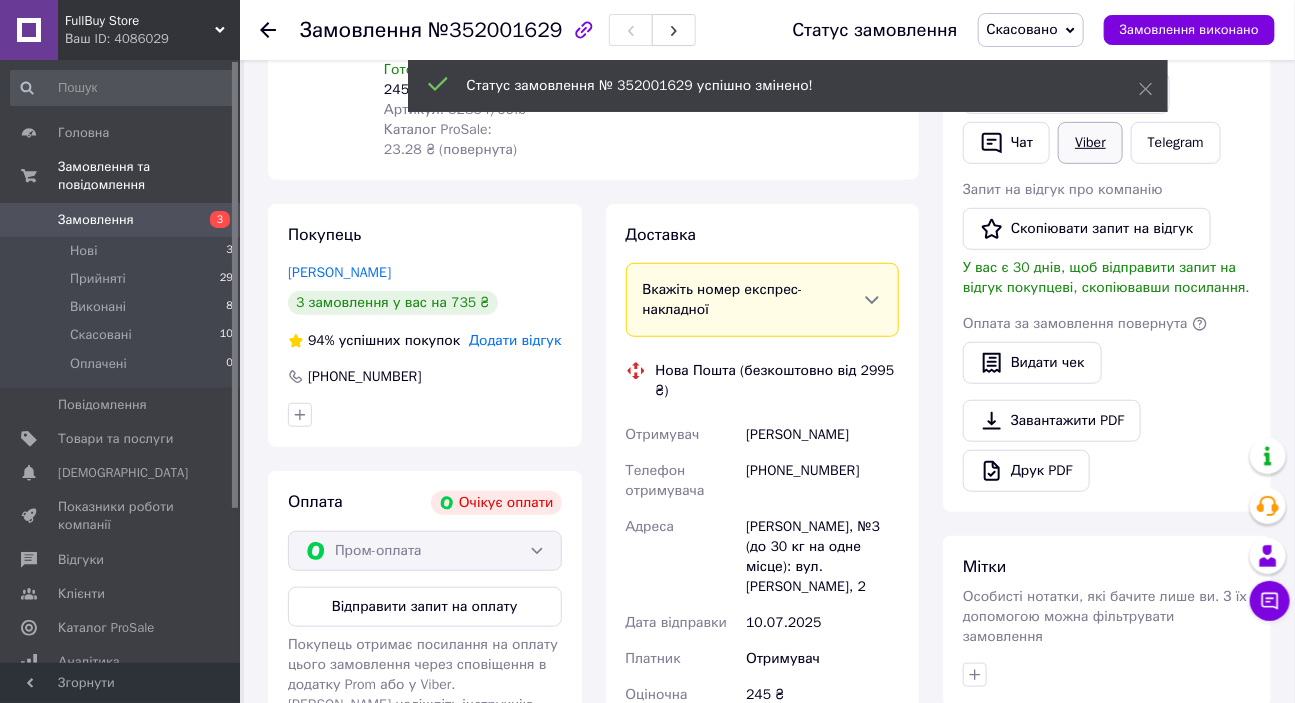 click on "Viber" at bounding box center (1090, 143) 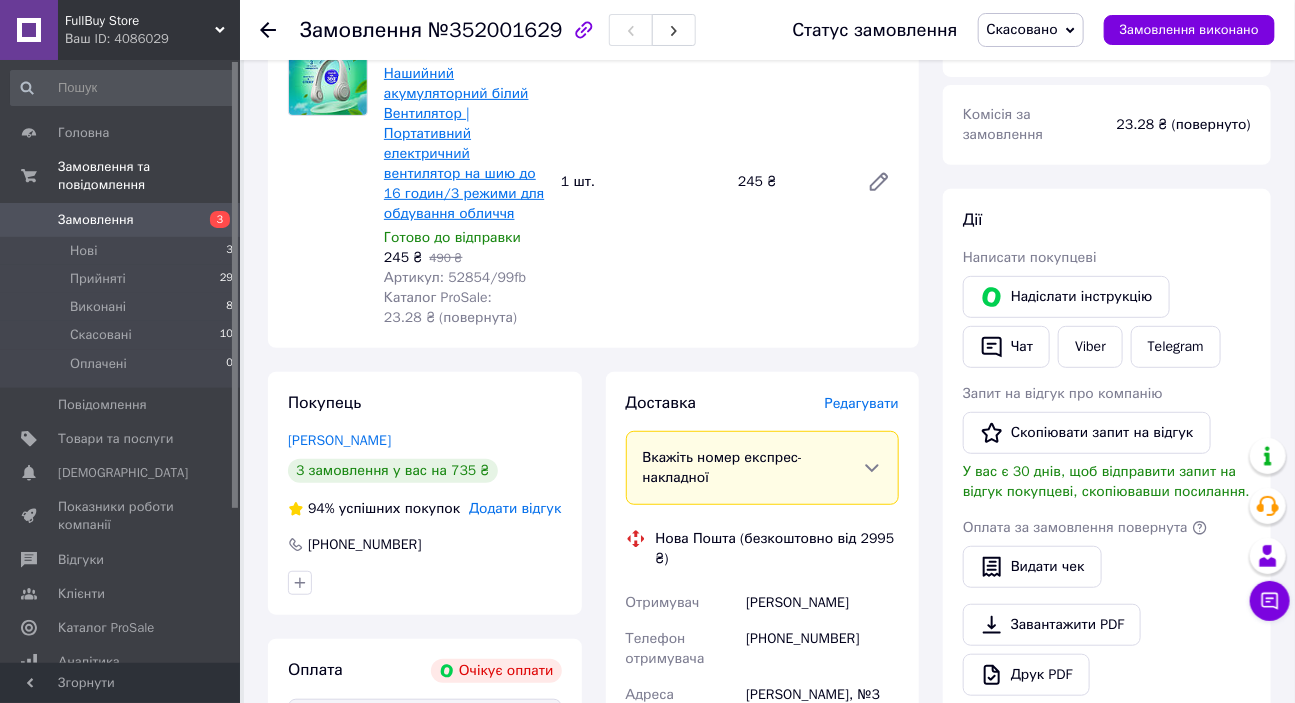 scroll, scrollTop: 181, scrollLeft: 0, axis: vertical 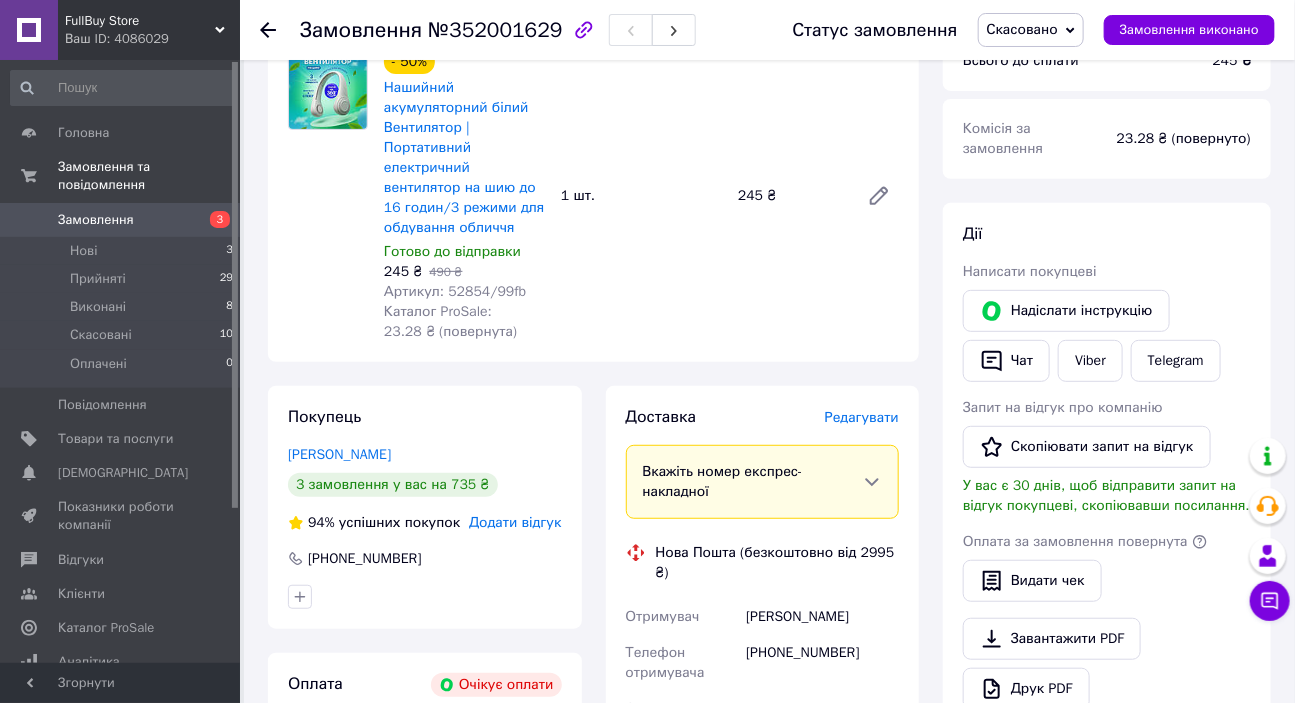 click 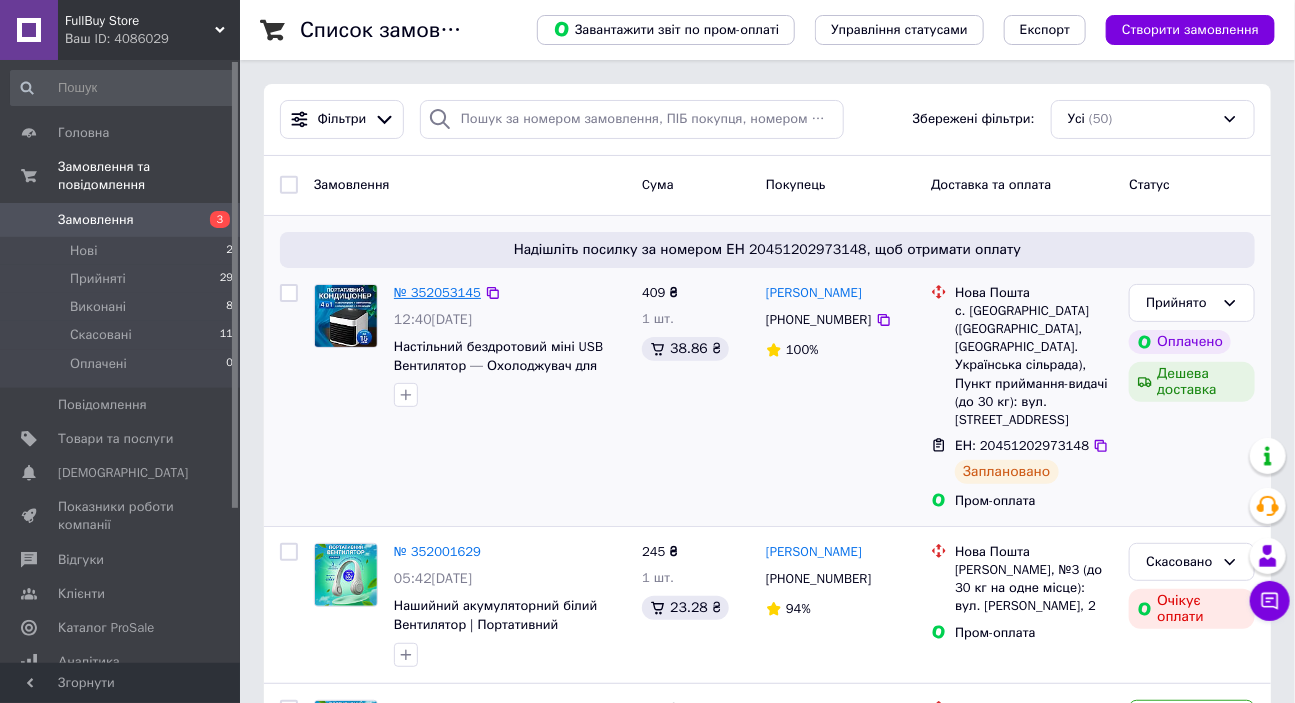 click on "№ 352053145" at bounding box center [437, 292] 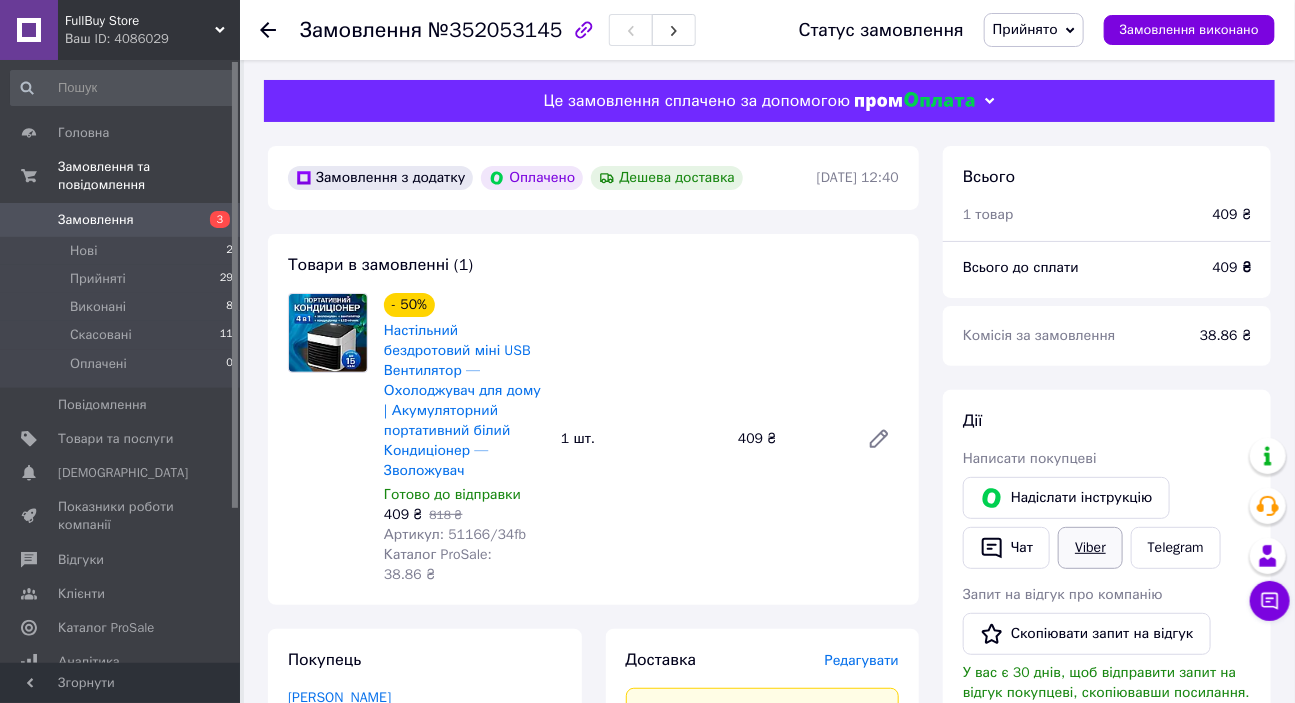 click on "Viber" at bounding box center [1090, 548] 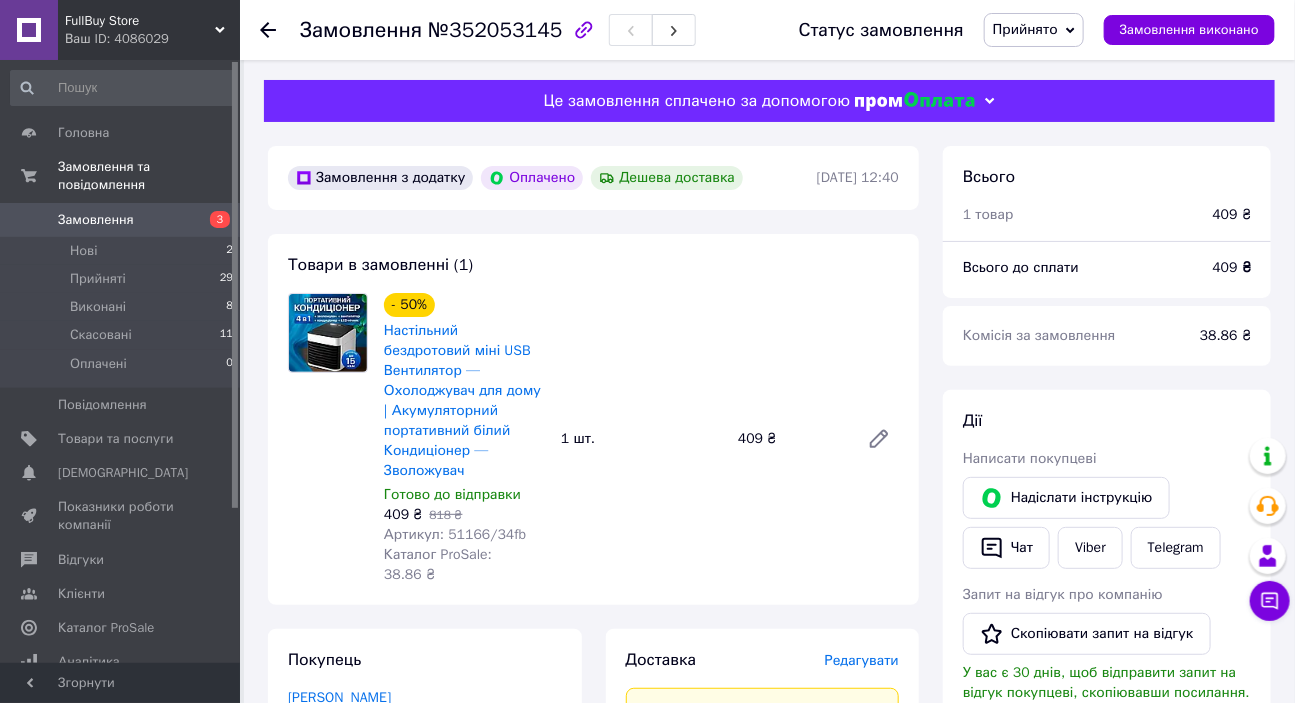 click 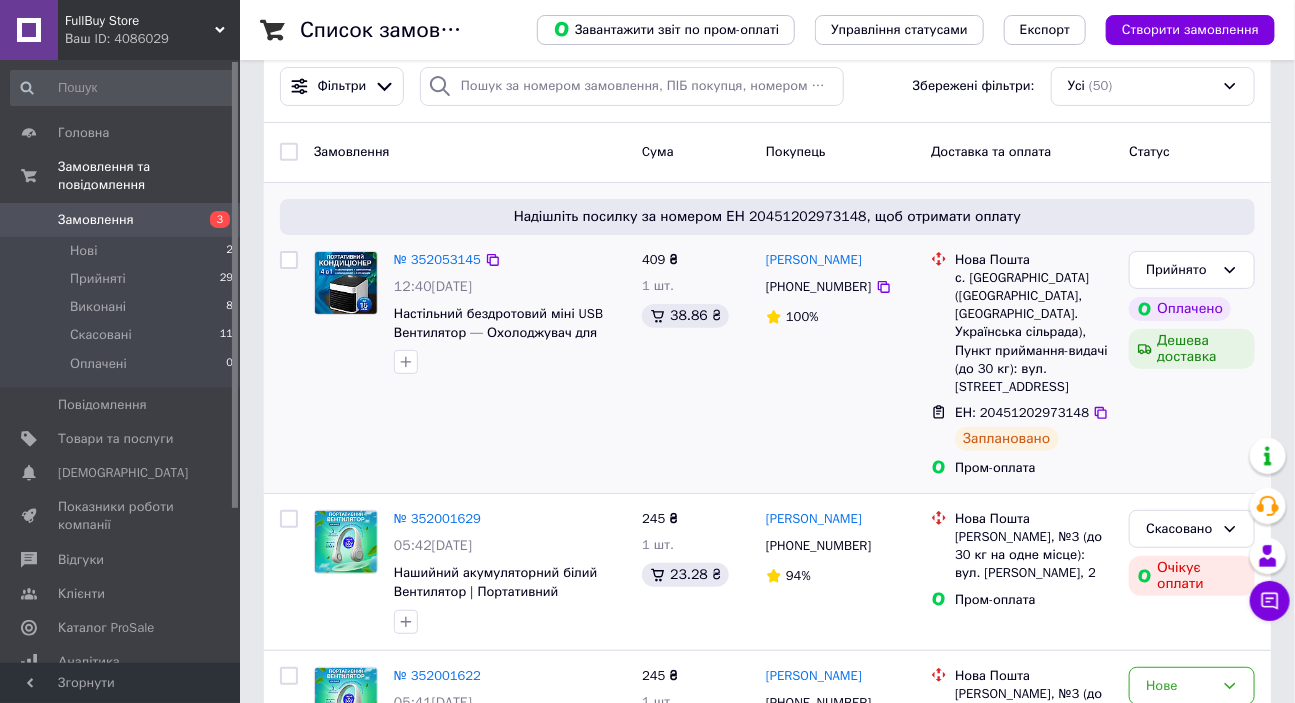 scroll, scrollTop: 636, scrollLeft: 0, axis: vertical 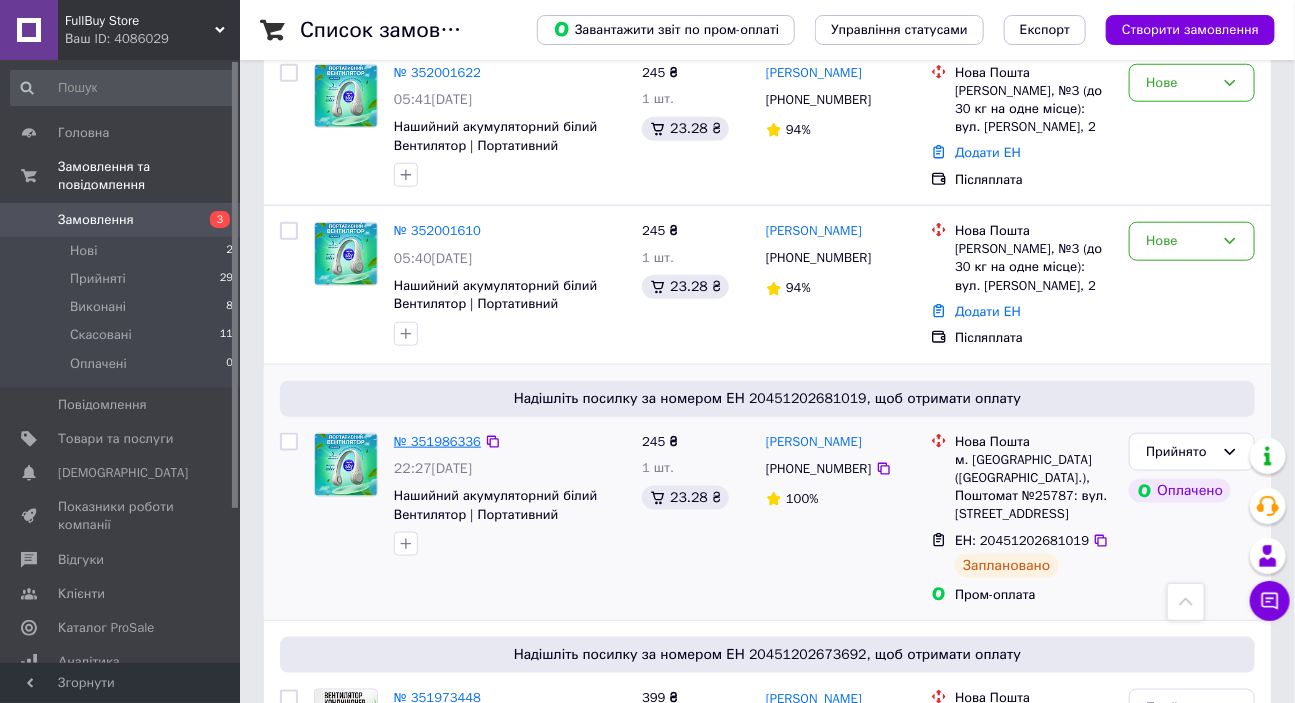 click on "№ 351986336" at bounding box center (437, 441) 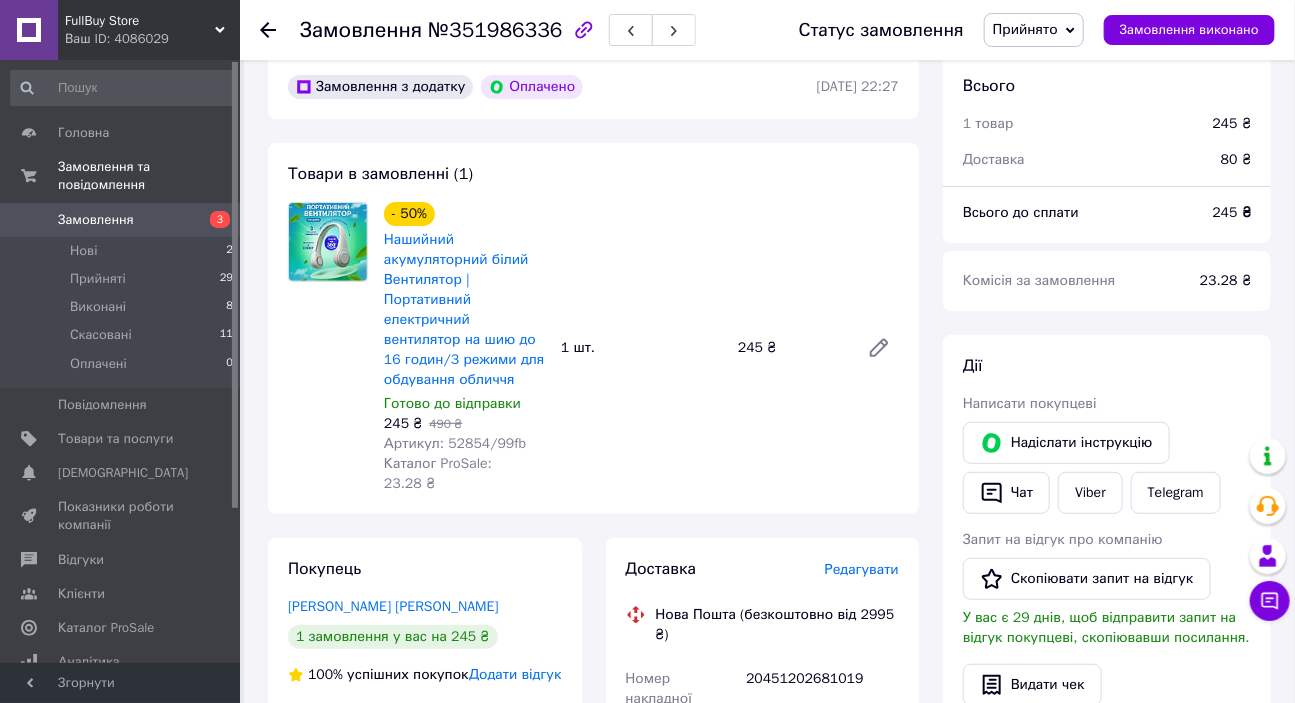 scroll, scrollTop: 90, scrollLeft: 0, axis: vertical 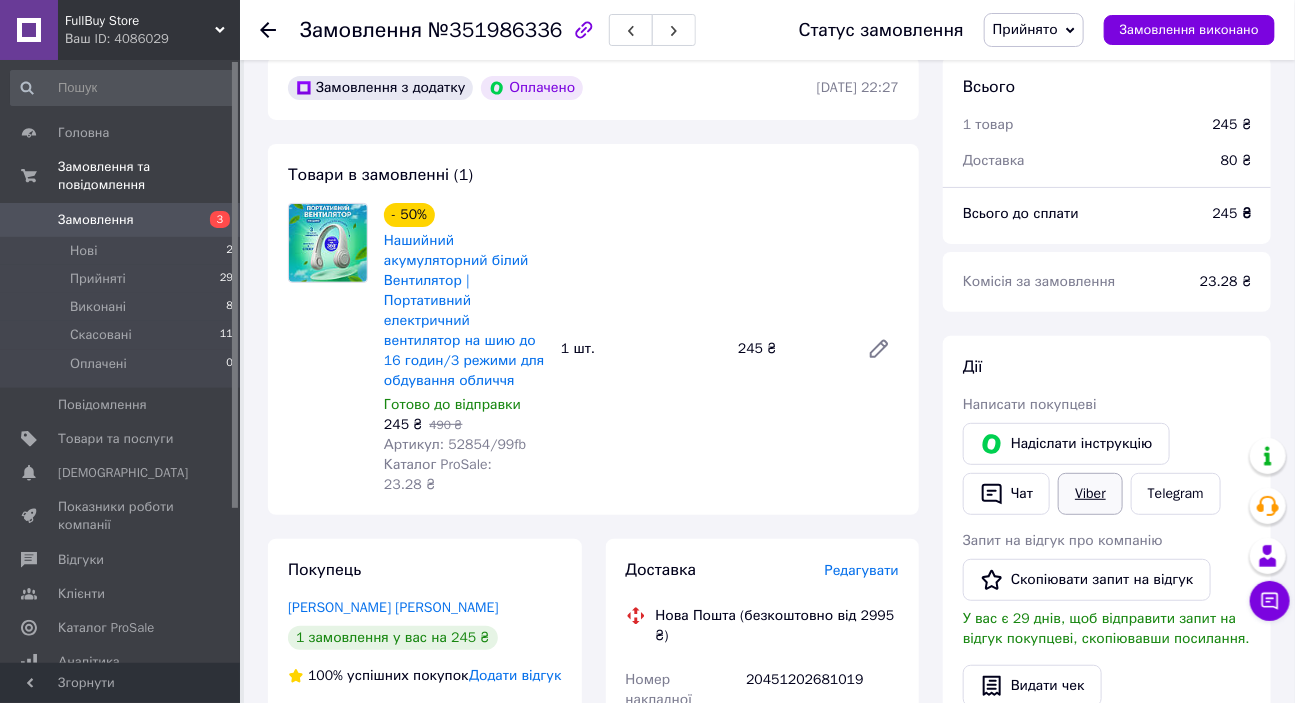 click on "Viber" at bounding box center (1090, 494) 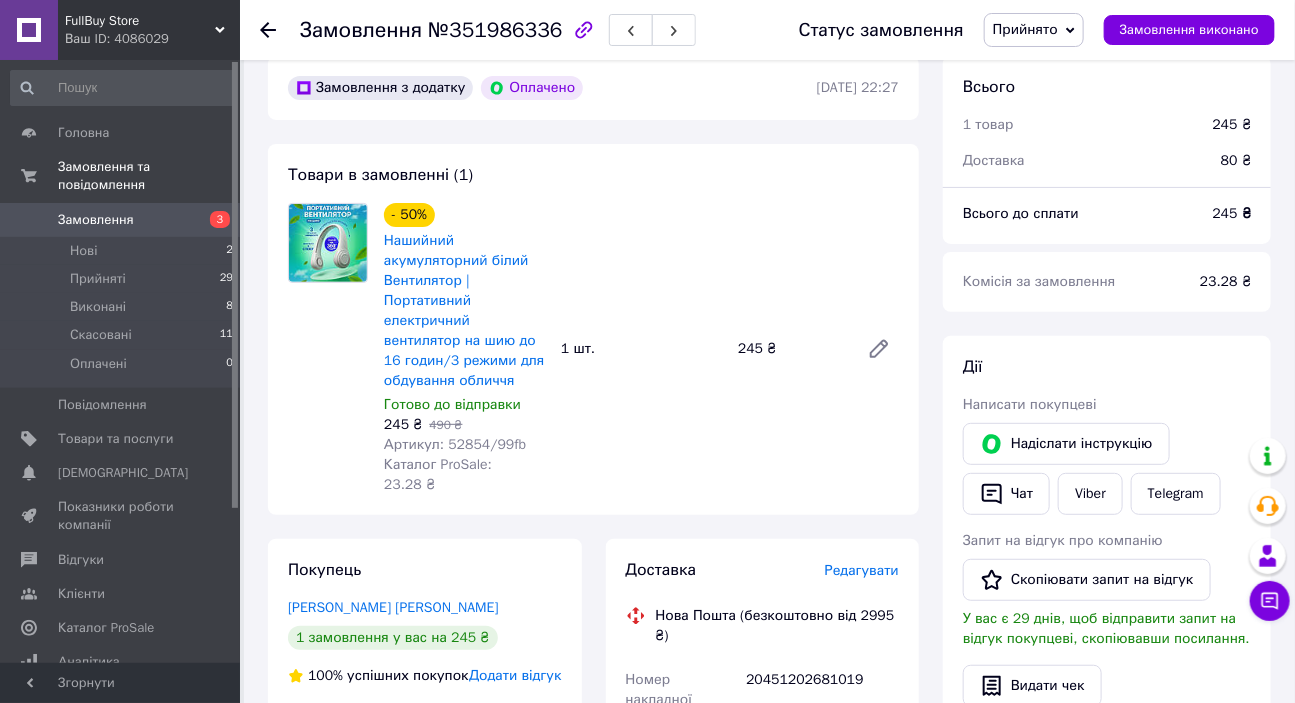 click 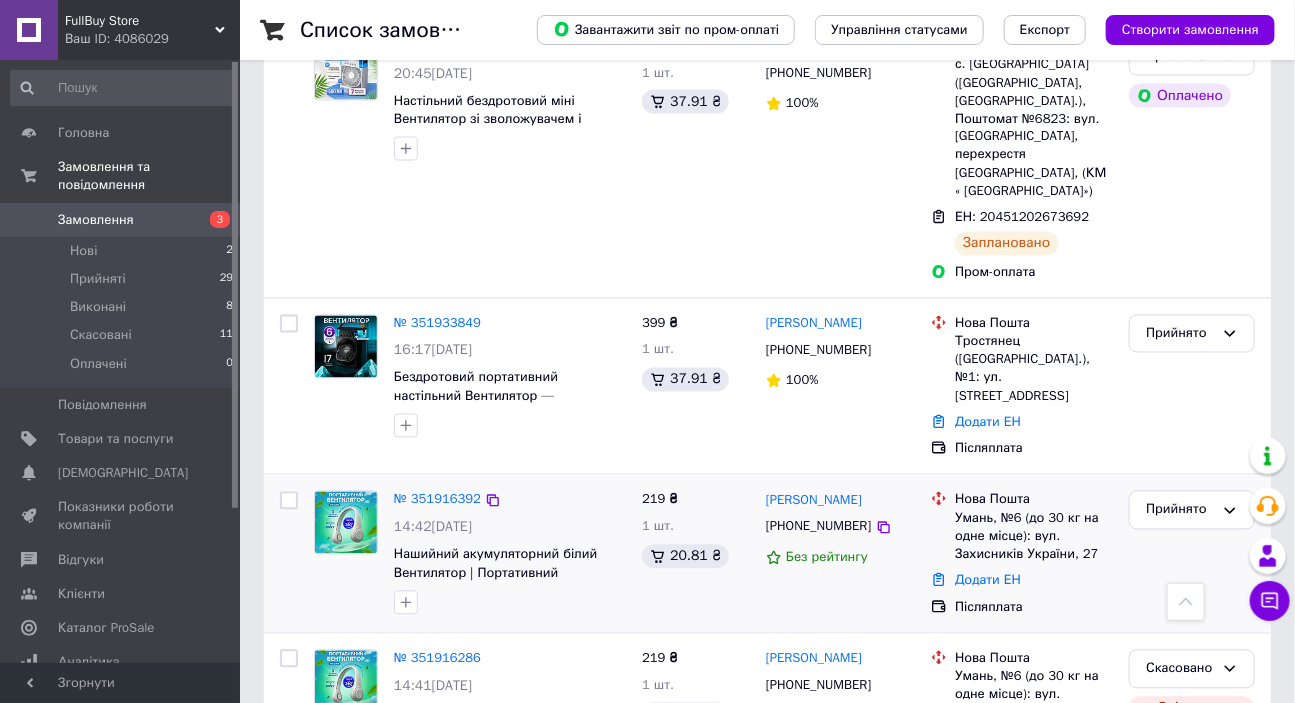 scroll, scrollTop: 1272, scrollLeft: 0, axis: vertical 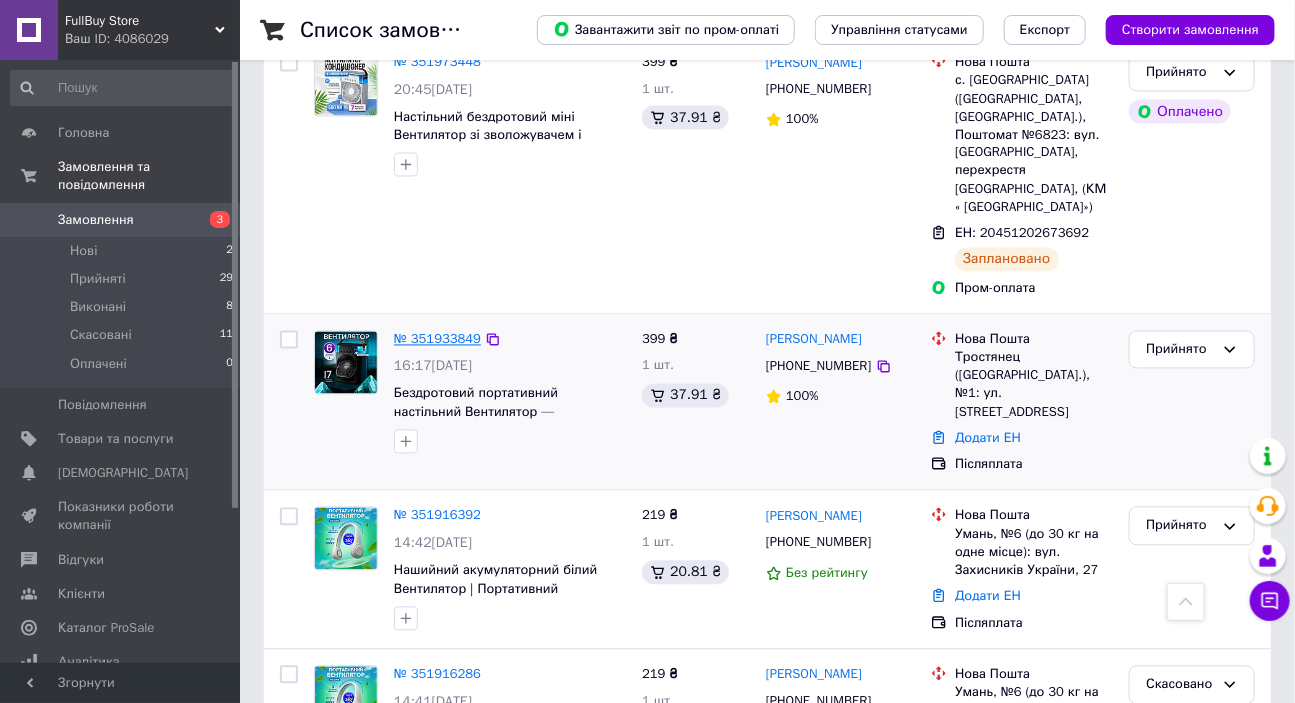 click on "№ 351933849" at bounding box center [437, 339] 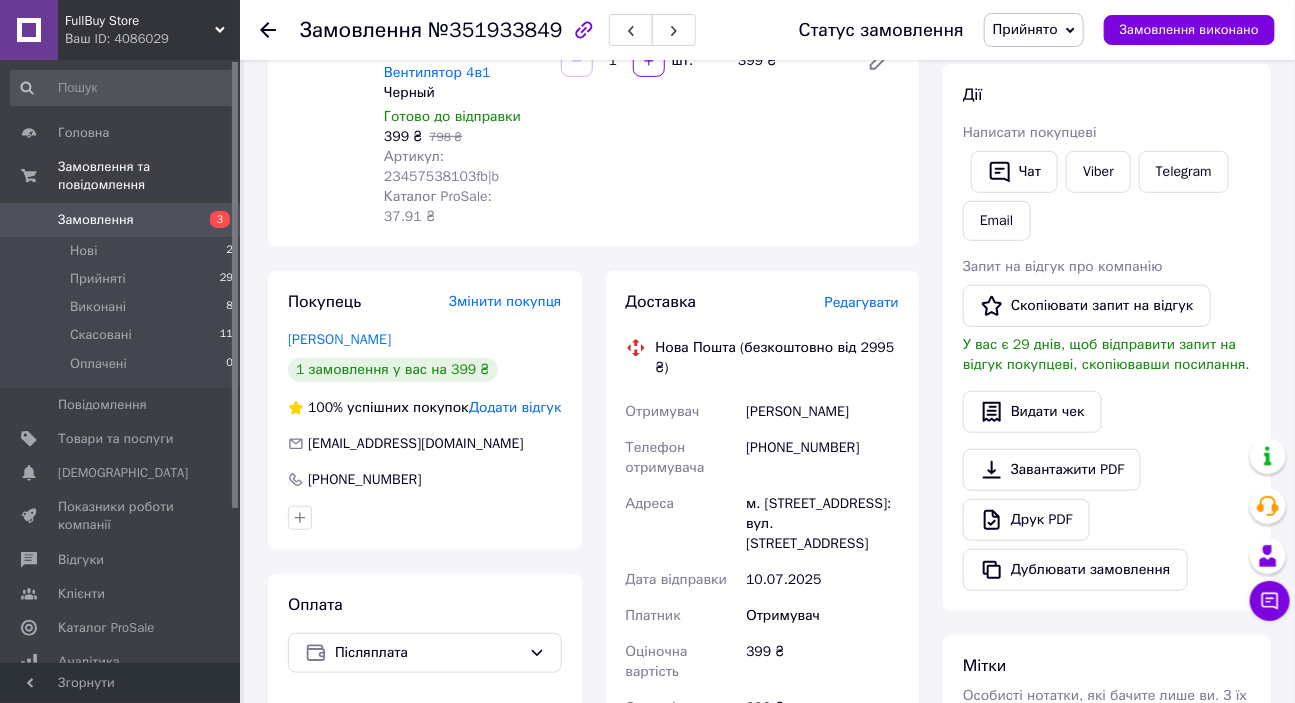scroll, scrollTop: 332, scrollLeft: 0, axis: vertical 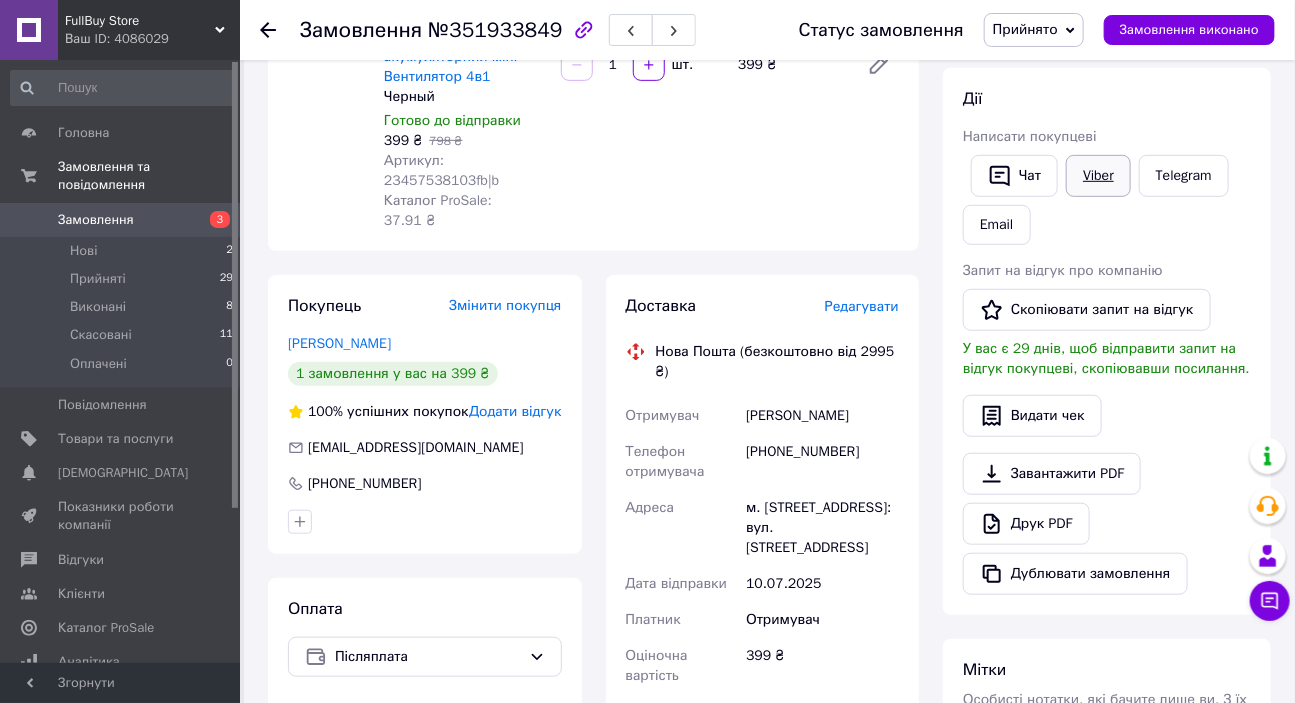 click on "Viber" at bounding box center (1098, 176) 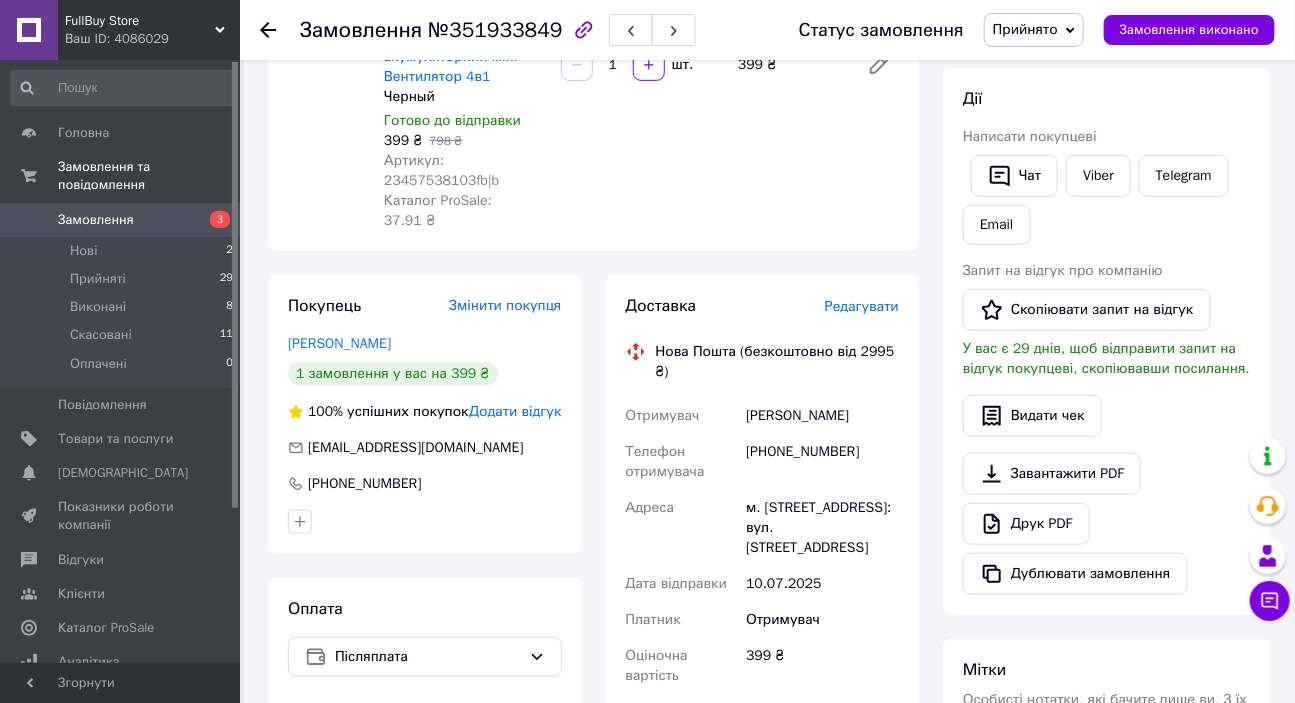click on "Замовлення №351933849 Статус замовлення Прийнято Виконано Скасовано Оплачено Замовлення виконано" at bounding box center [767, 30] 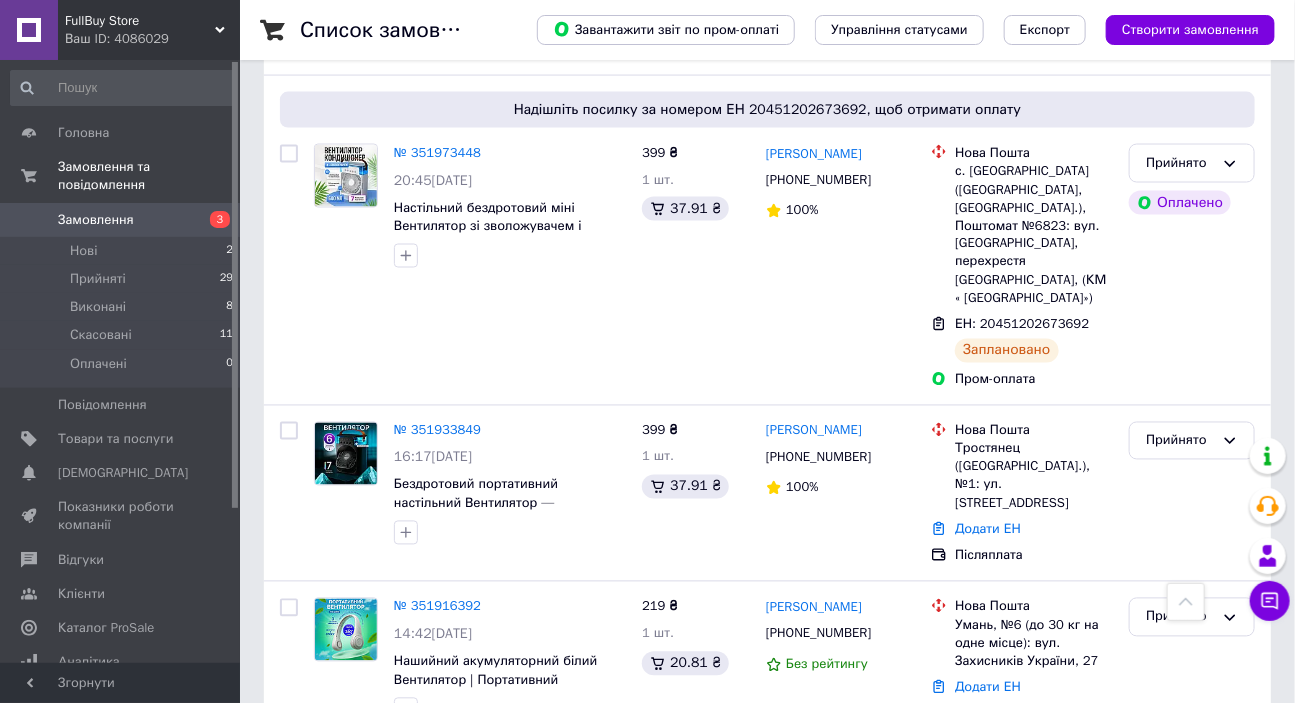 scroll, scrollTop: 687, scrollLeft: 0, axis: vertical 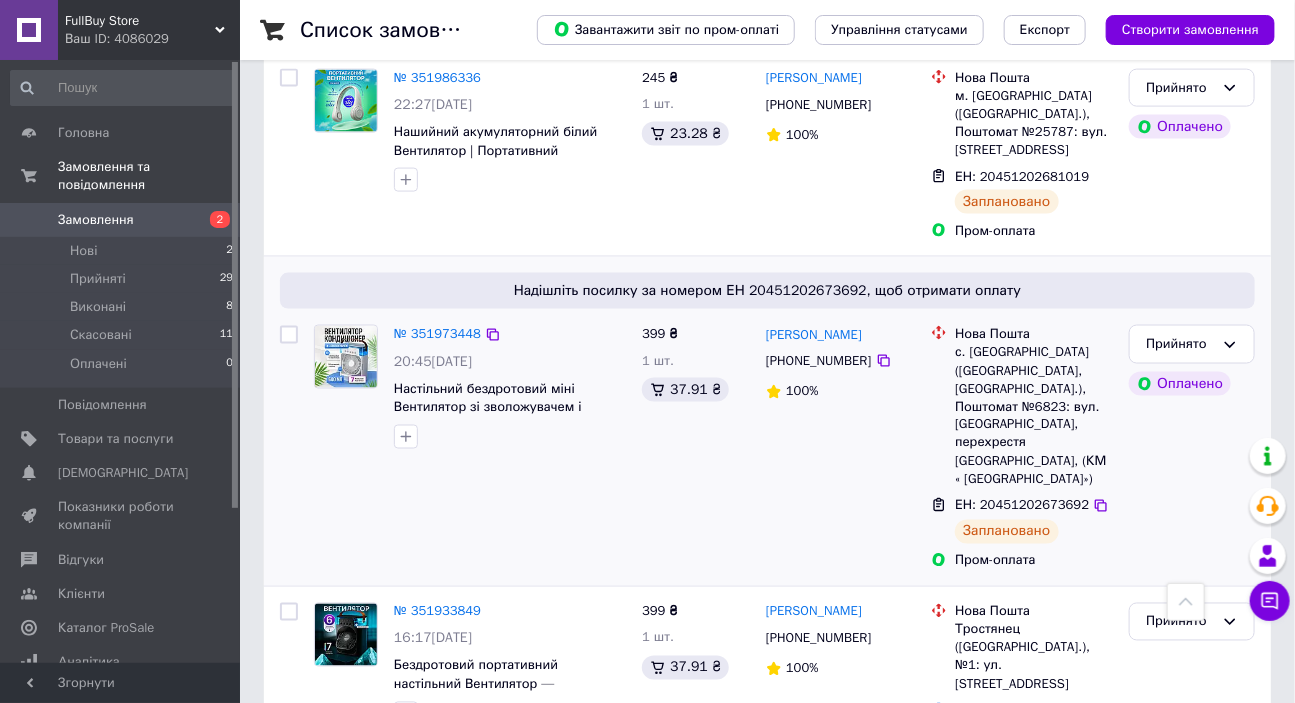 click on "№ 351973448" at bounding box center (437, 334) 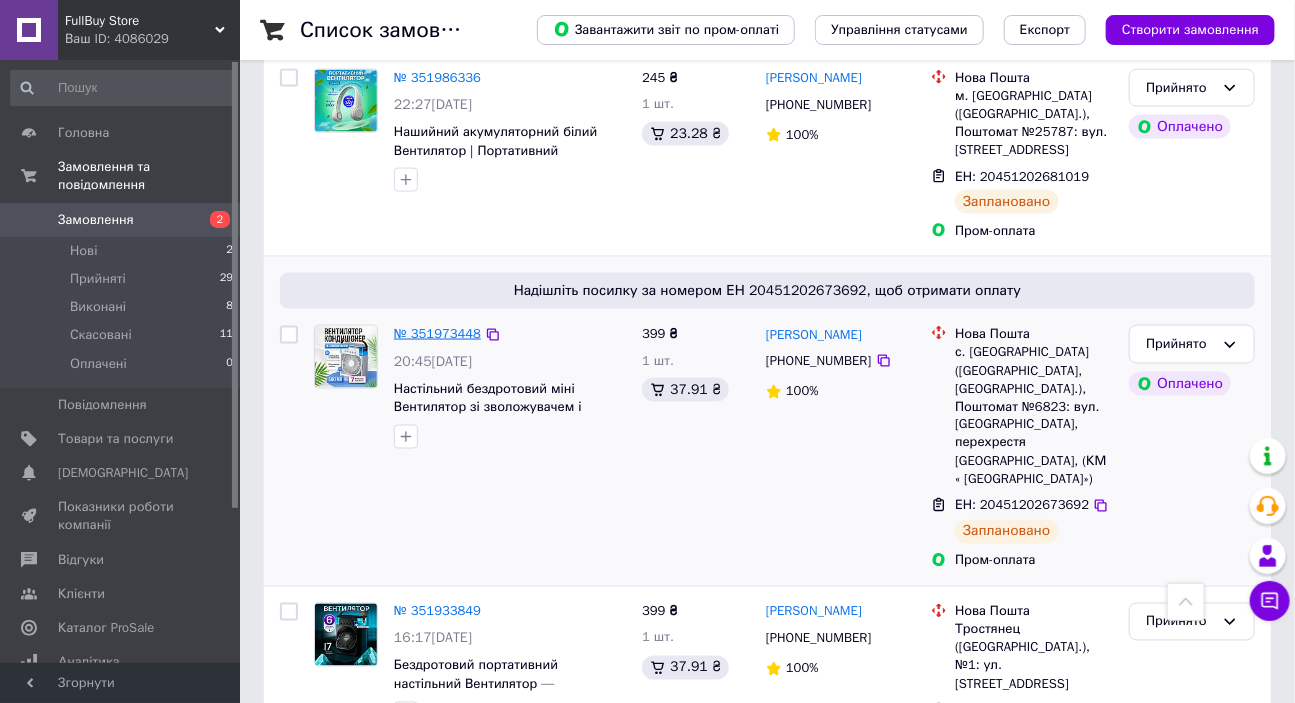 click on "№ 351973448" at bounding box center [437, 333] 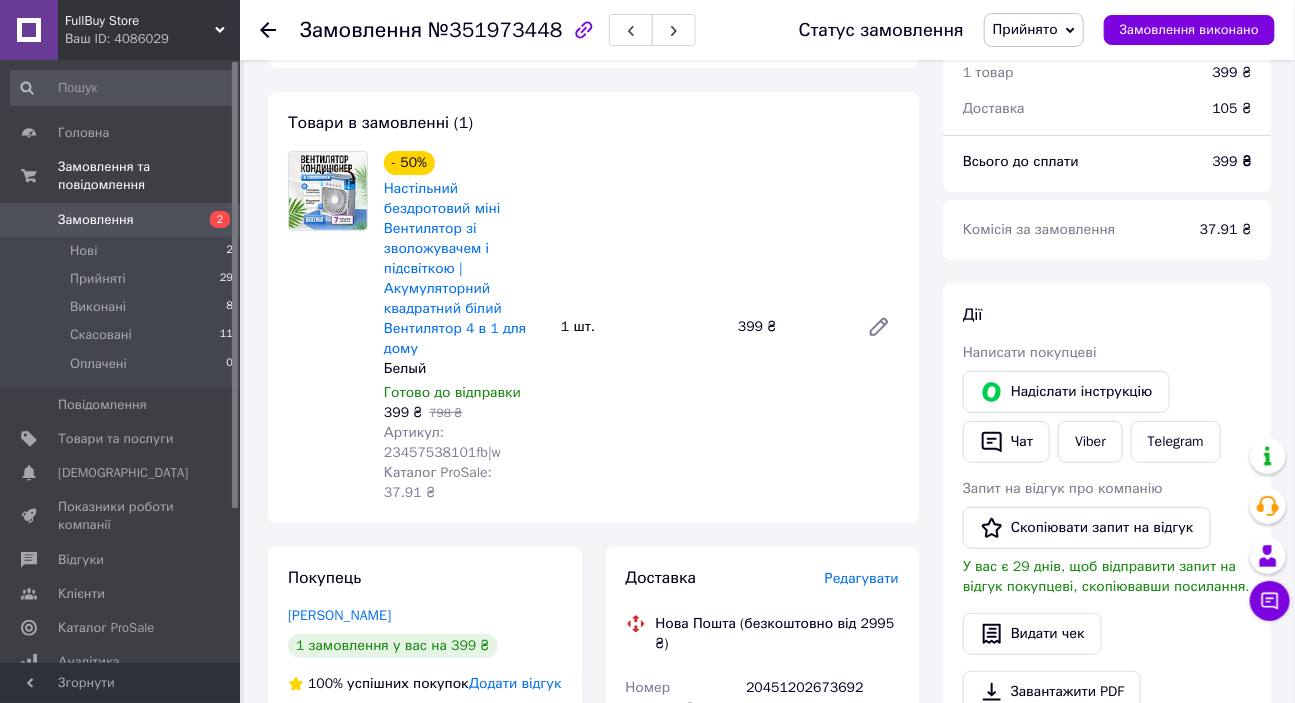 scroll, scrollTop: 181, scrollLeft: 0, axis: vertical 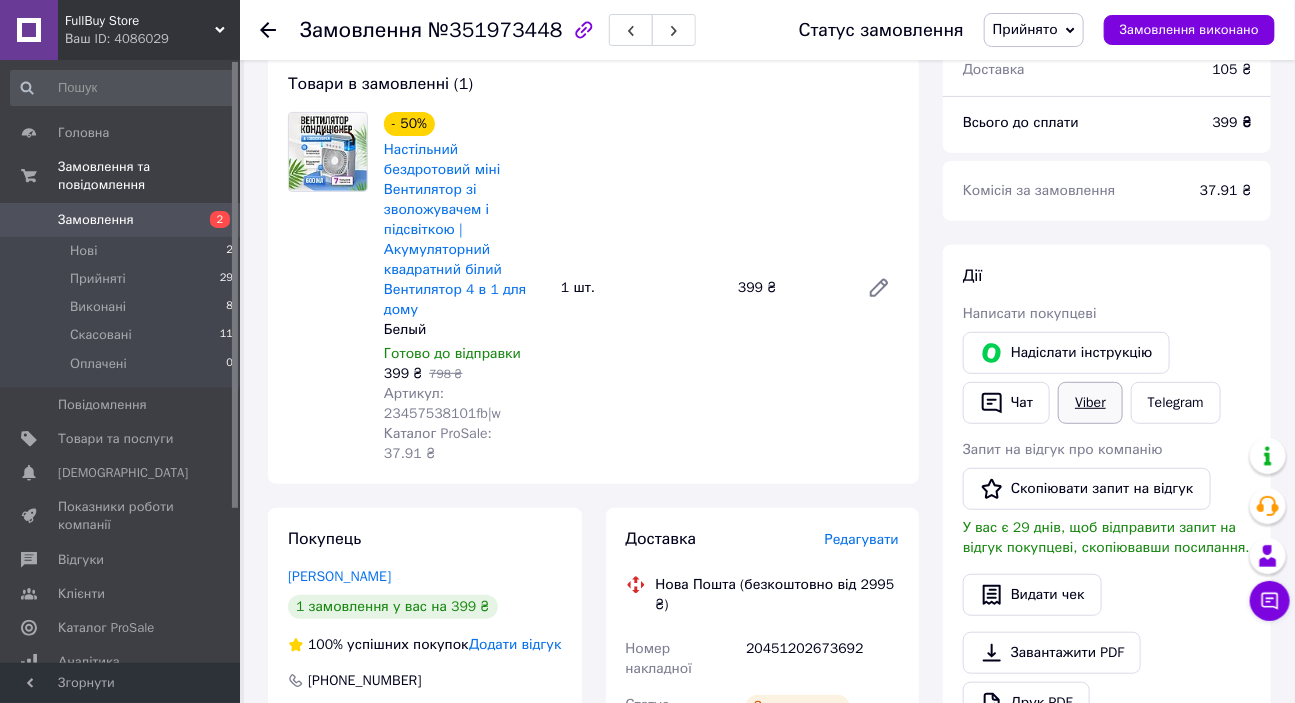 click on "Viber" at bounding box center [1090, 403] 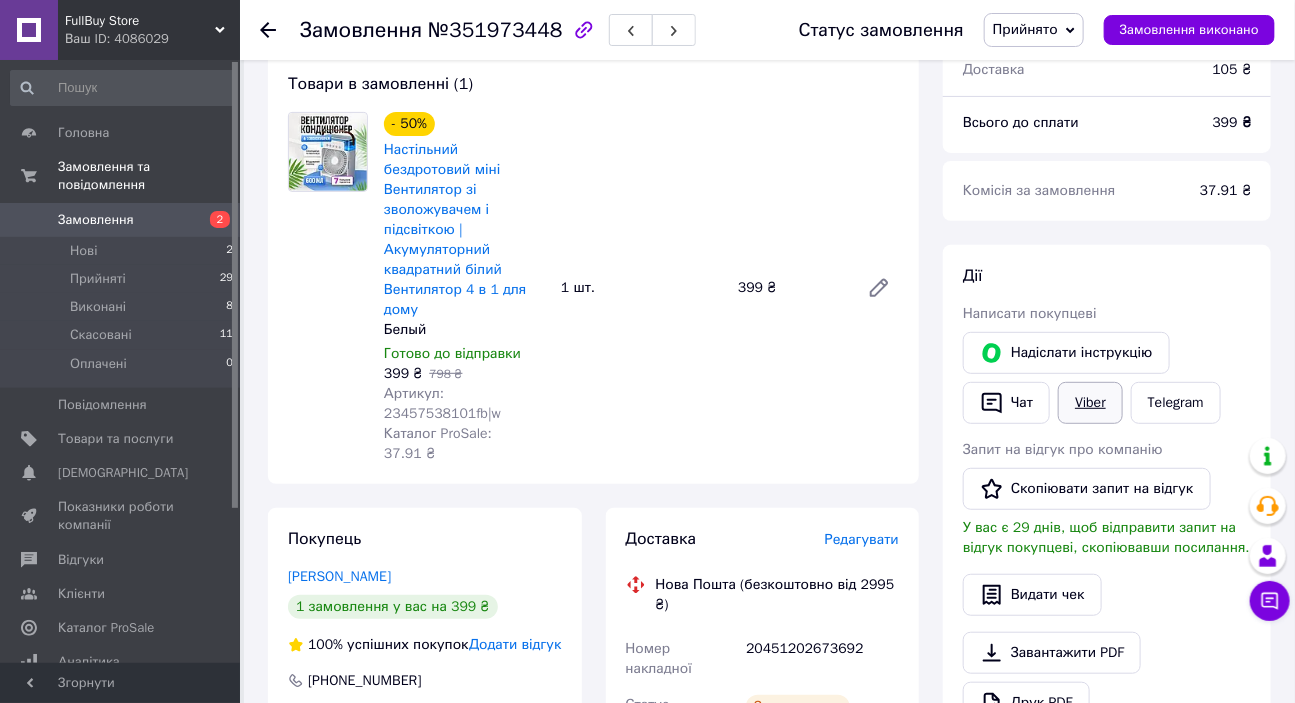 click on "Viber" at bounding box center [1090, 403] 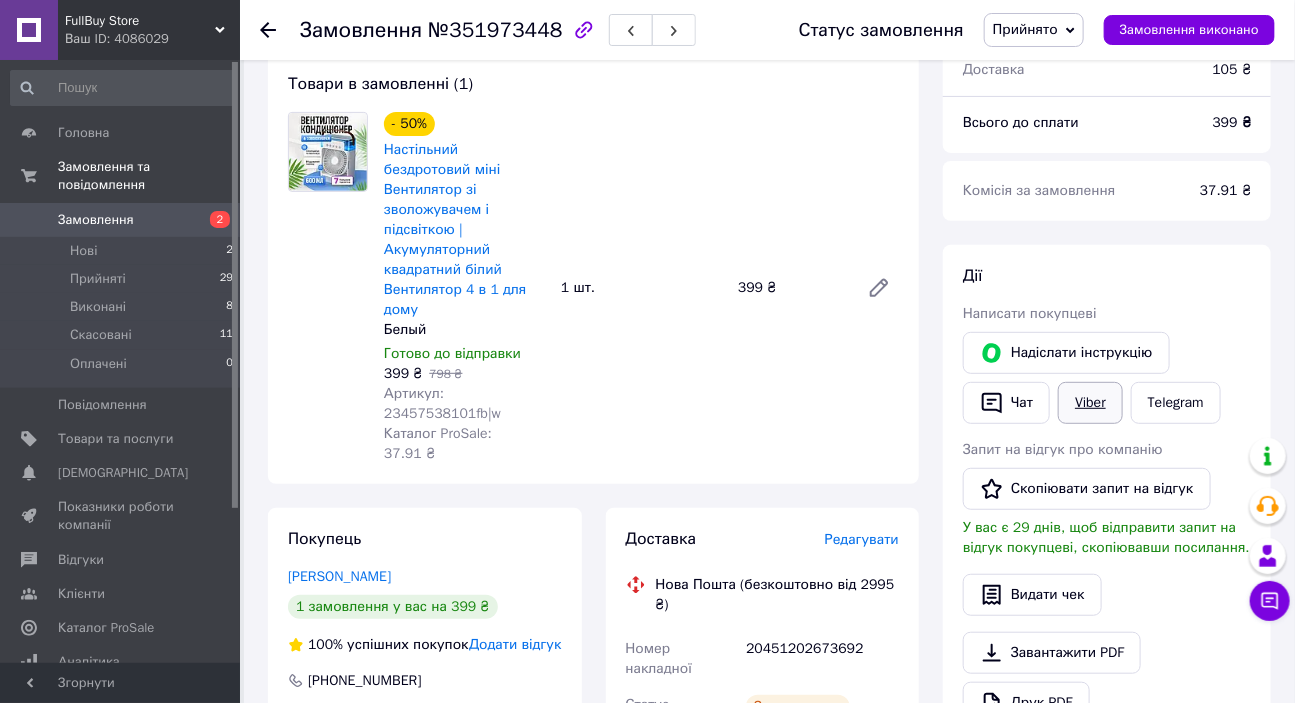 click on "Viber" at bounding box center (1090, 403) 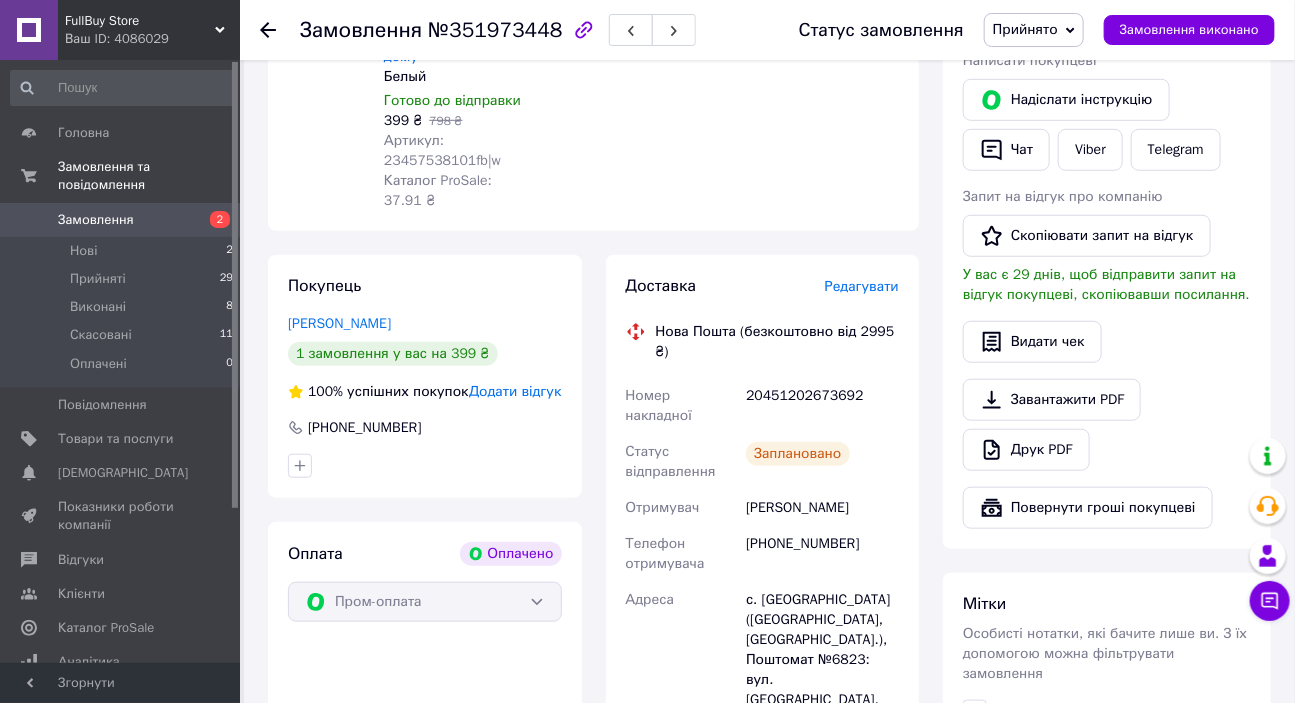 scroll, scrollTop: 454, scrollLeft: 0, axis: vertical 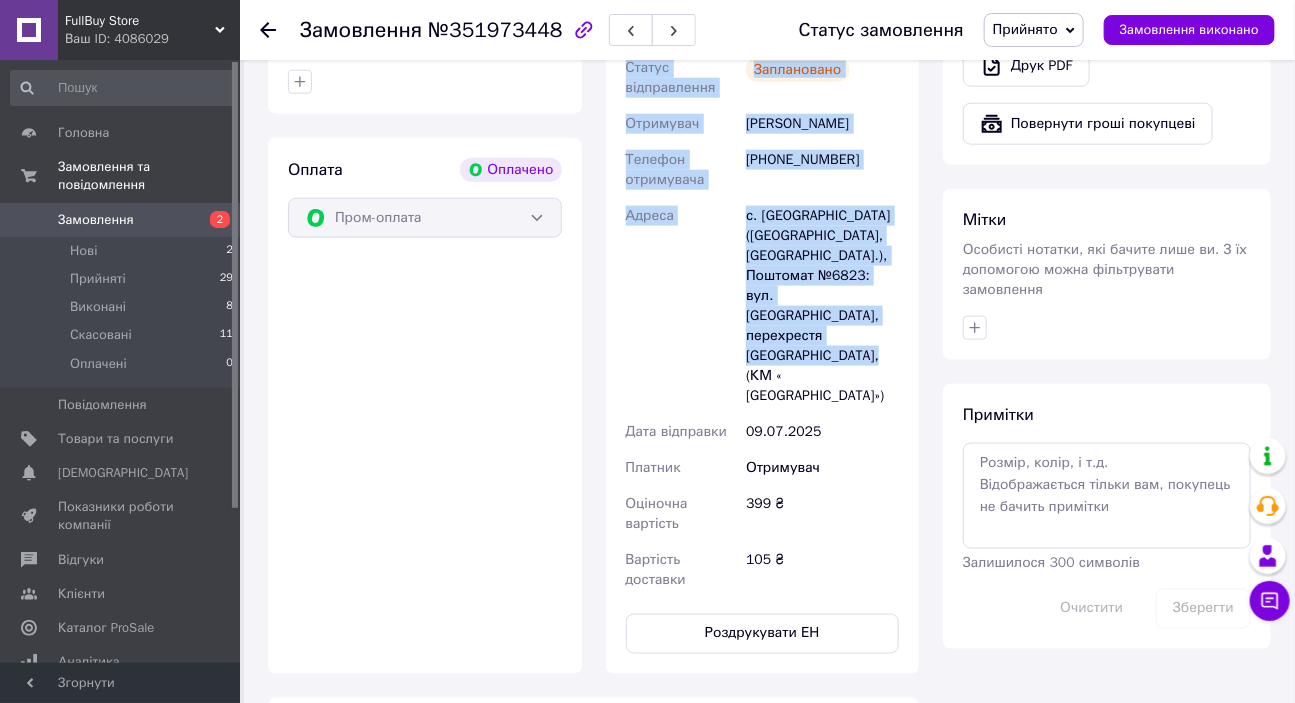 drag, startPoint x: 624, startPoint y: 333, endPoint x: 864, endPoint y: 275, distance: 246.90889 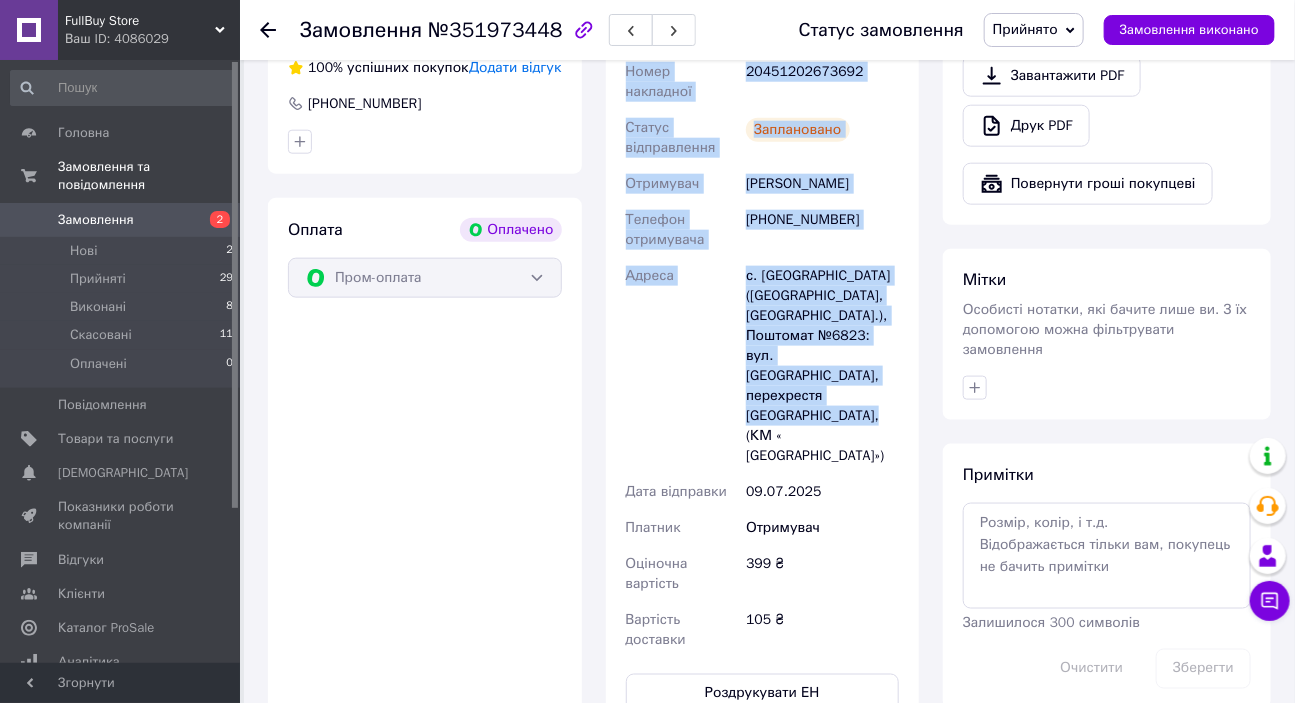 scroll, scrollTop: 719, scrollLeft: 0, axis: vertical 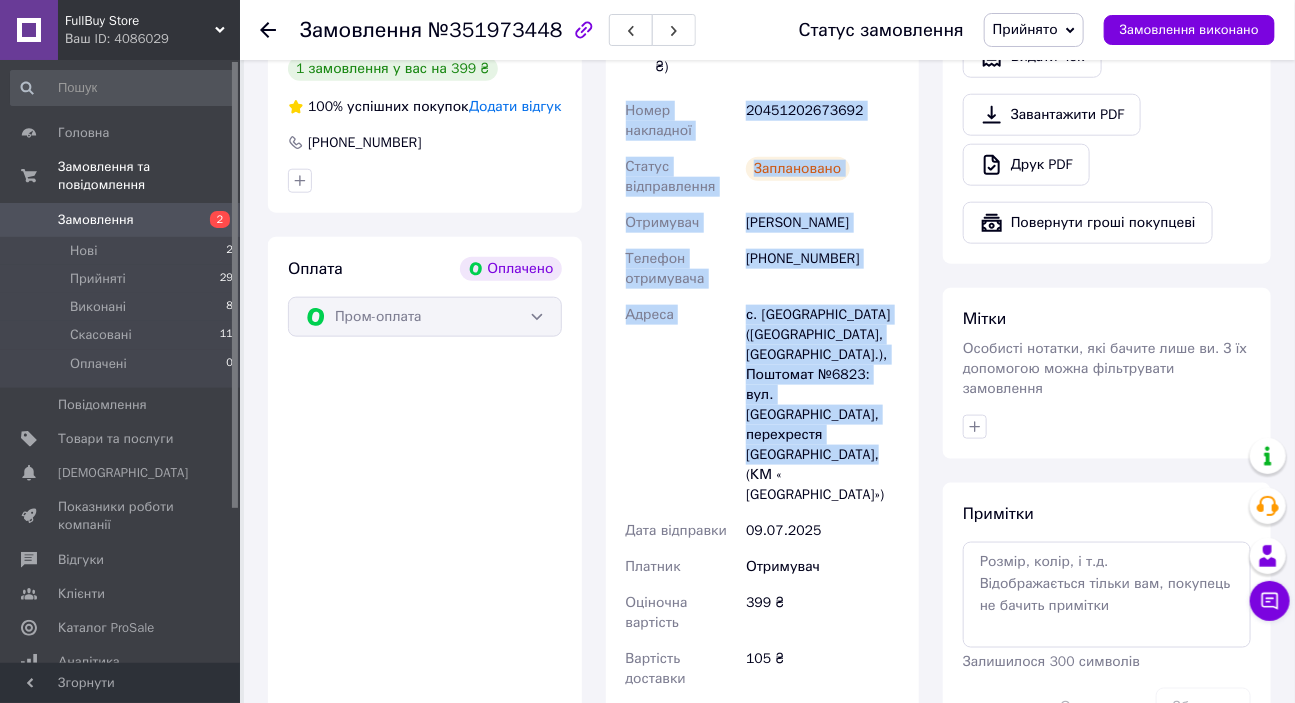 click on "Роздрукувати ЕН" at bounding box center (763, 733) 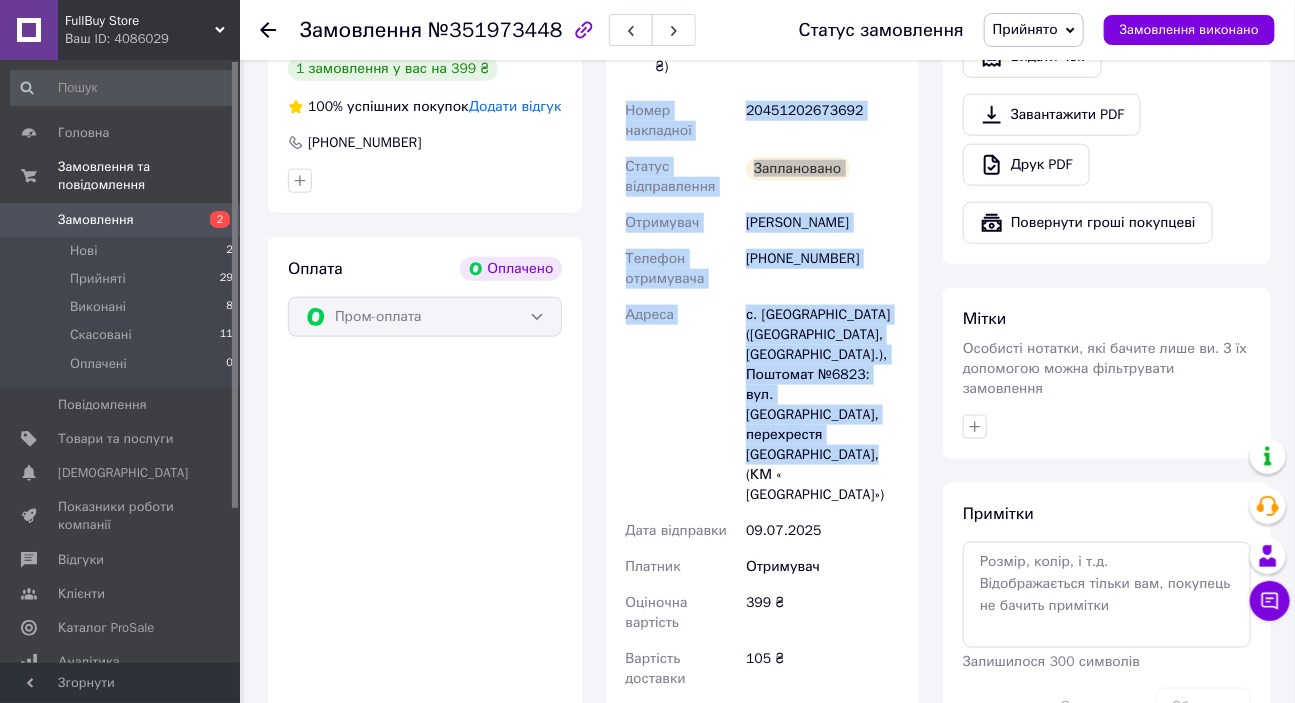 drag, startPoint x: 837, startPoint y: 218, endPoint x: 803, endPoint y: 210, distance: 34.928497 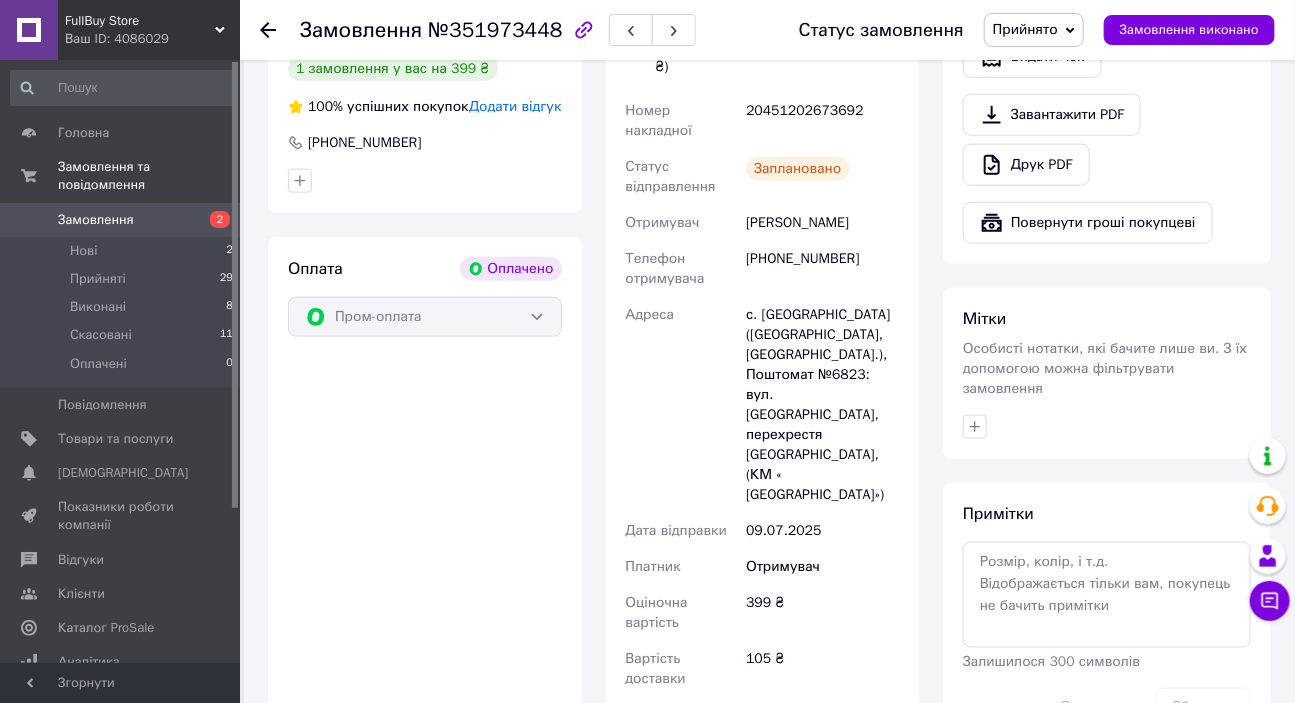 click at bounding box center (425, 181) 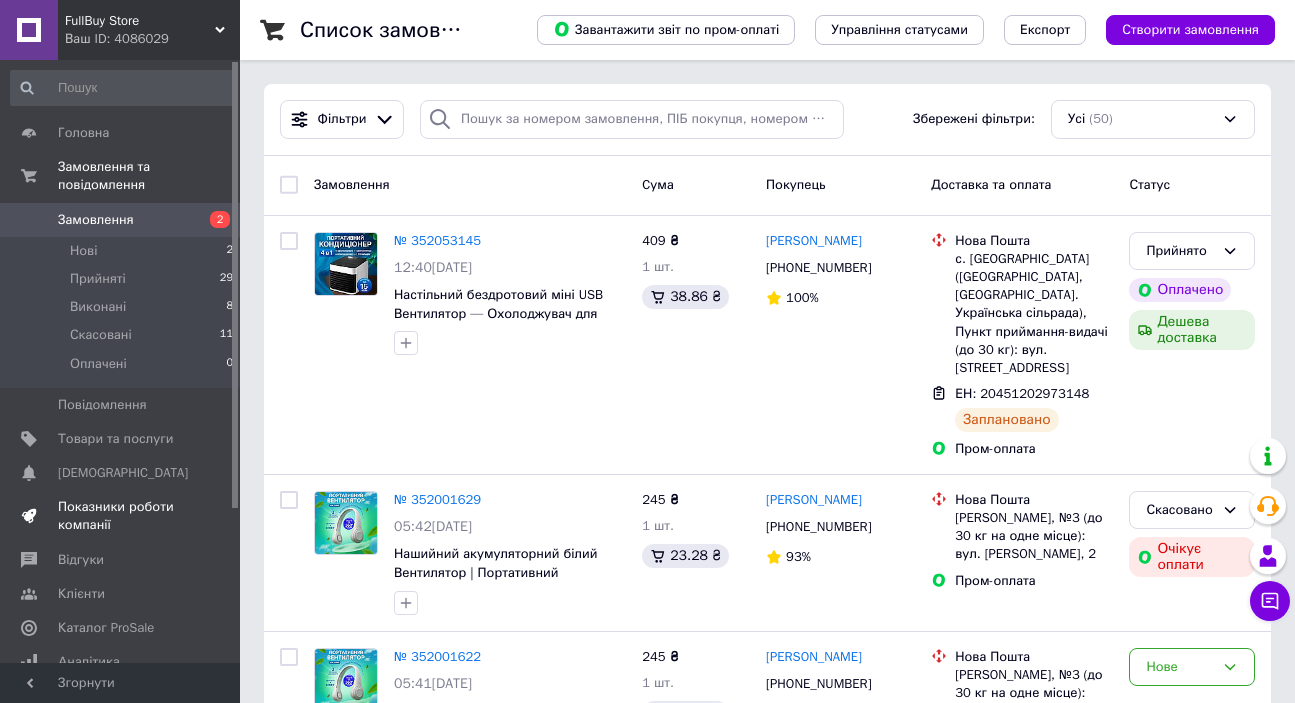scroll, scrollTop: 0, scrollLeft: 0, axis: both 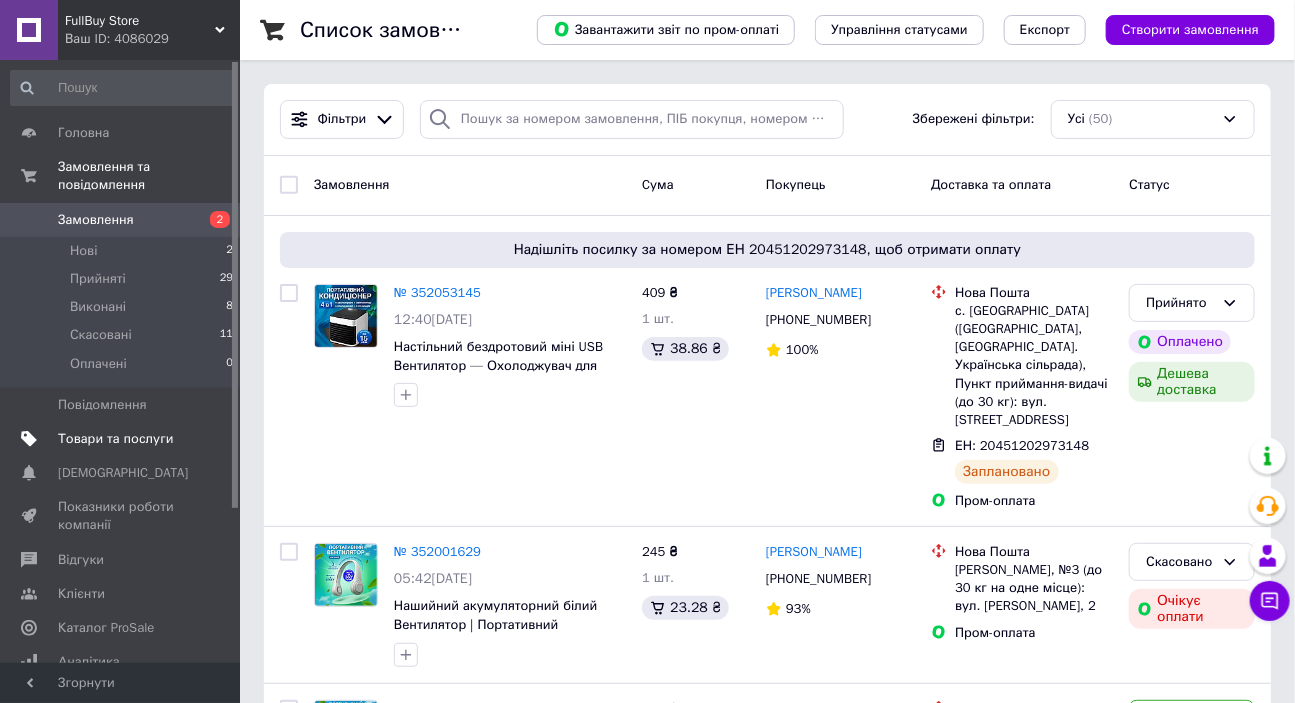 click on "Товари та послуги" at bounding box center [115, 439] 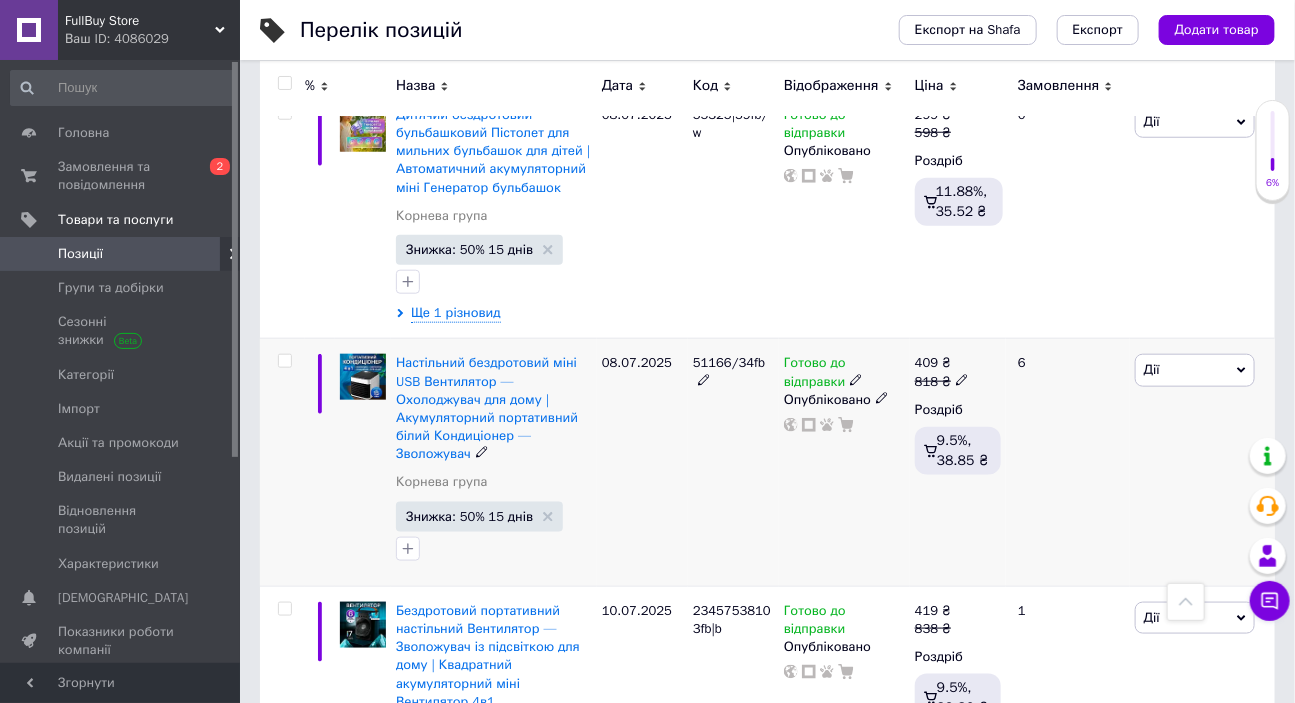 scroll, scrollTop: 3545, scrollLeft: 0, axis: vertical 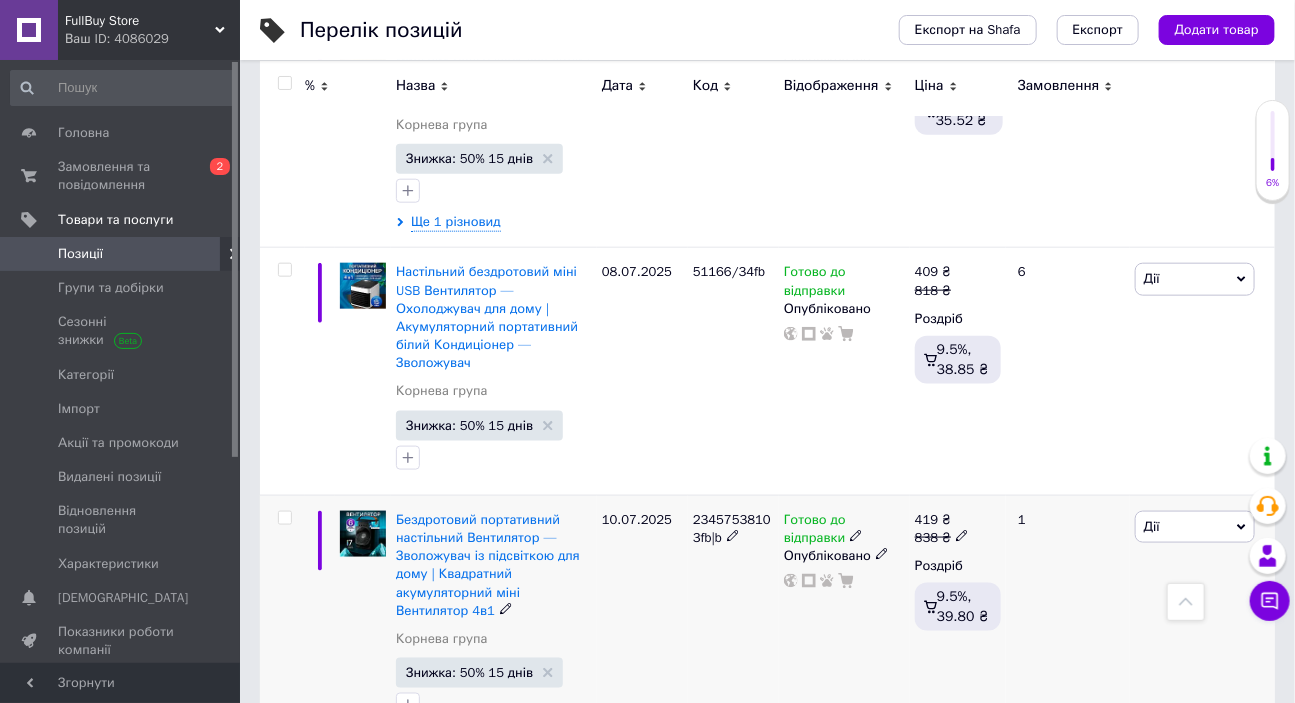 click 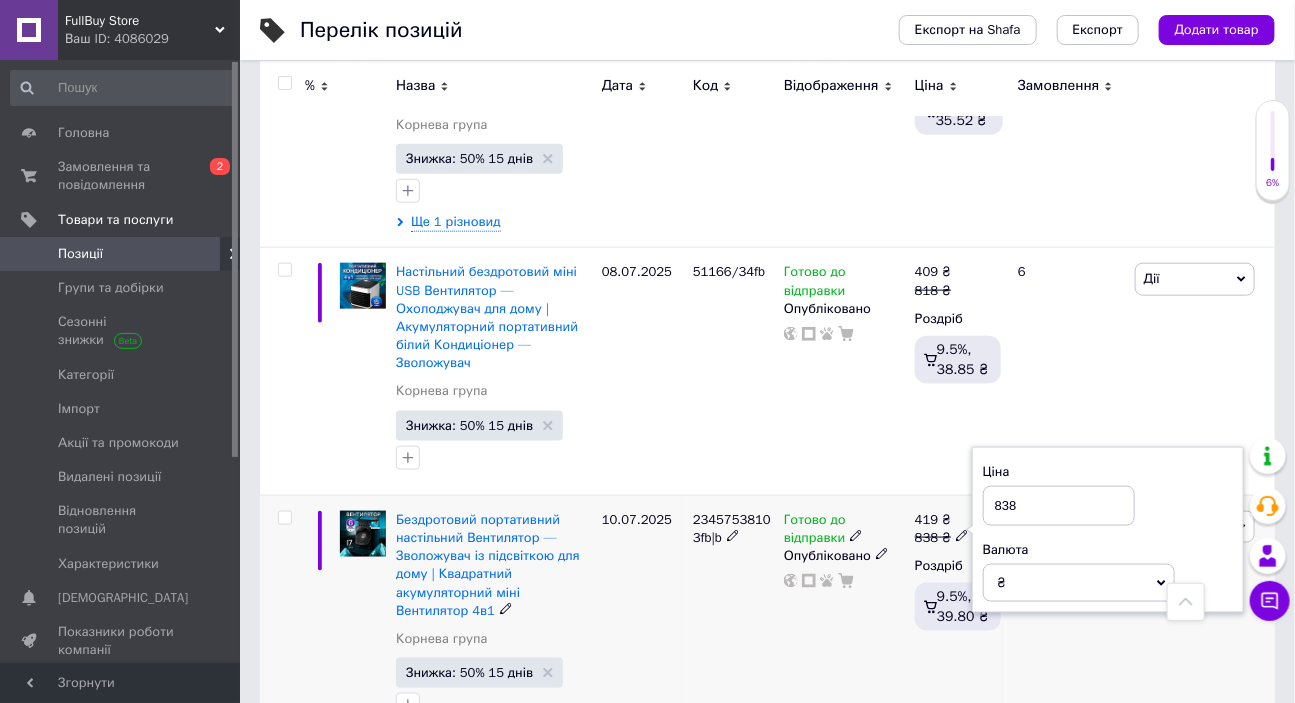 drag, startPoint x: 1032, startPoint y: 456, endPoint x: 985, endPoint y: 467, distance: 48.270073 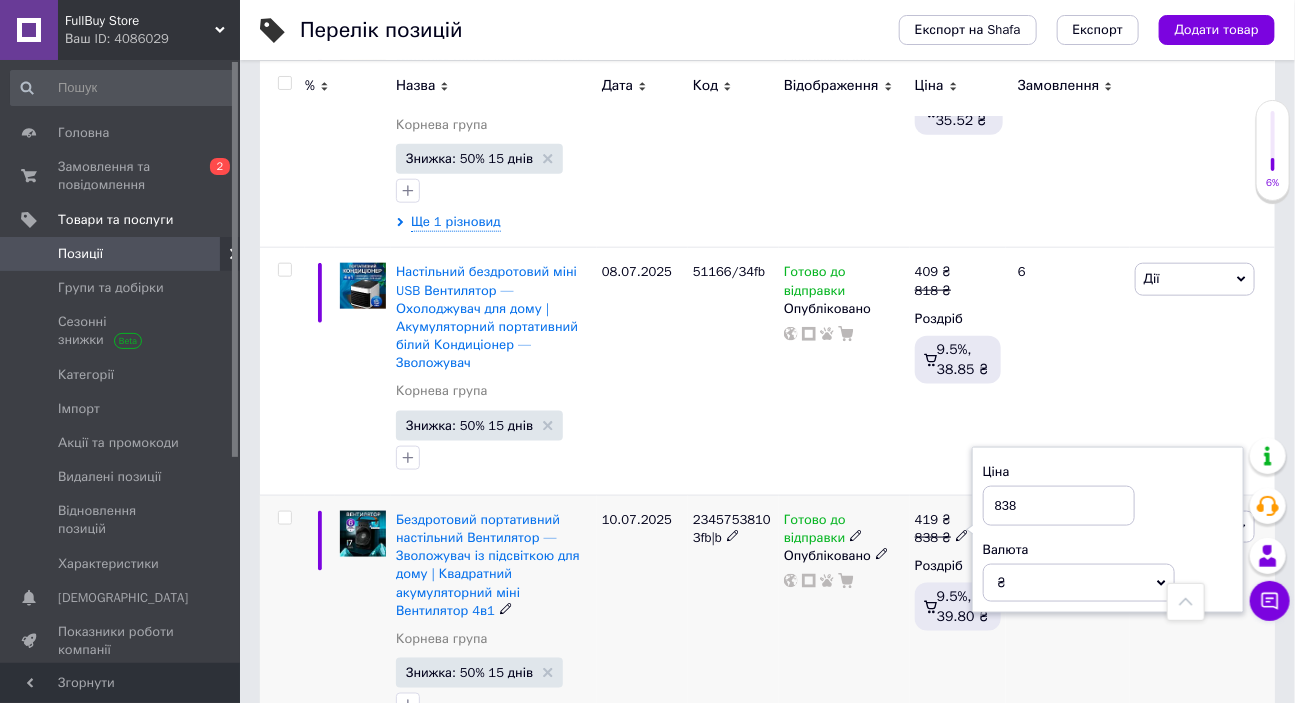 click on "838" at bounding box center (1059, 506) 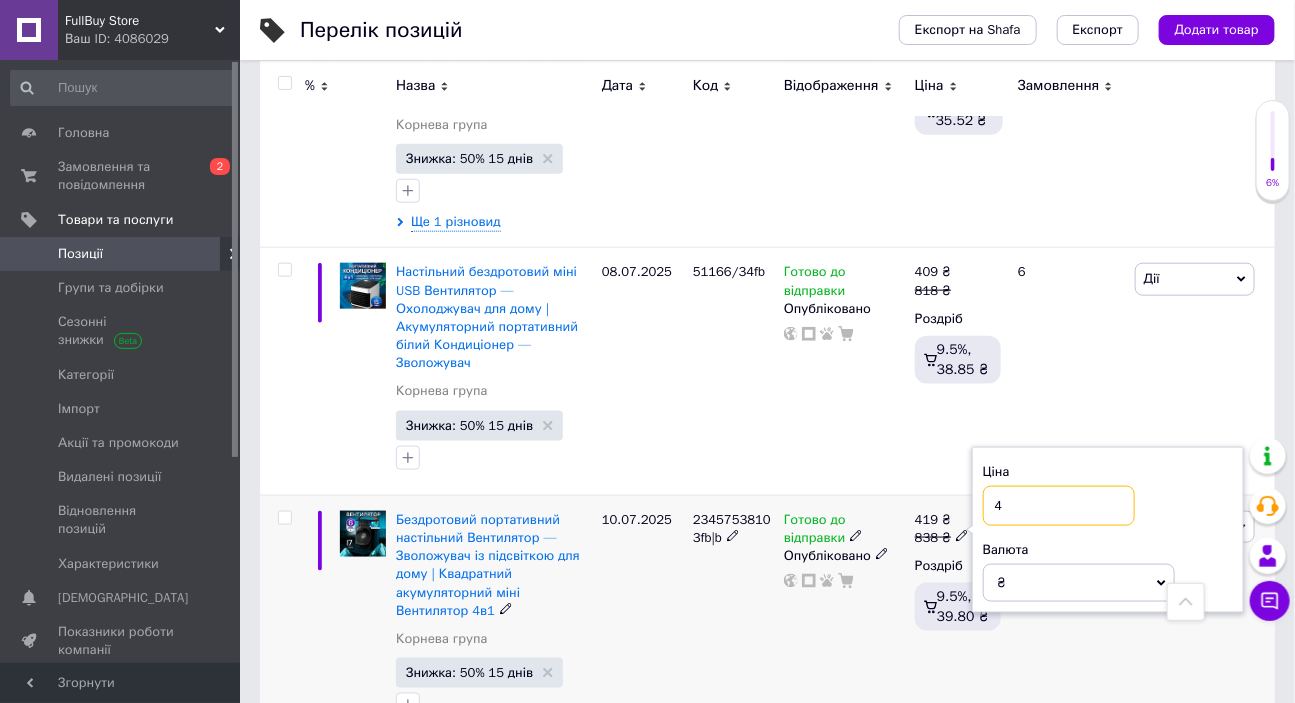 click on "4" at bounding box center (1059, 506) 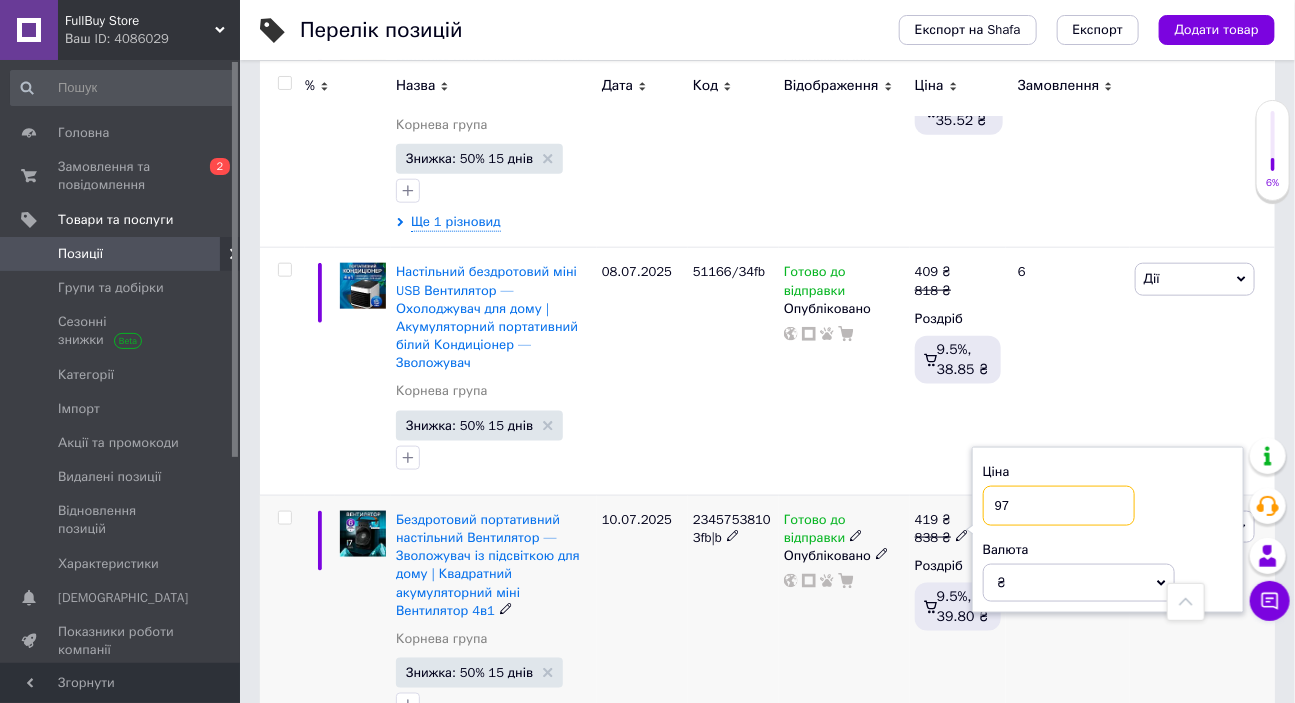 type on "978" 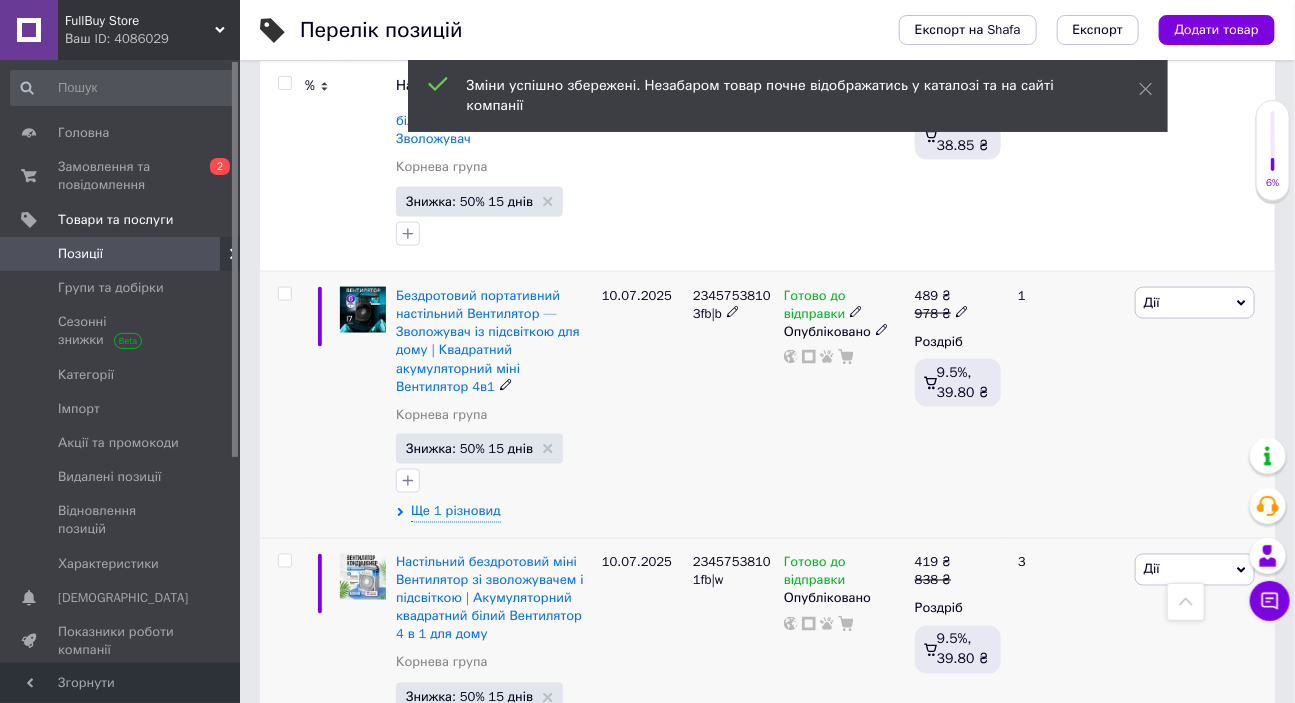 scroll, scrollTop: 3818, scrollLeft: 0, axis: vertical 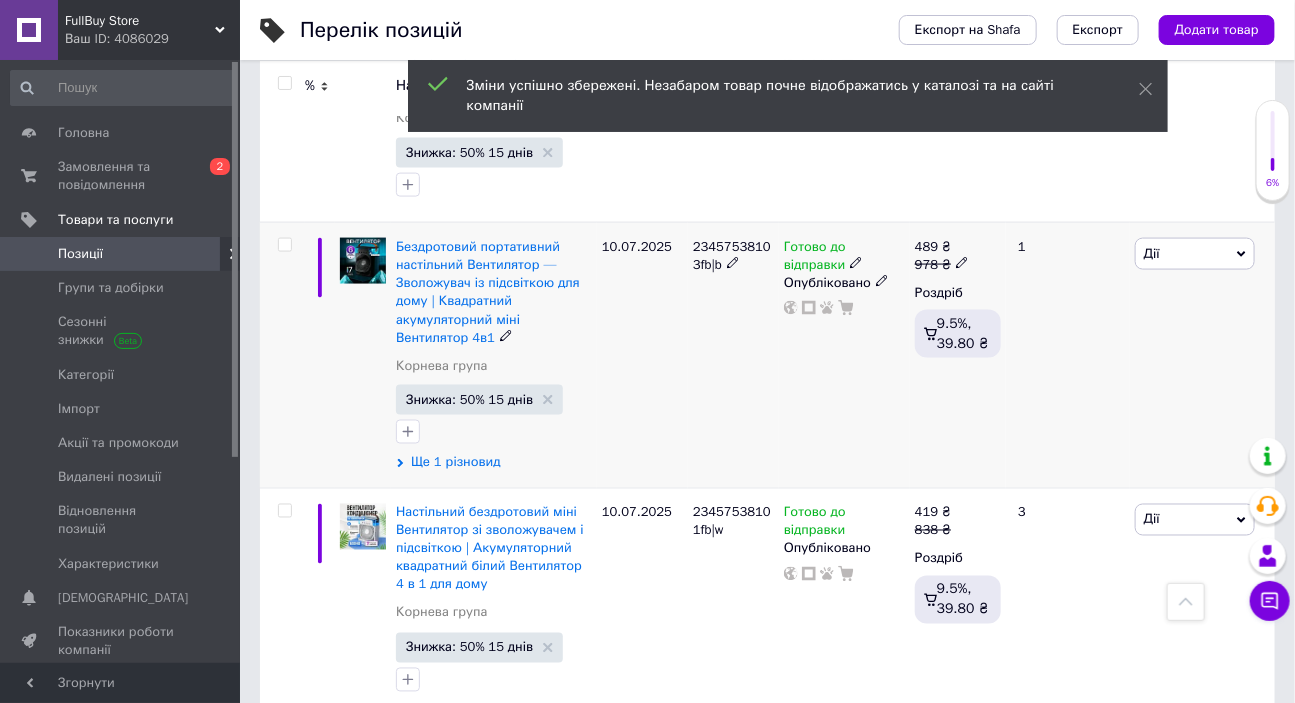 click on "Ще 1 різновид" at bounding box center (456, 463) 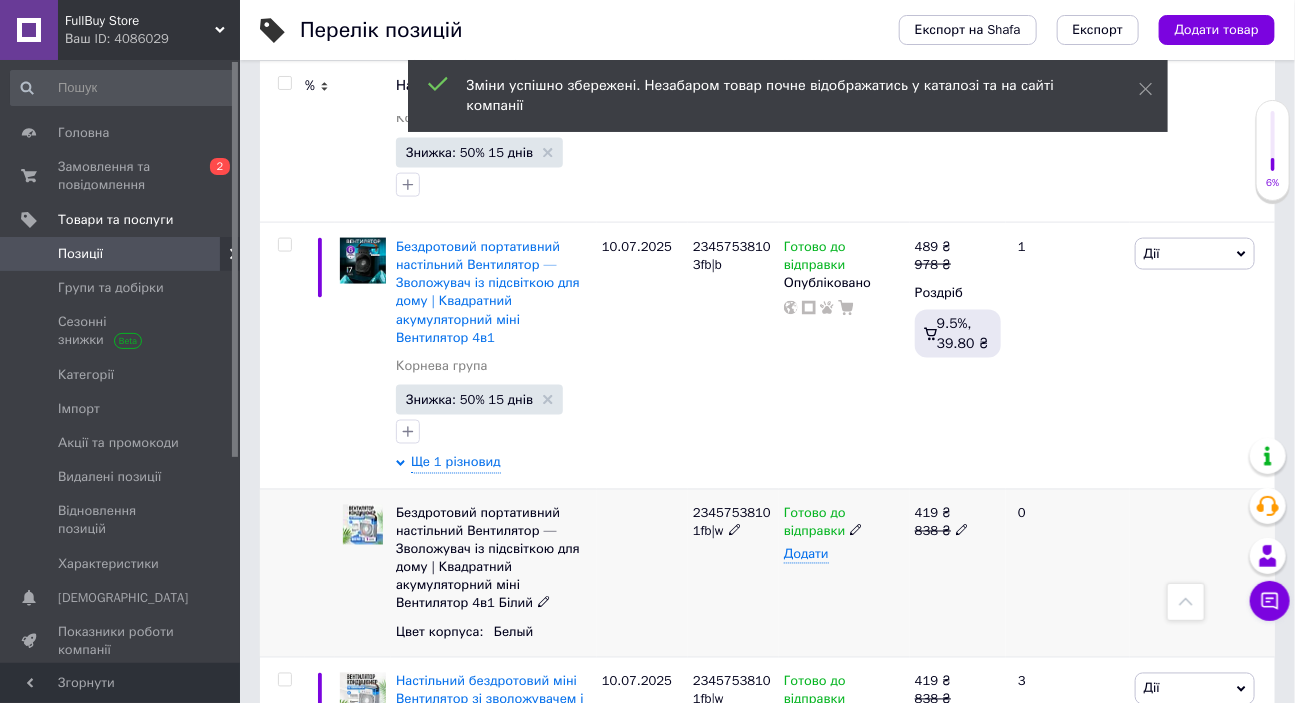 click on "838   ₴" at bounding box center [958, 532] 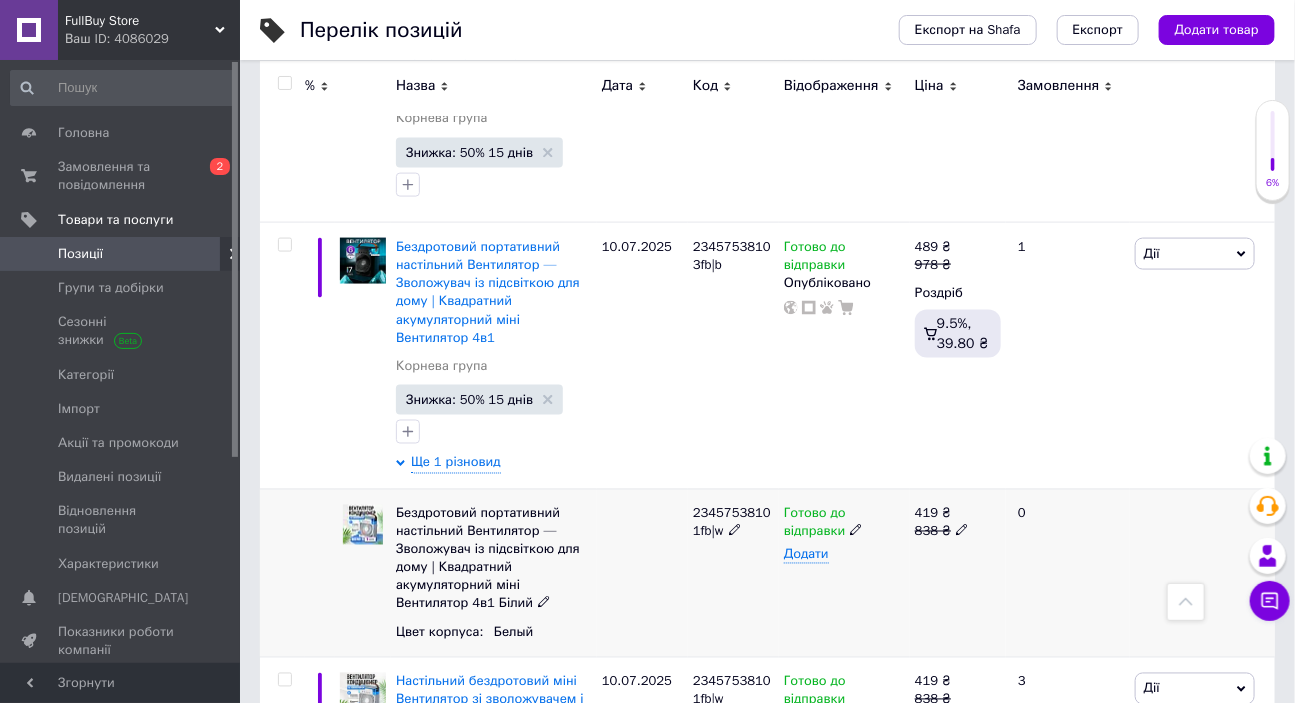 click 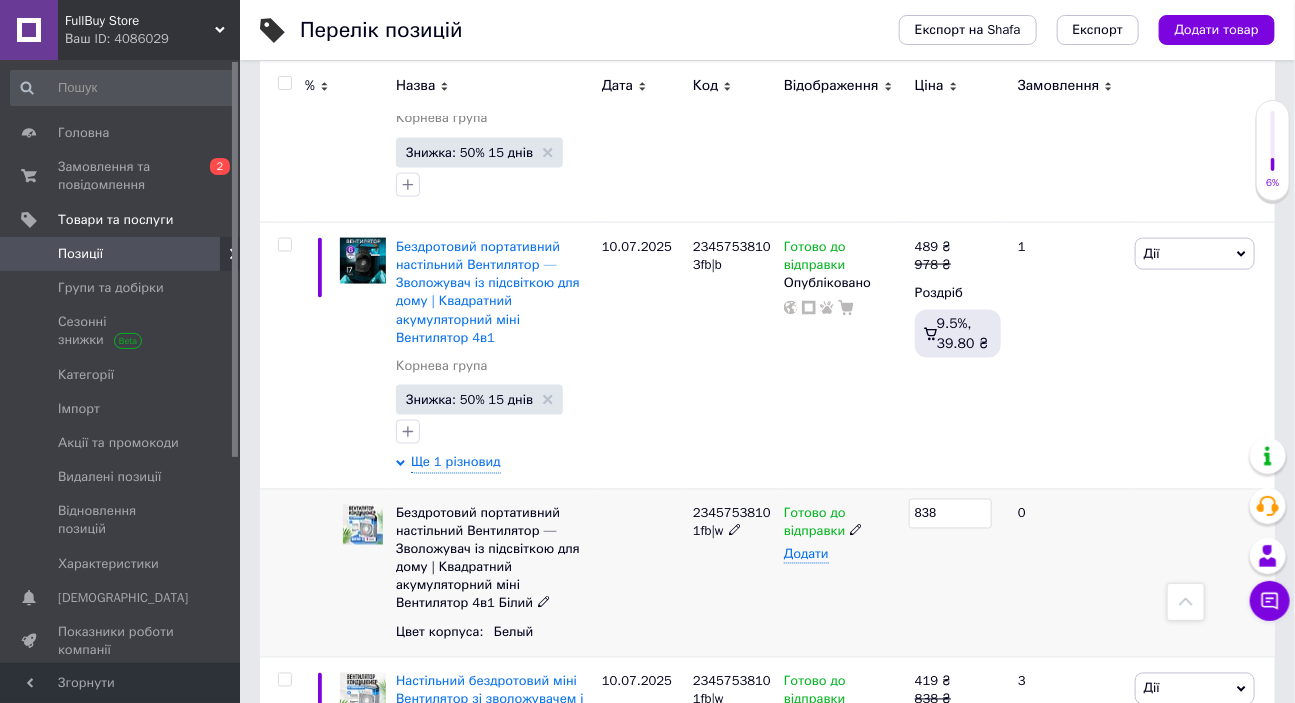 click on "Бездротовий портативний настільний Вентилятор — Зволожувач із підсвіткою для дому | Квадратний акумуляторний міні Вентилятор 4в1 Білий Цвет корпуса : Белый 23457538101fb|w Готово до відправки Додати 838 0" at bounding box center (767, 573) 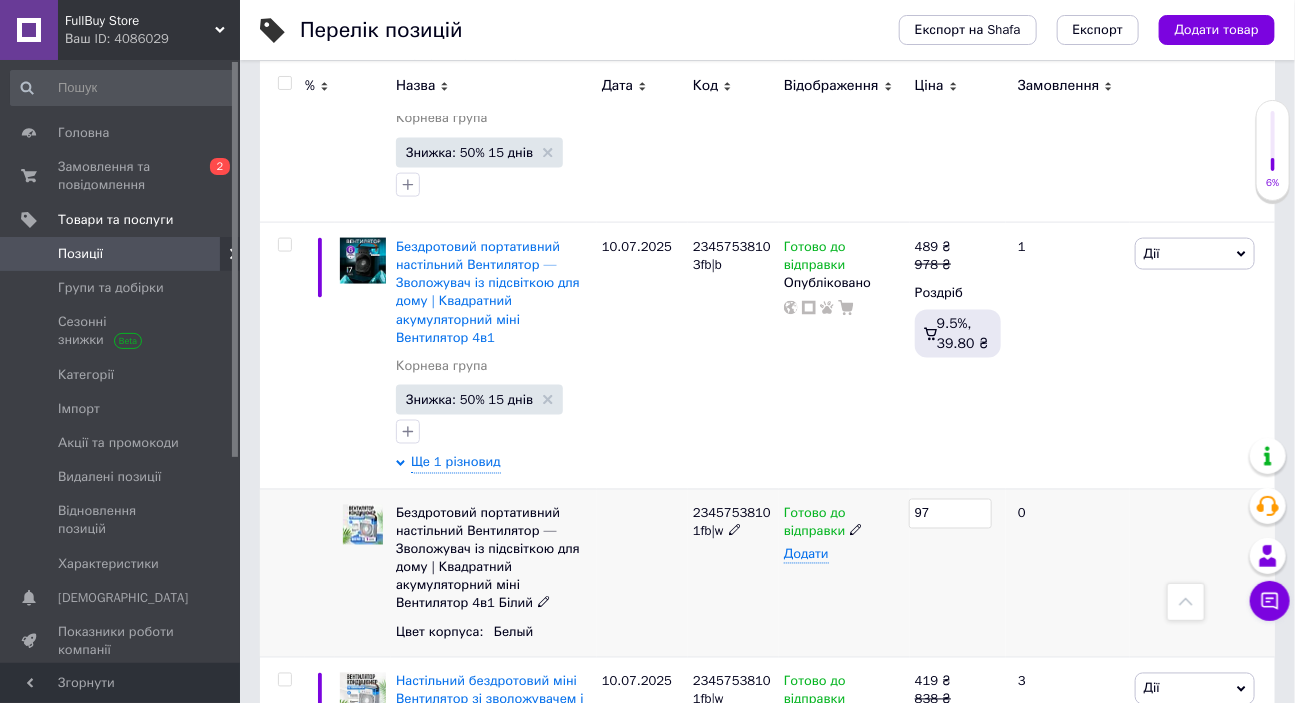 type on "978" 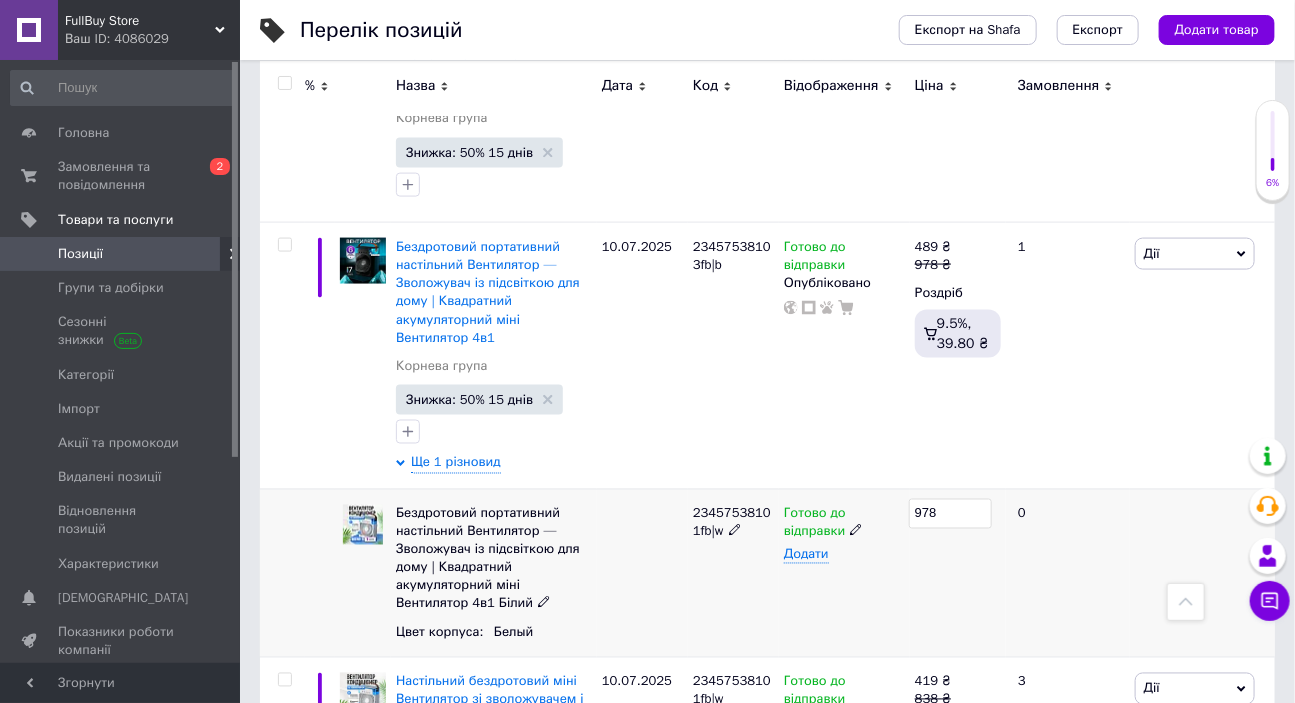 click on "0" at bounding box center [1068, 573] 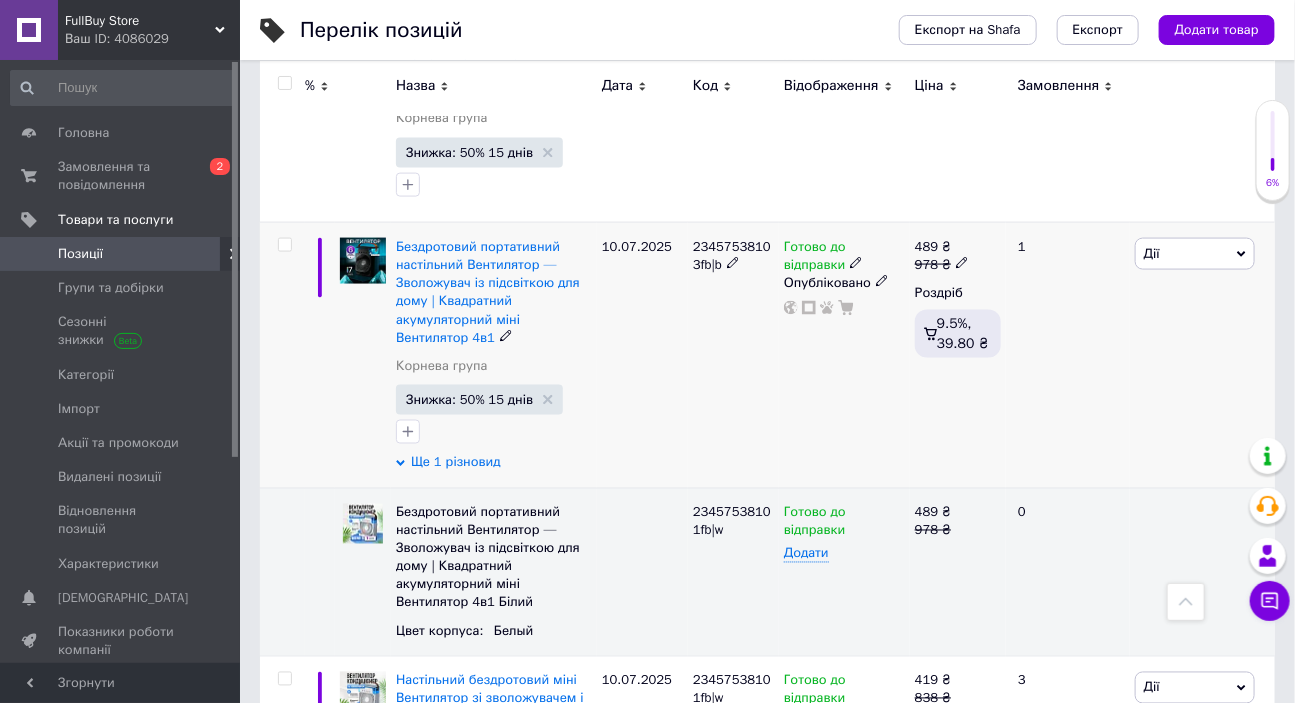 click on "Ще 1 різновид" at bounding box center [456, 463] 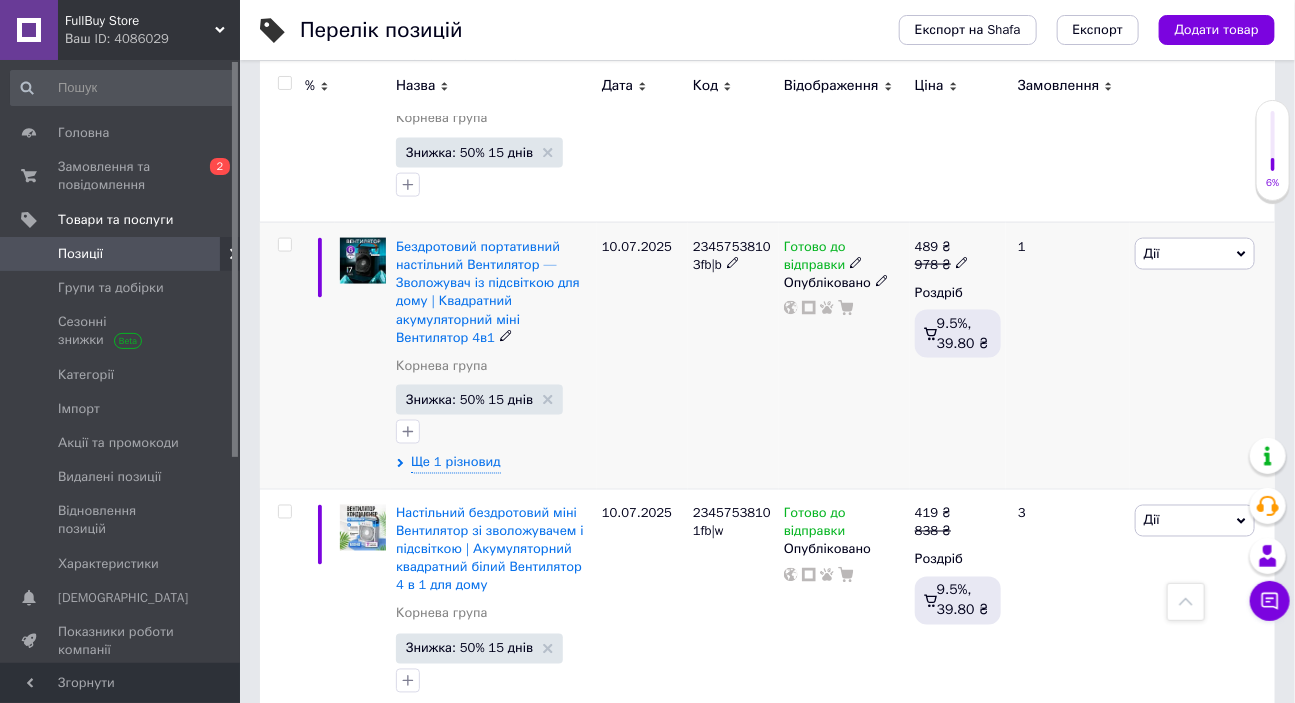 click at bounding box center (494, 432) 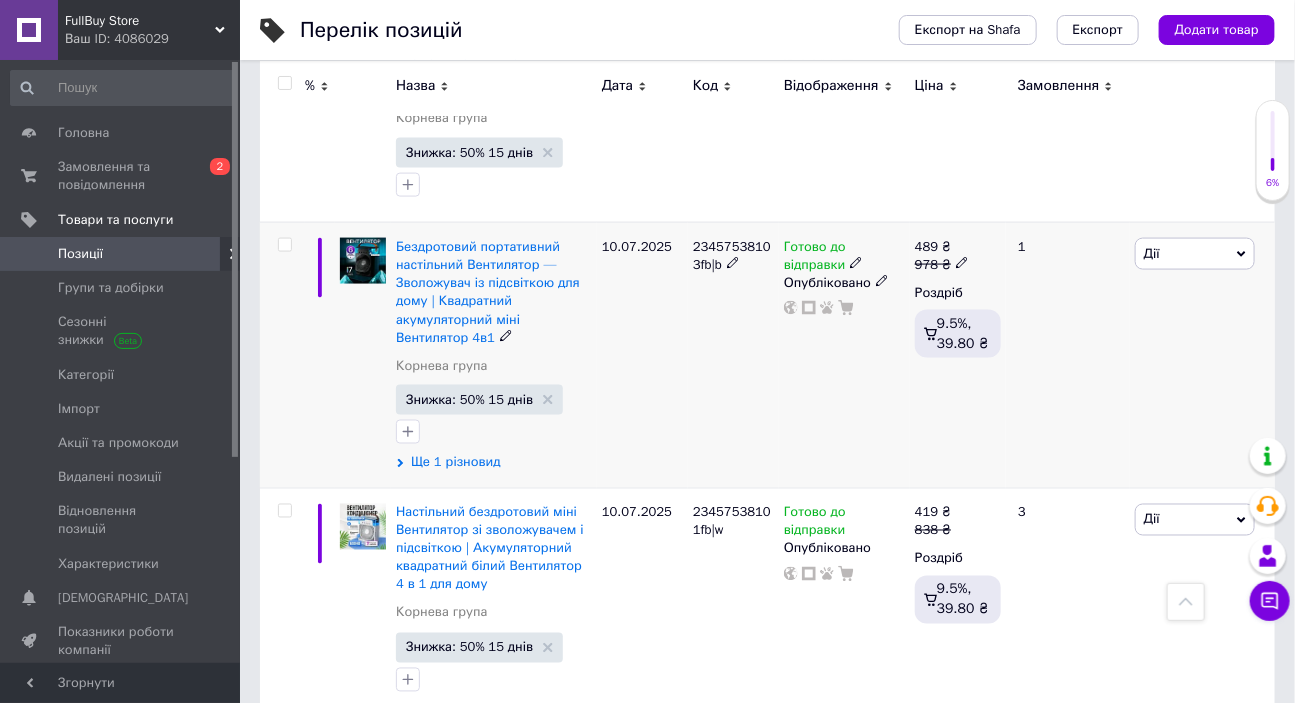 click on "Ще 1 різновид" at bounding box center (456, 463) 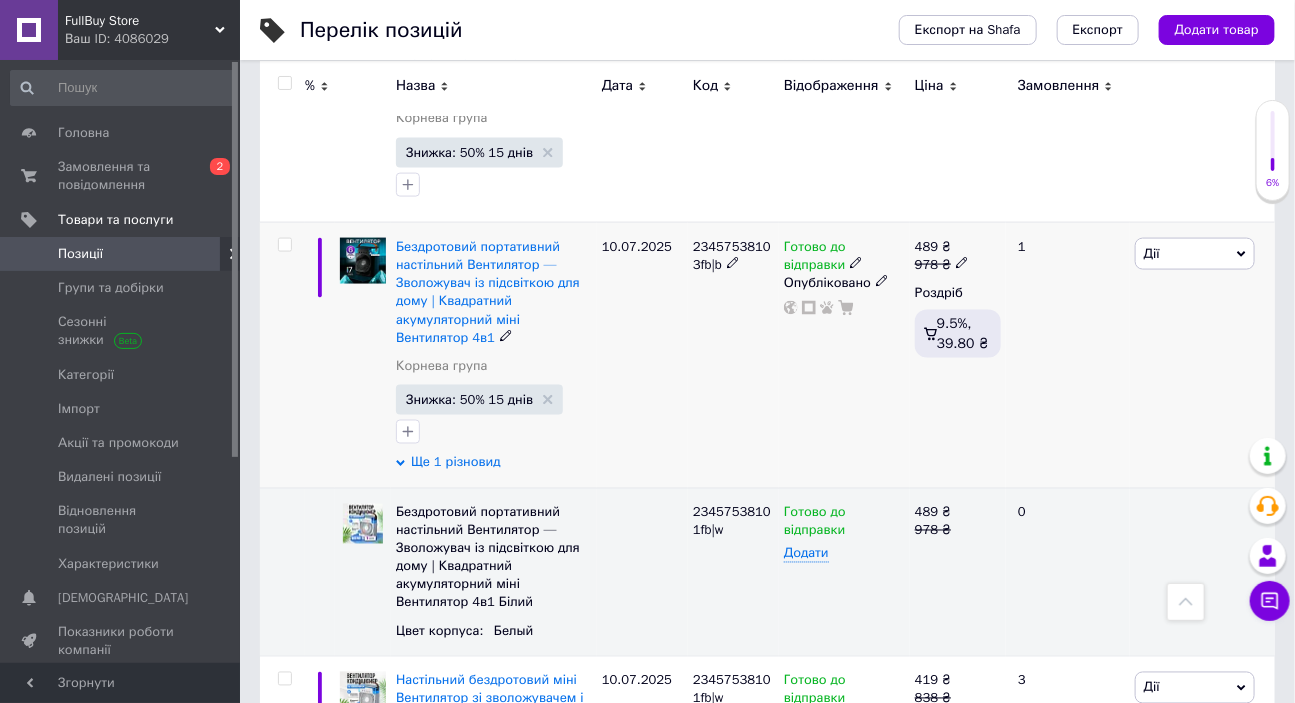 click on "Ще 1 різновид" at bounding box center [456, 463] 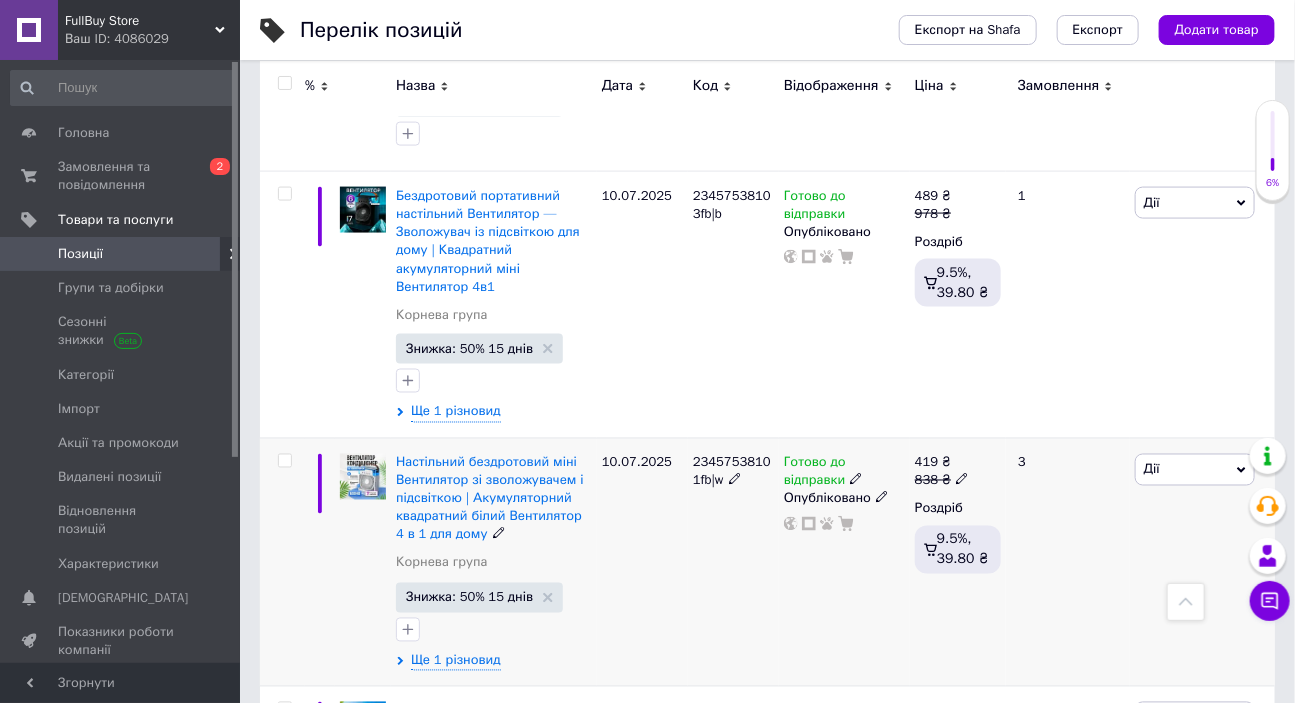 scroll, scrollTop: 3909, scrollLeft: 0, axis: vertical 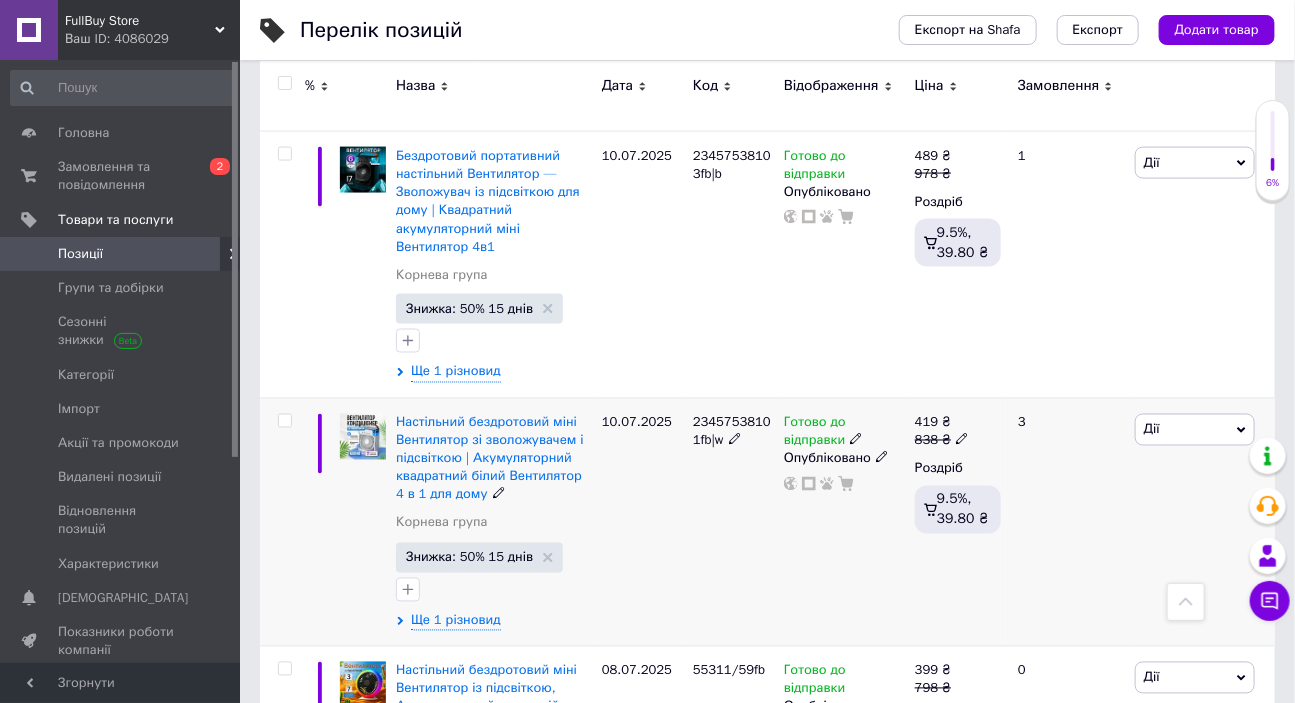 click 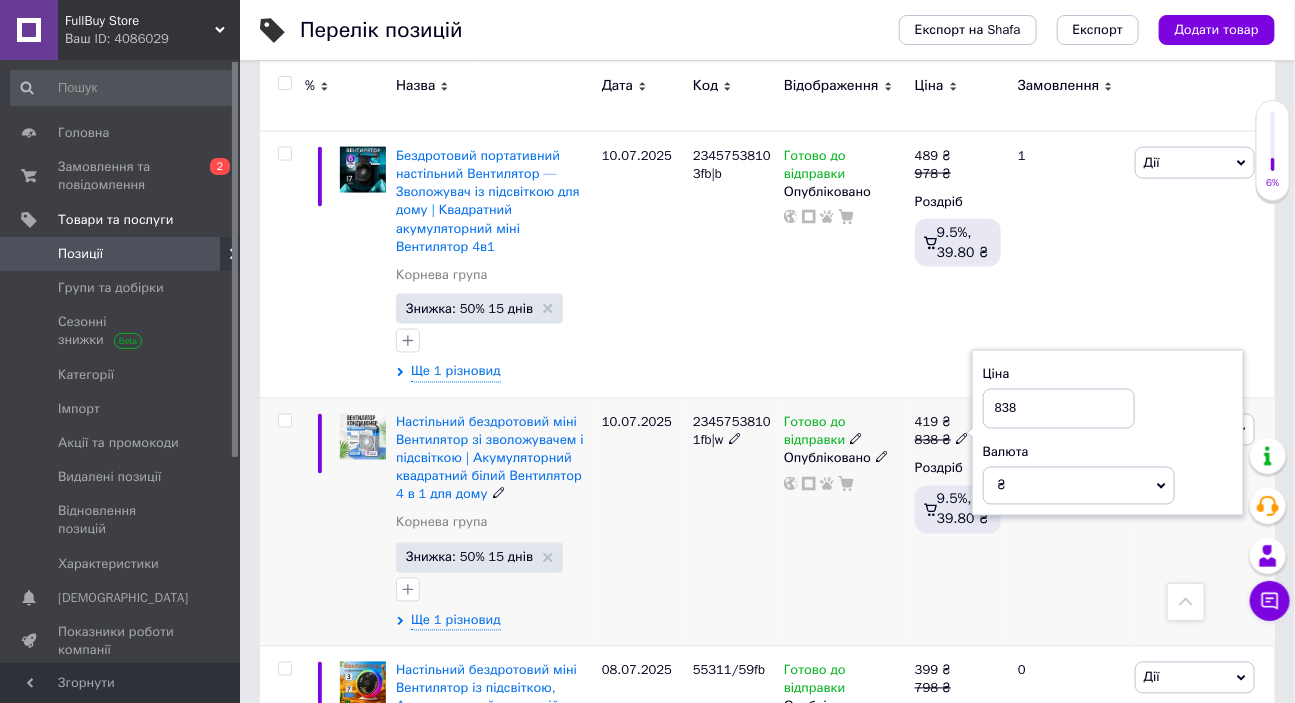 drag, startPoint x: 1025, startPoint y: 357, endPoint x: 968, endPoint y: 366, distance: 57.706154 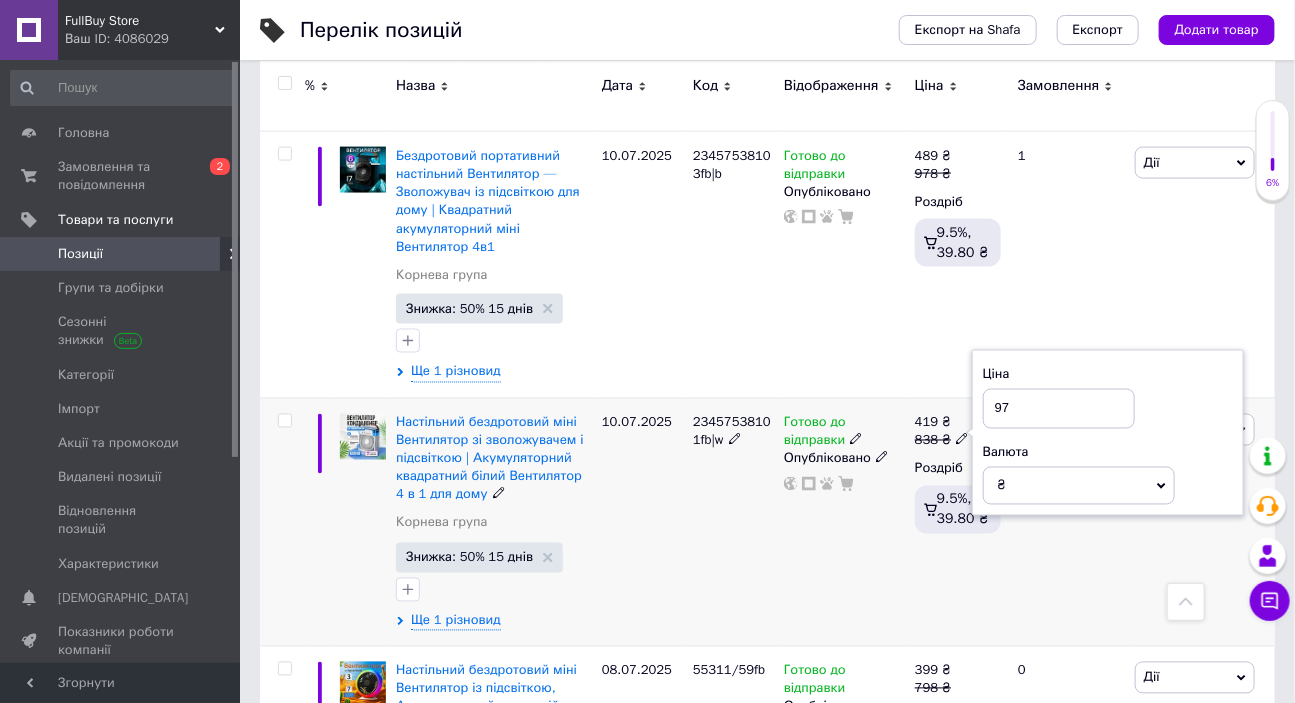 type on "978" 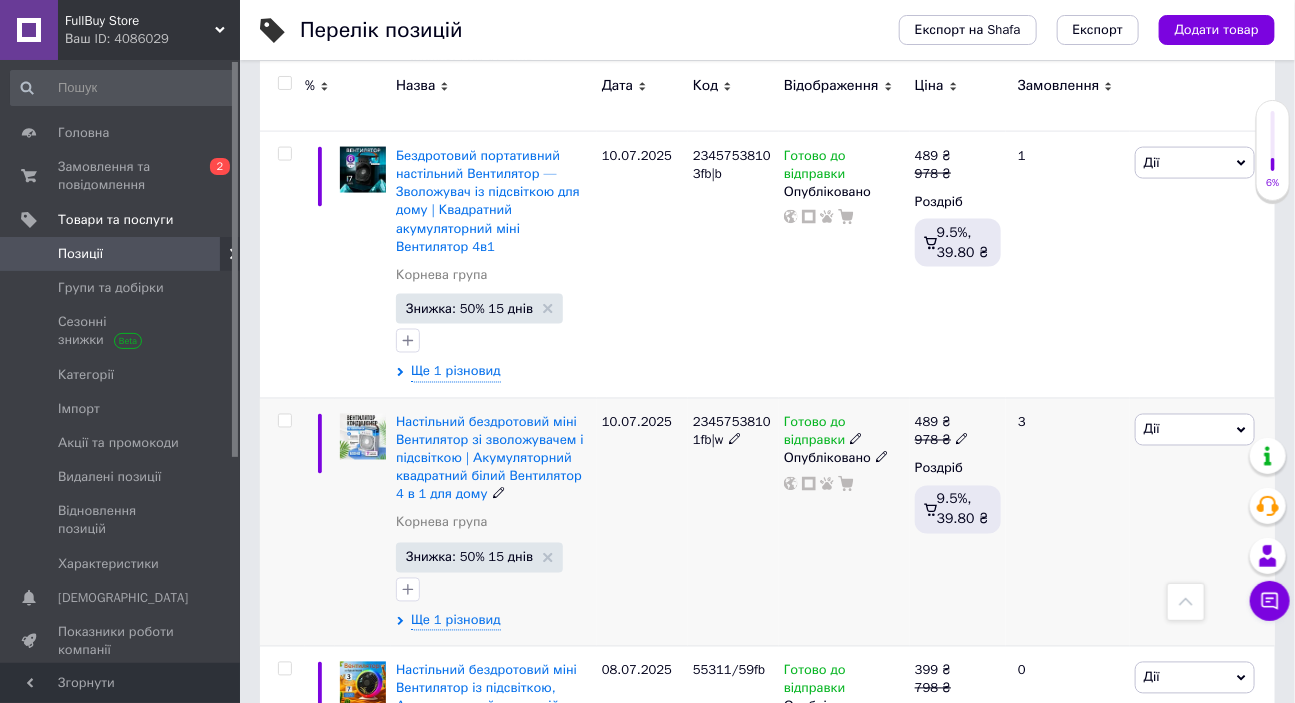 click on "Настільний бездротовий міні Вентилятор зі зволожувачем і підсвіткою | Акумуляторний квадратний білий Вентилятор 4 в 1 для дому [PERSON_NAME] група Знижка: 50% 15 днів Ще 1 різновид" at bounding box center [494, 522] 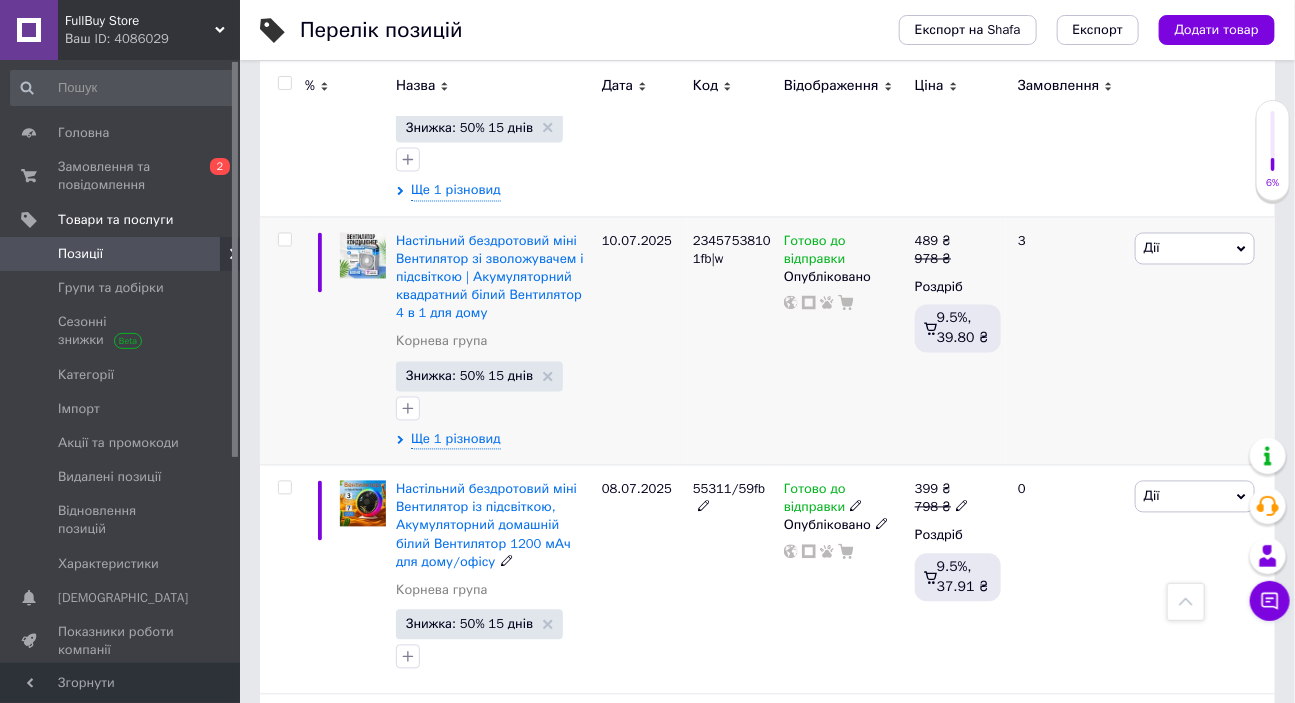 scroll, scrollTop: 4090, scrollLeft: 0, axis: vertical 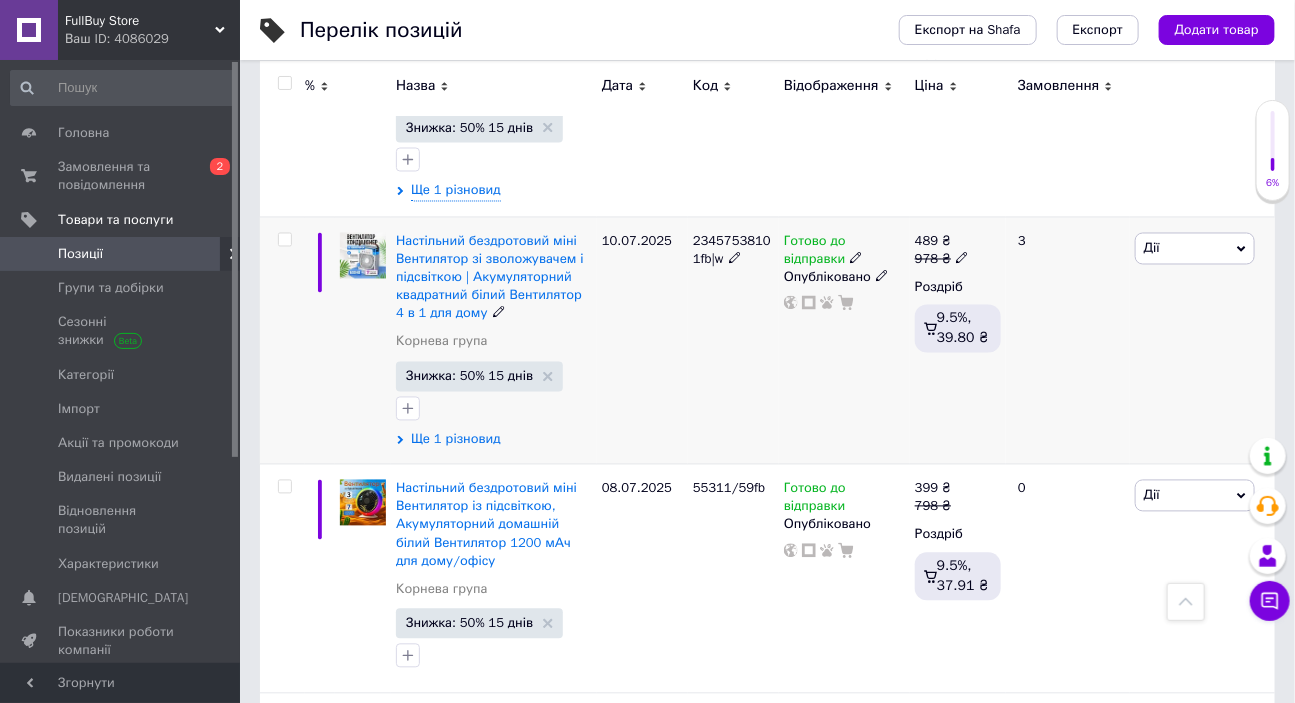 click on "Ще 1 різновид" at bounding box center (456, 440) 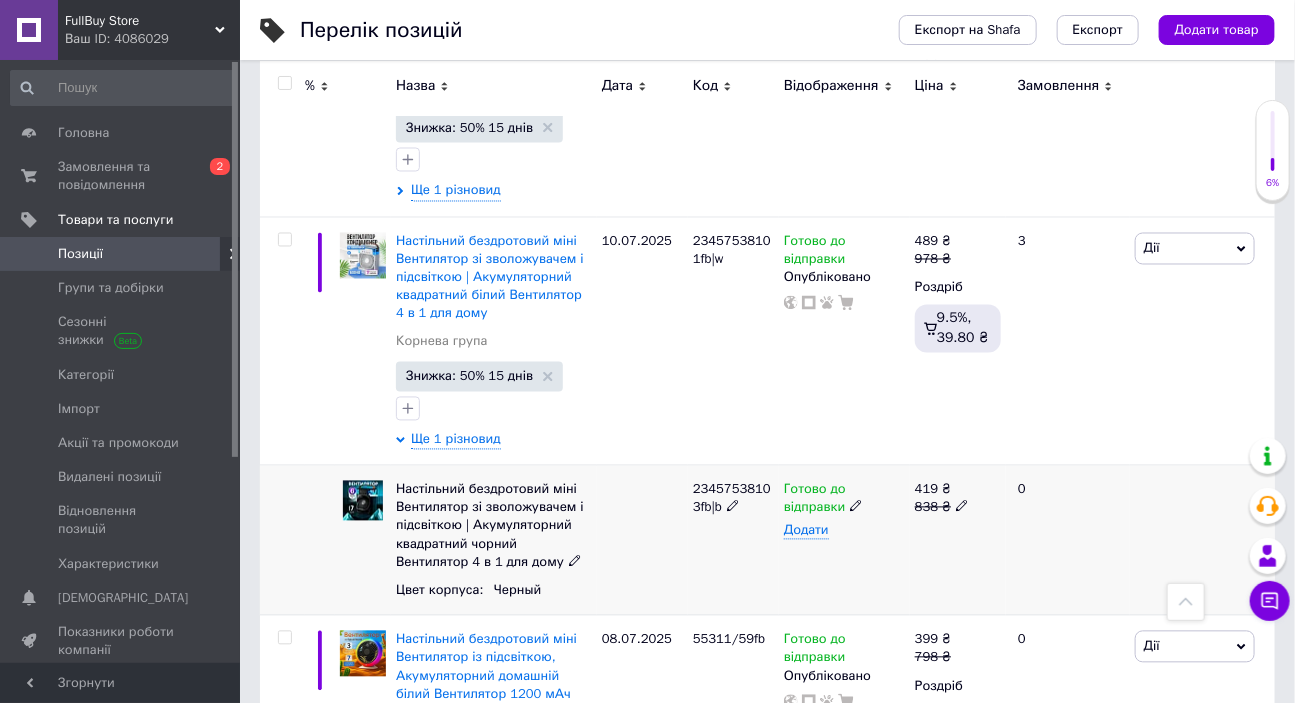click 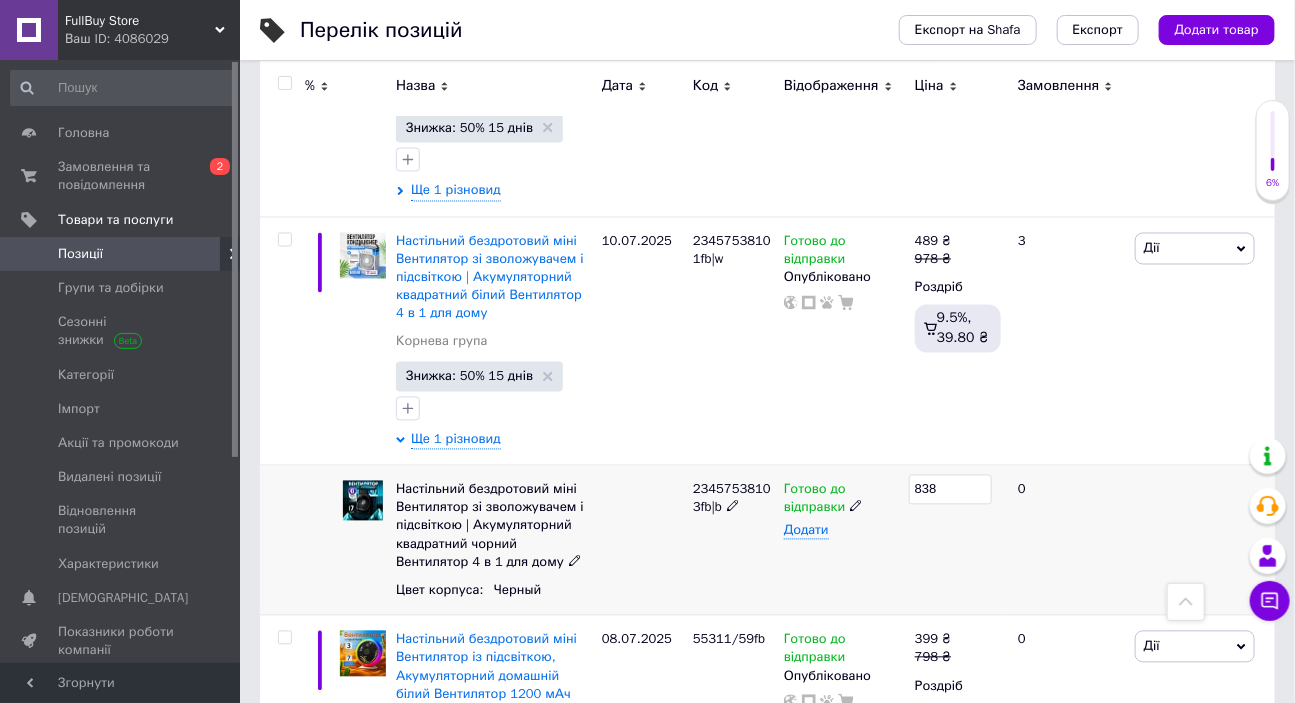 drag, startPoint x: 915, startPoint y: 449, endPoint x: 844, endPoint y: 450, distance: 71.00704 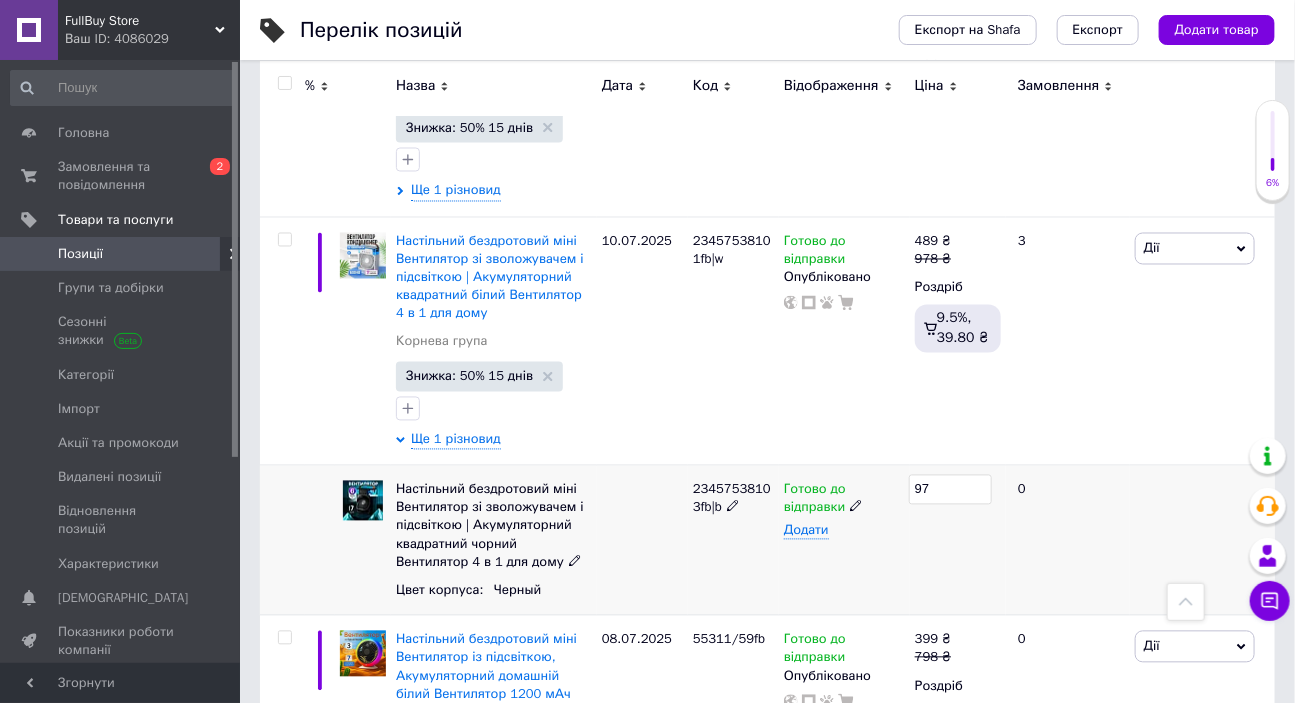 type on "978" 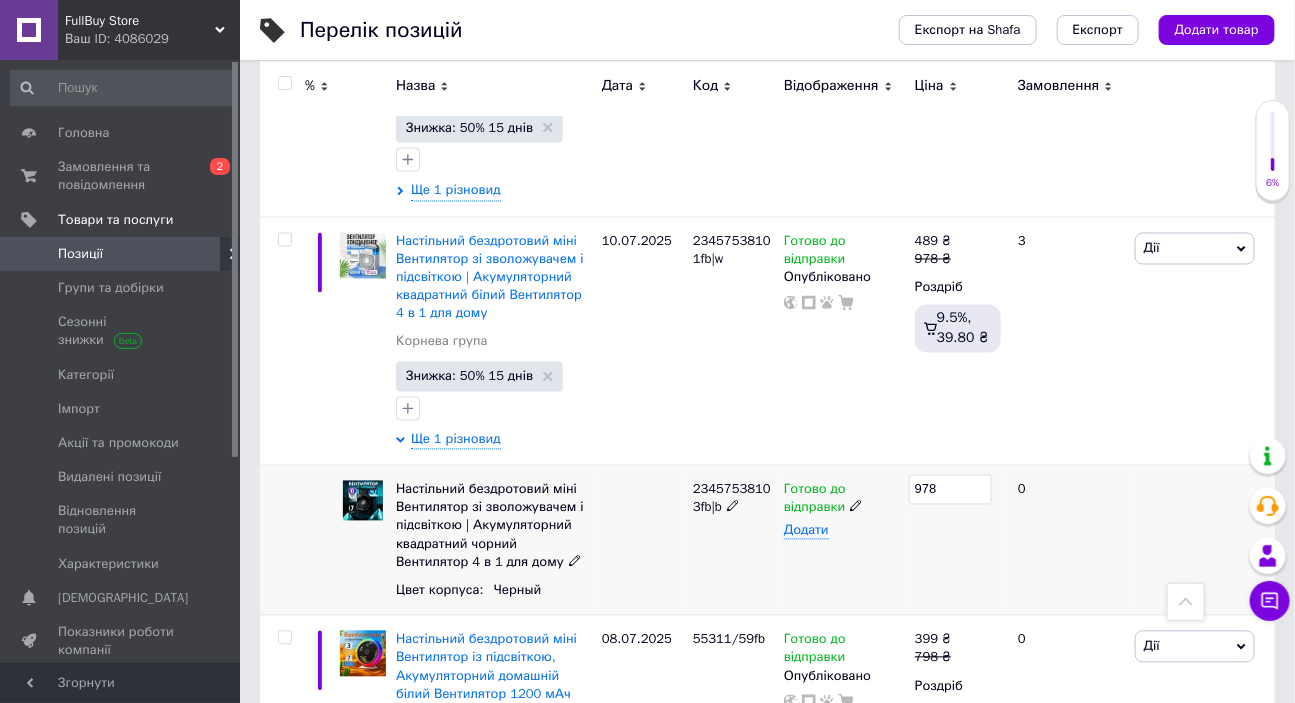 click at bounding box center [1202, 541] 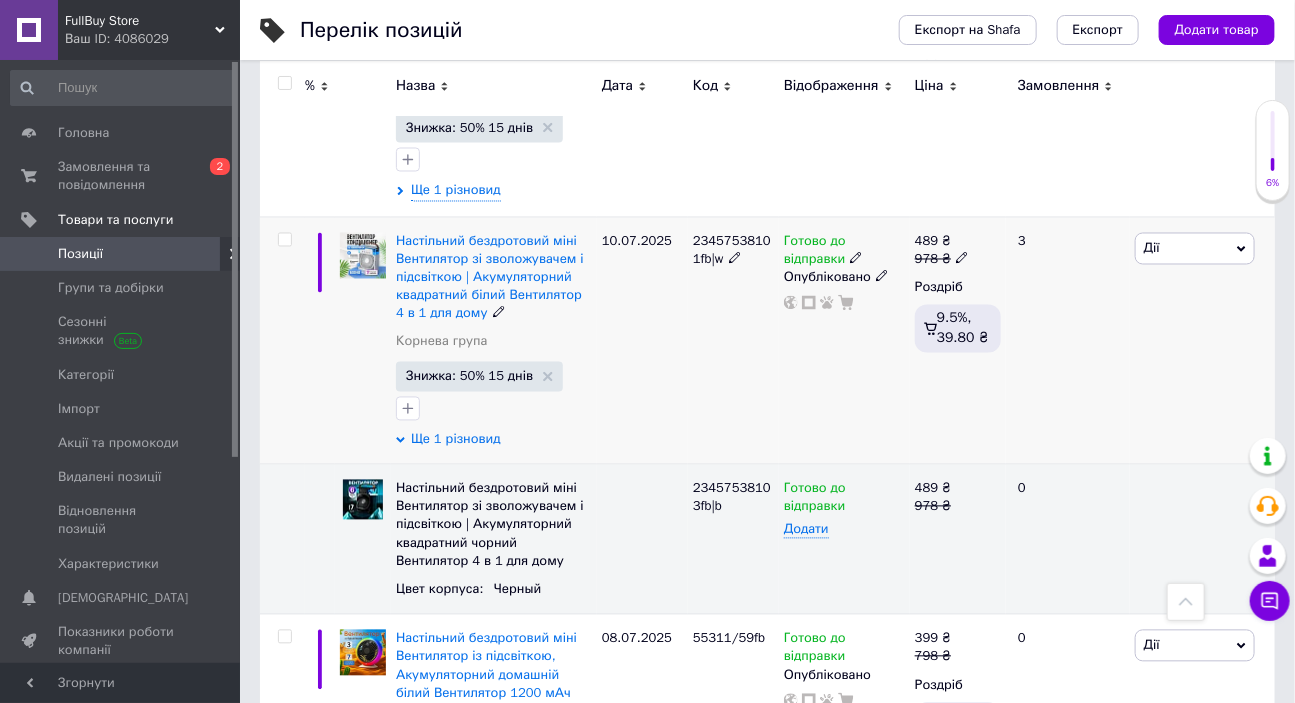 click on "Ще 1 різновид" at bounding box center [456, 440] 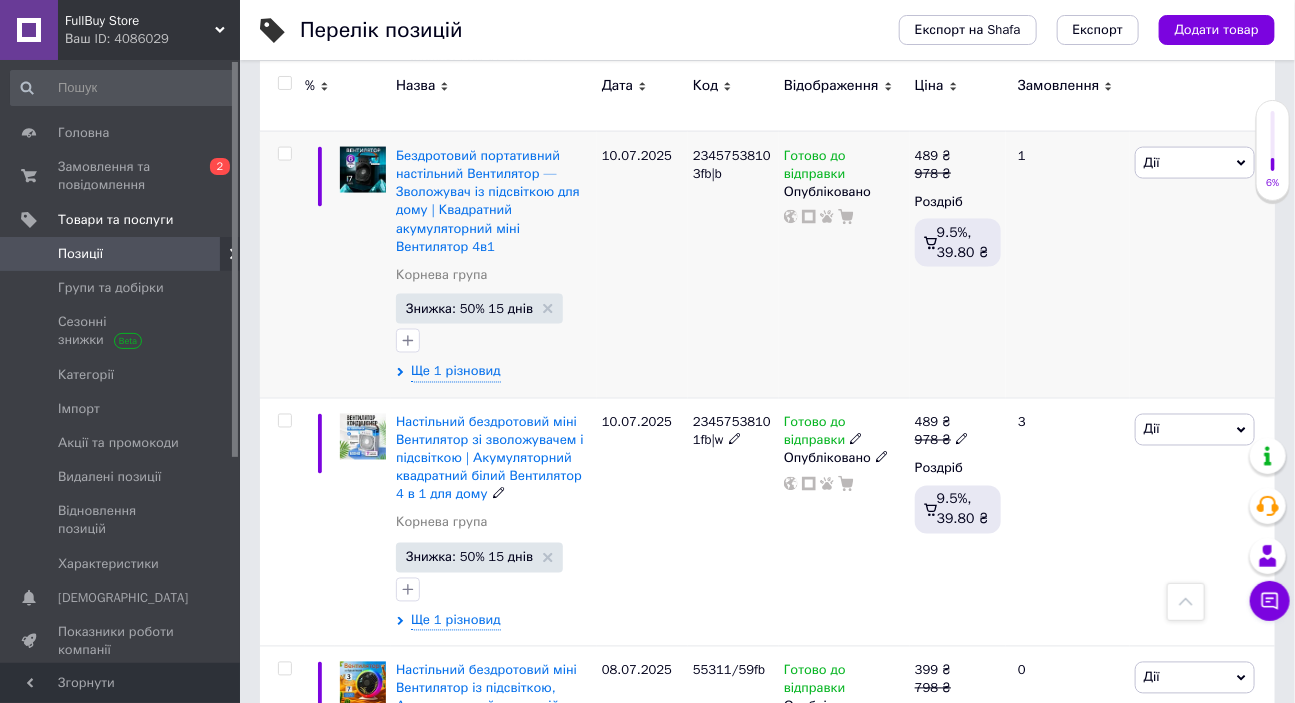 scroll, scrollTop: 3818, scrollLeft: 0, axis: vertical 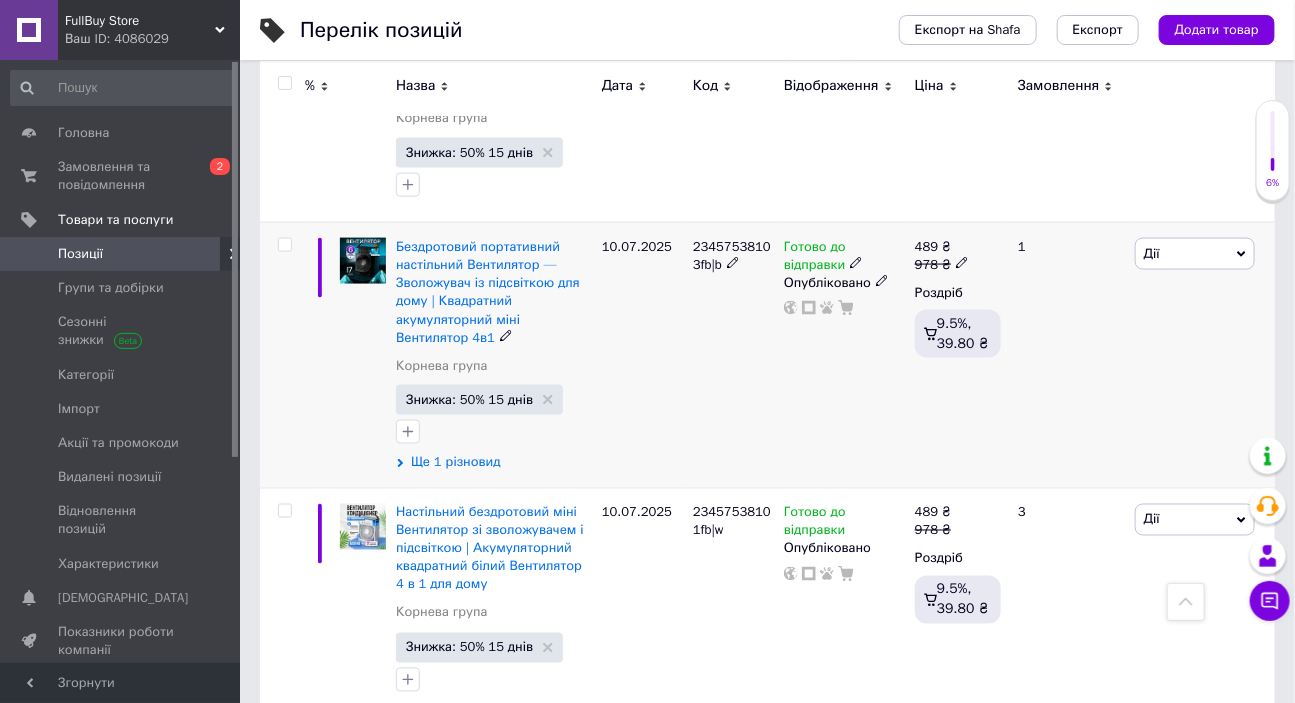 click on "Ще 1 різновид" at bounding box center [456, 463] 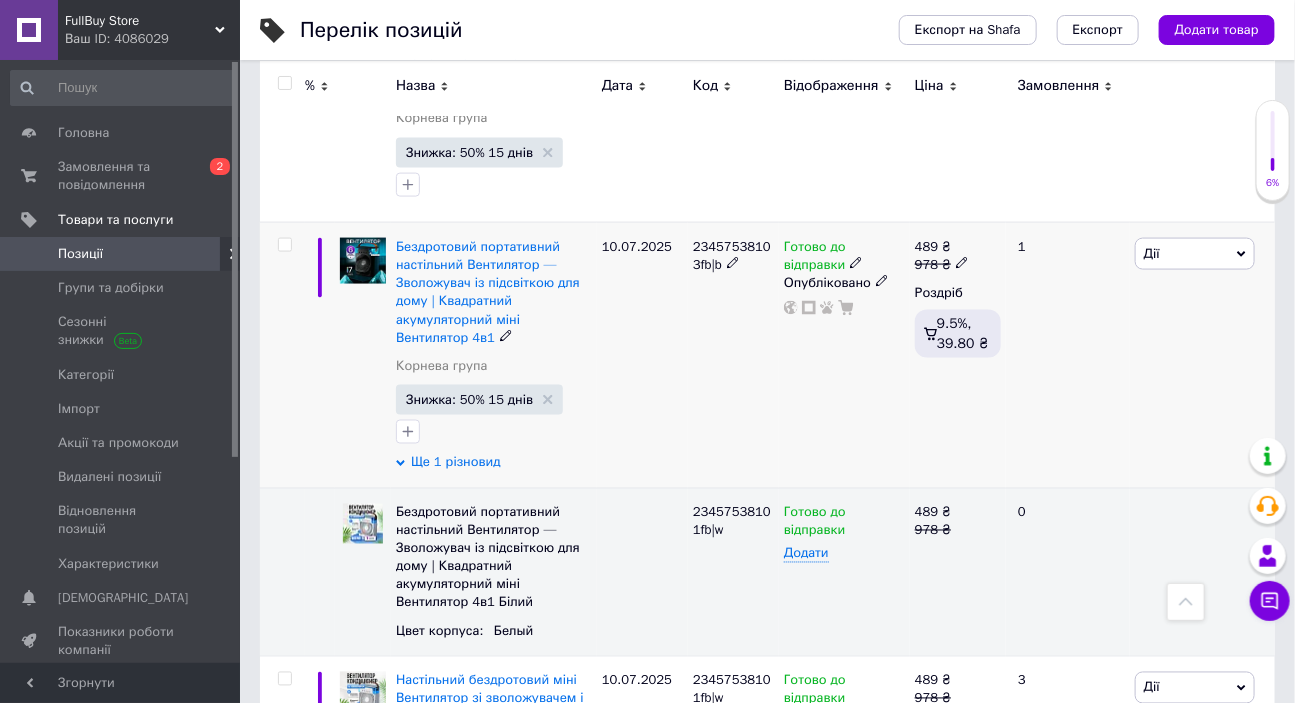 click on "Ще 1 різновид" at bounding box center [456, 463] 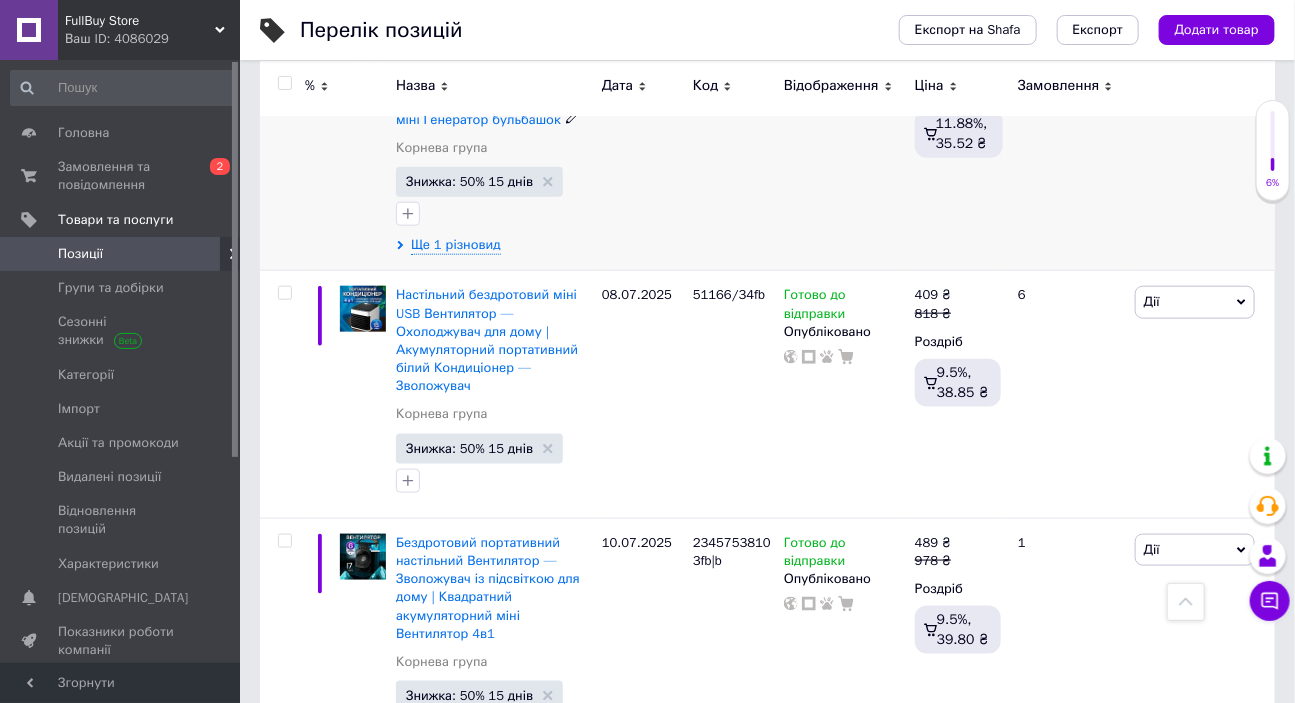 scroll, scrollTop: 3272, scrollLeft: 0, axis: vertical 